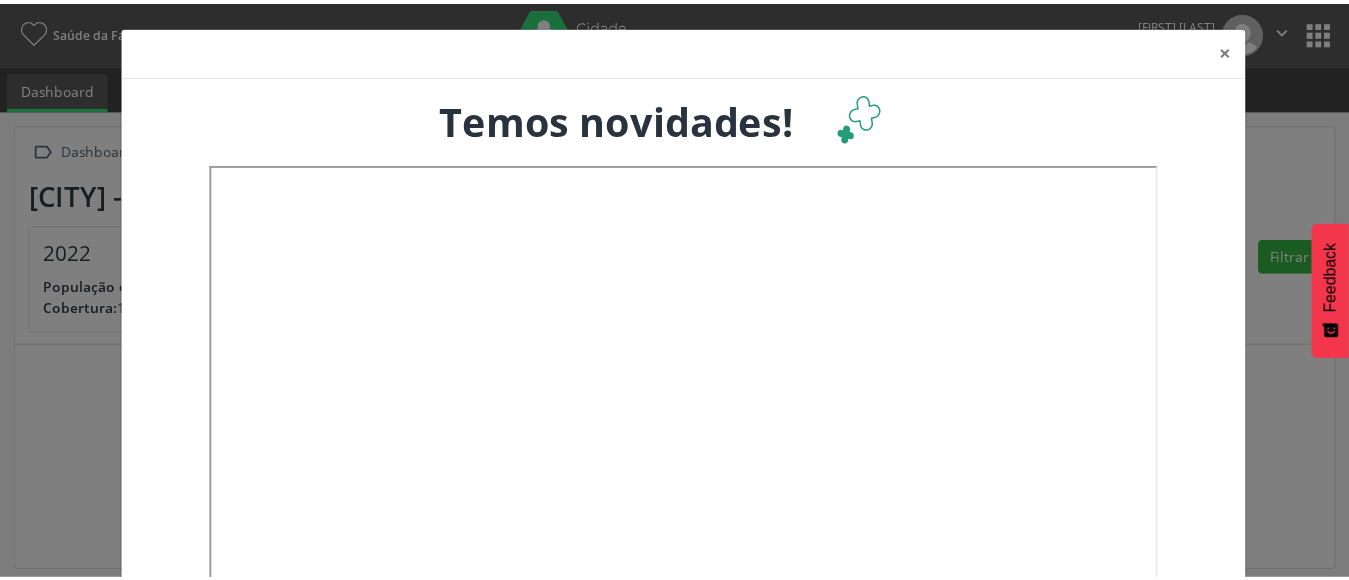 scroll, scrollTop: 0, scrollLeft: 0, axis: both 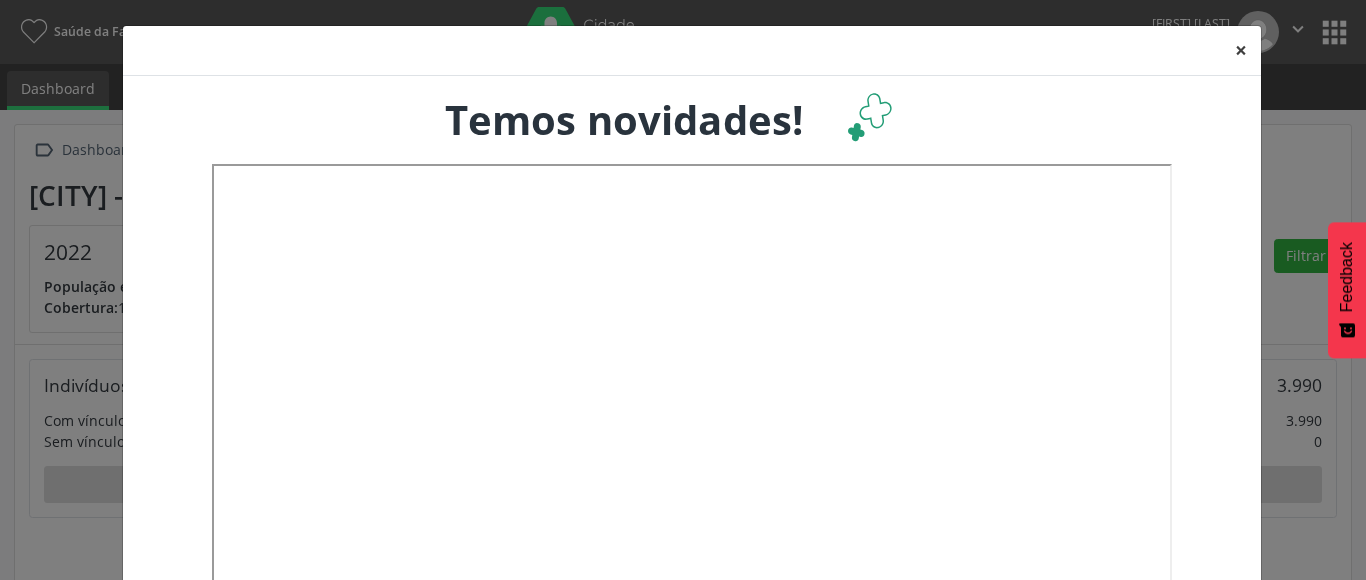 click on "×" at bounding box center (1241, 50) 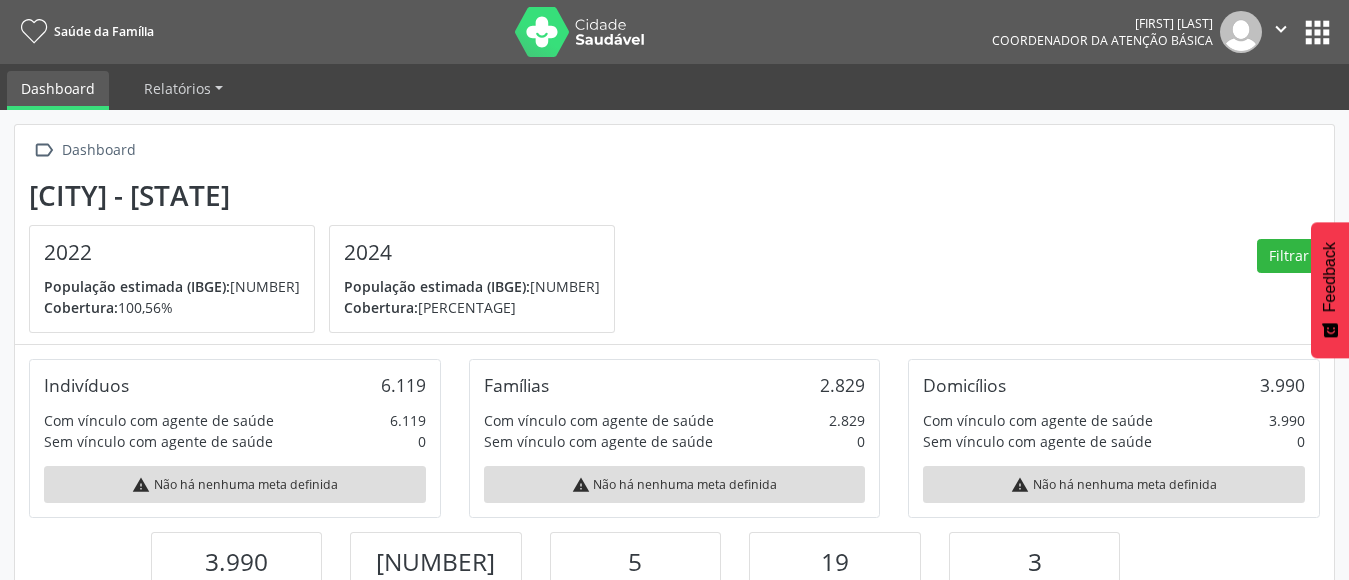 click on "apps" at bounding box center [1317, 32] 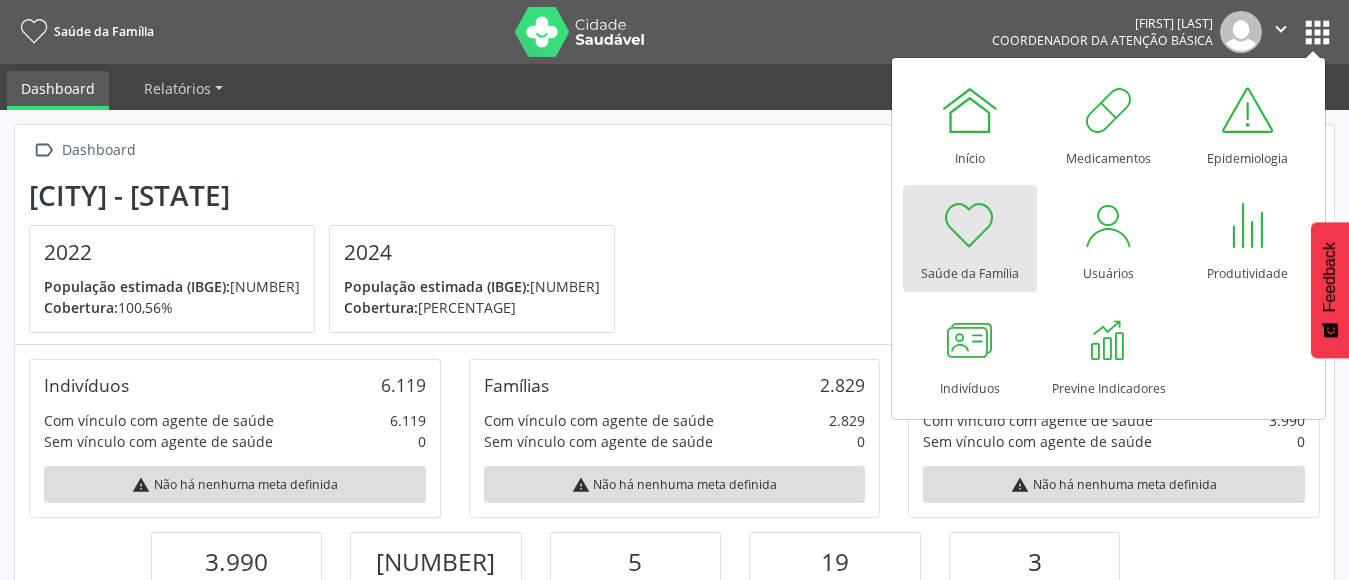 scroll, scrollTop: 999668, scrollLeft: 999560, axis: both 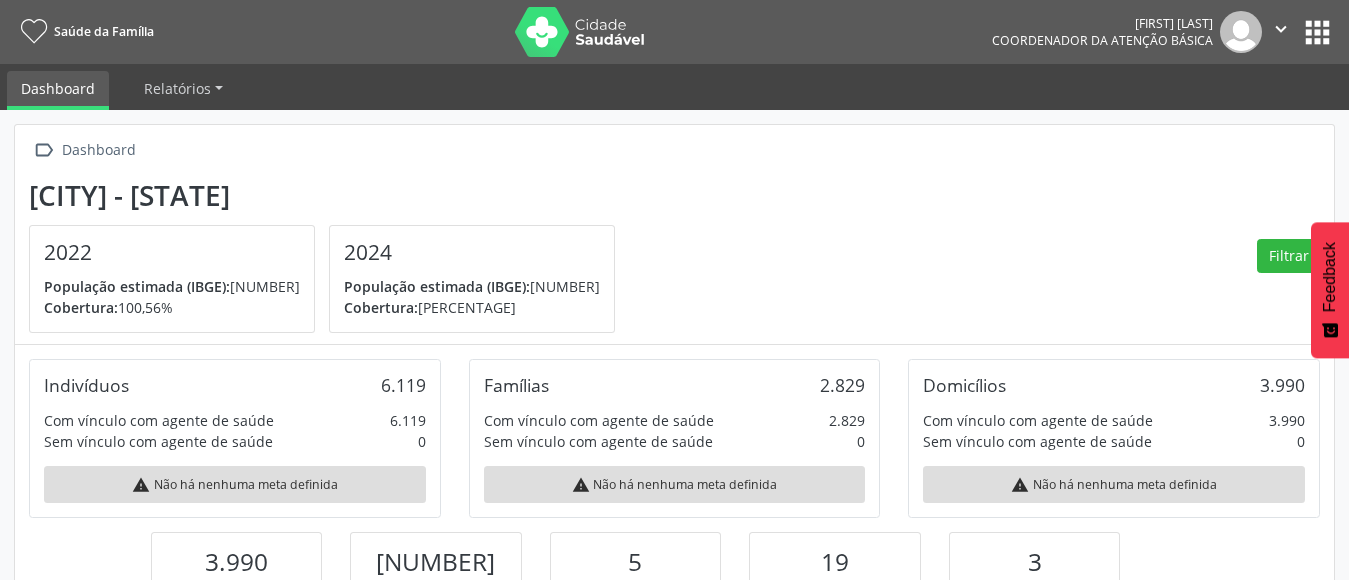 click on "apps" at bounding box center (1317, 32) 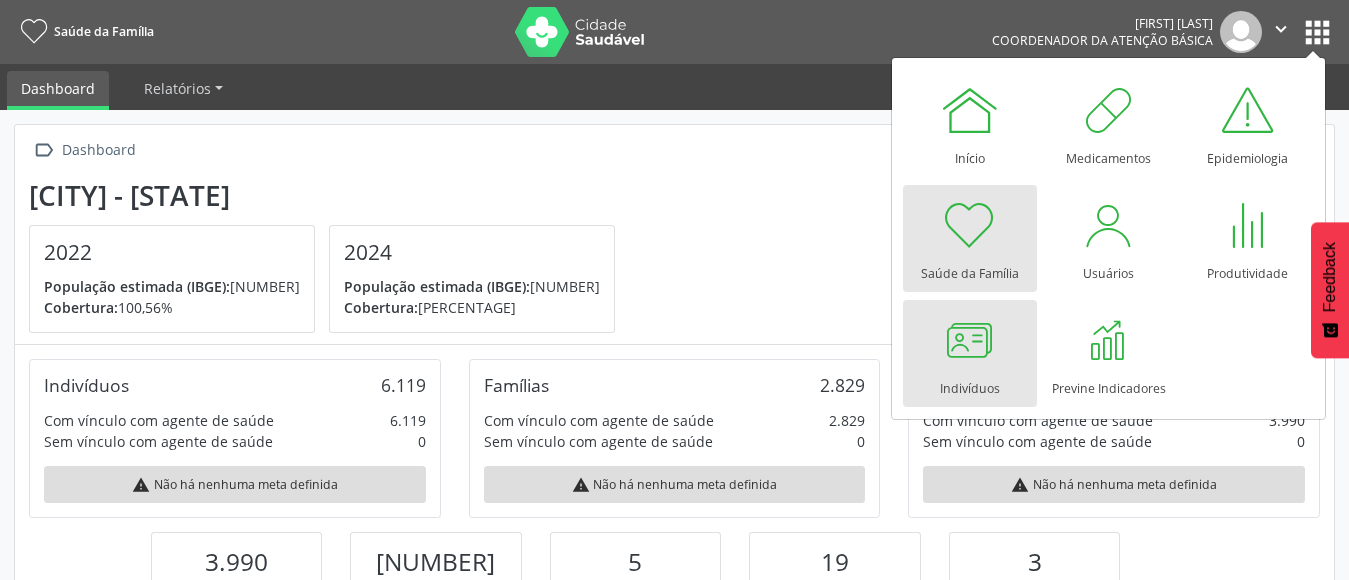 click at bounding box center (970, 340) 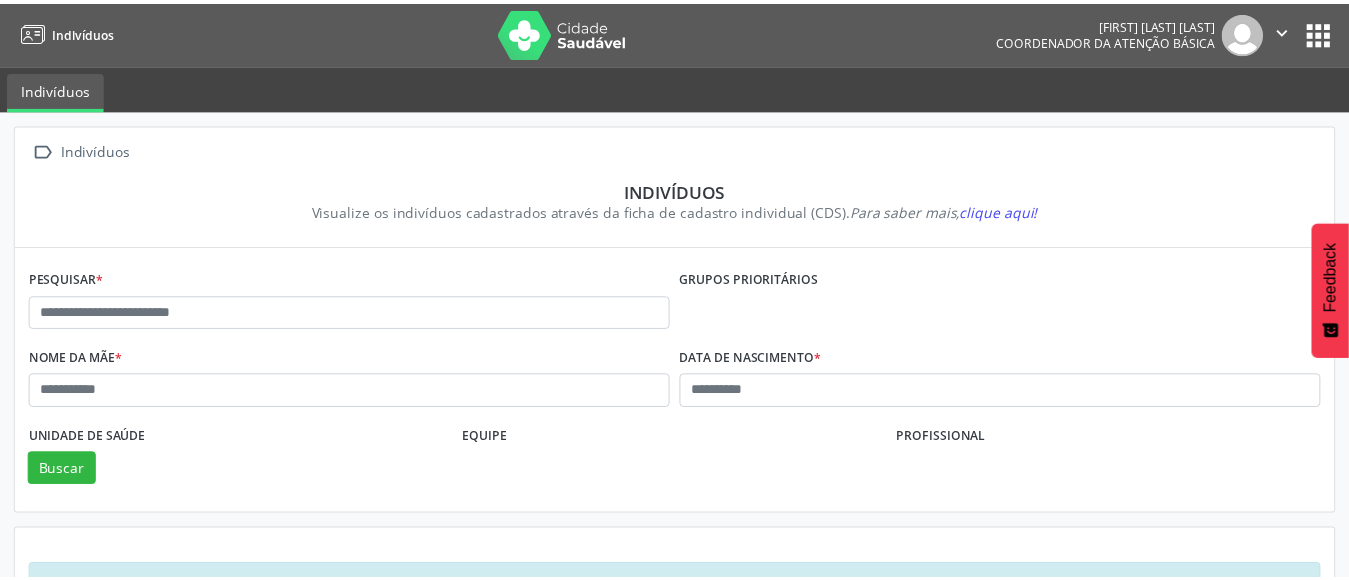 scroll, scrollTop: 0, scrollLeft: 0, axis: both 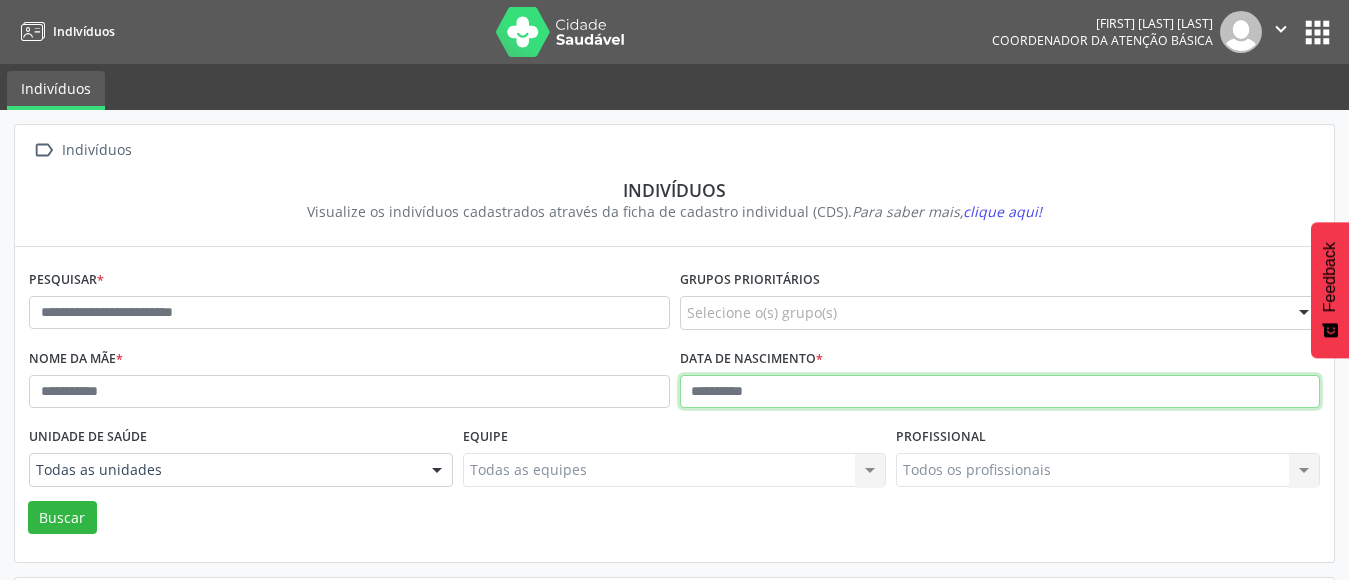 click at bounding box center [1000, 392] 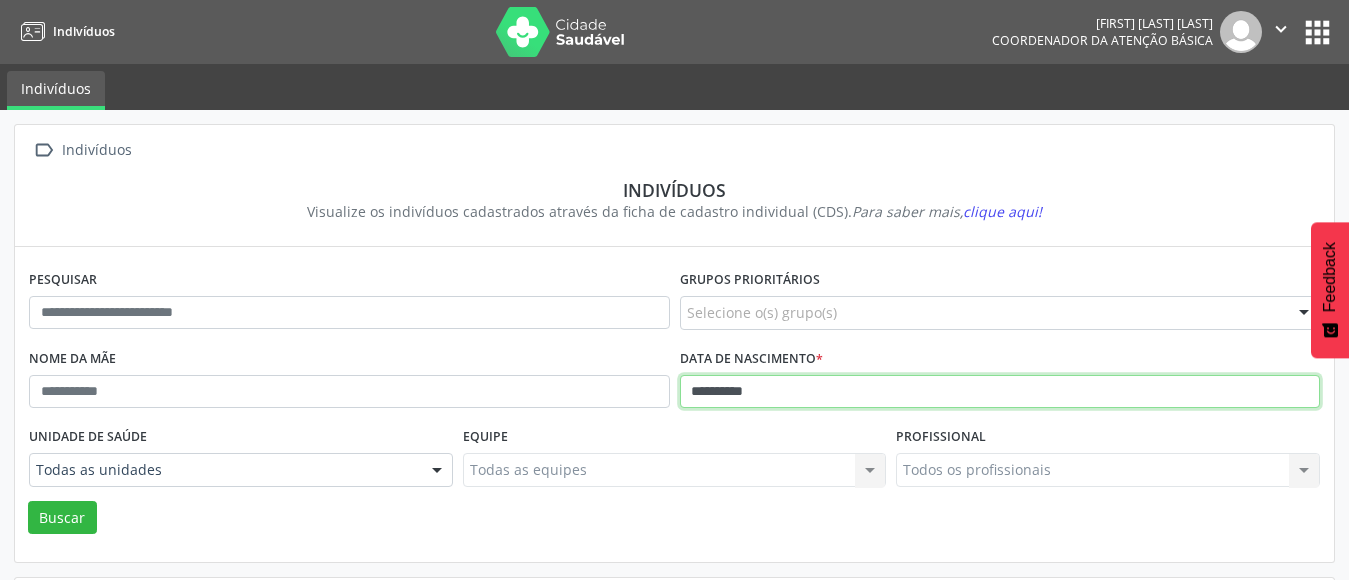 type on "**********" 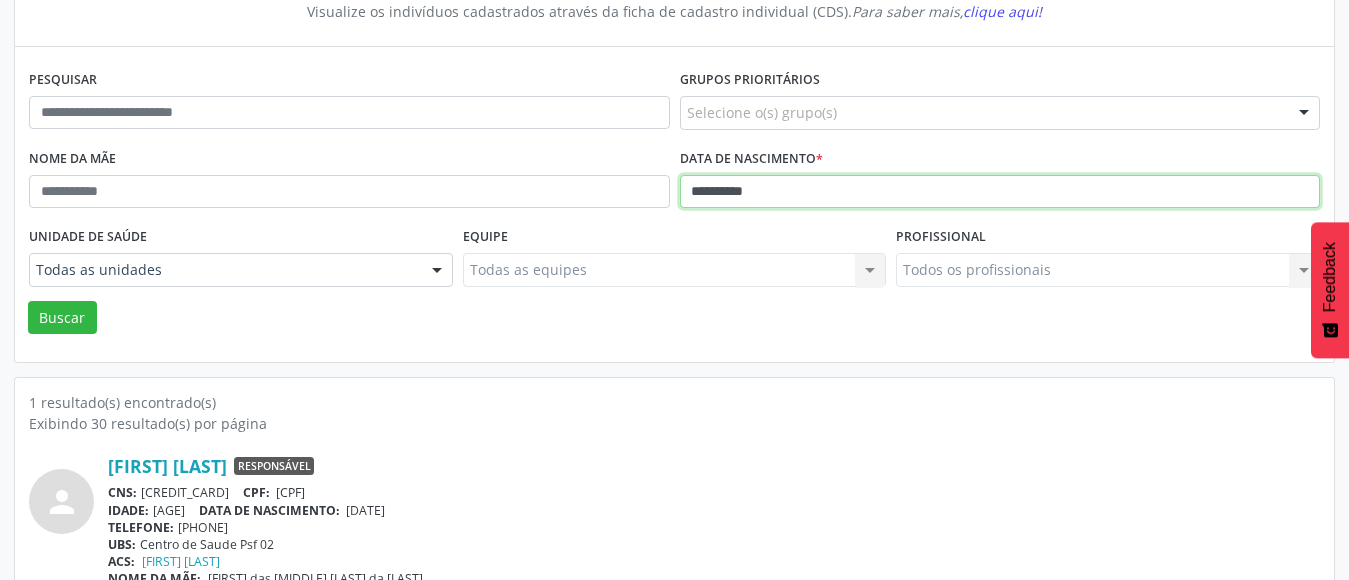 scroll, scrollTop: 236, scrollLeft: 0, axis: vertical 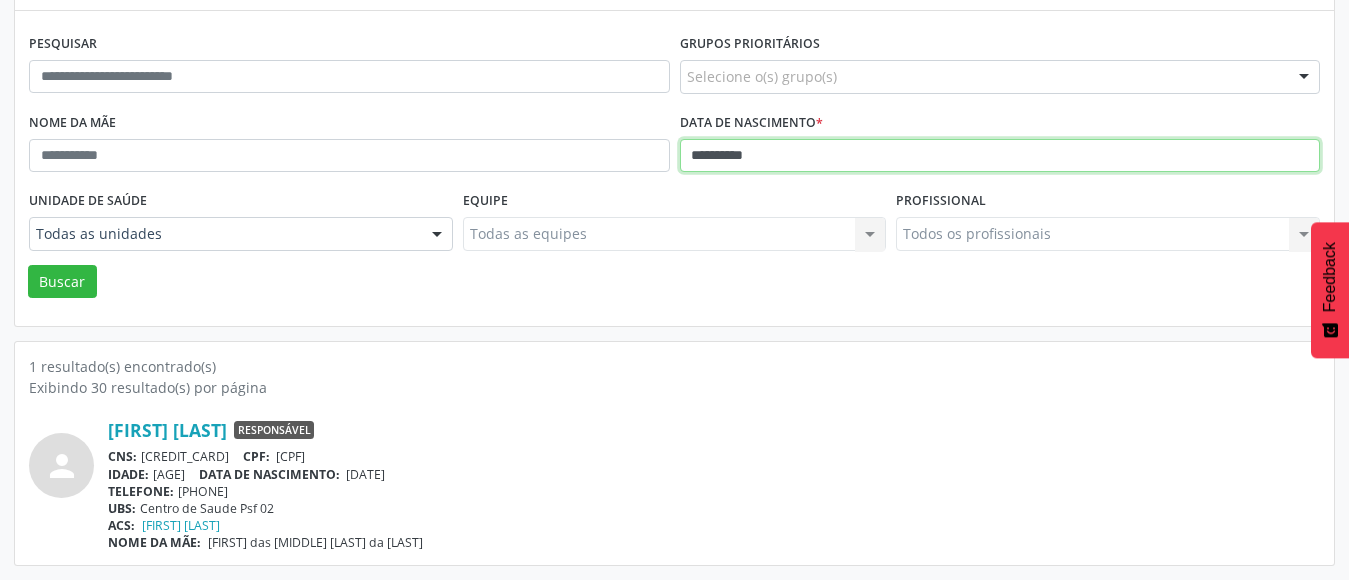 drag, startPoint x: 793, startPoint y: 158, endPoint x: 632, endPoint y: 180, distance: 162.49615 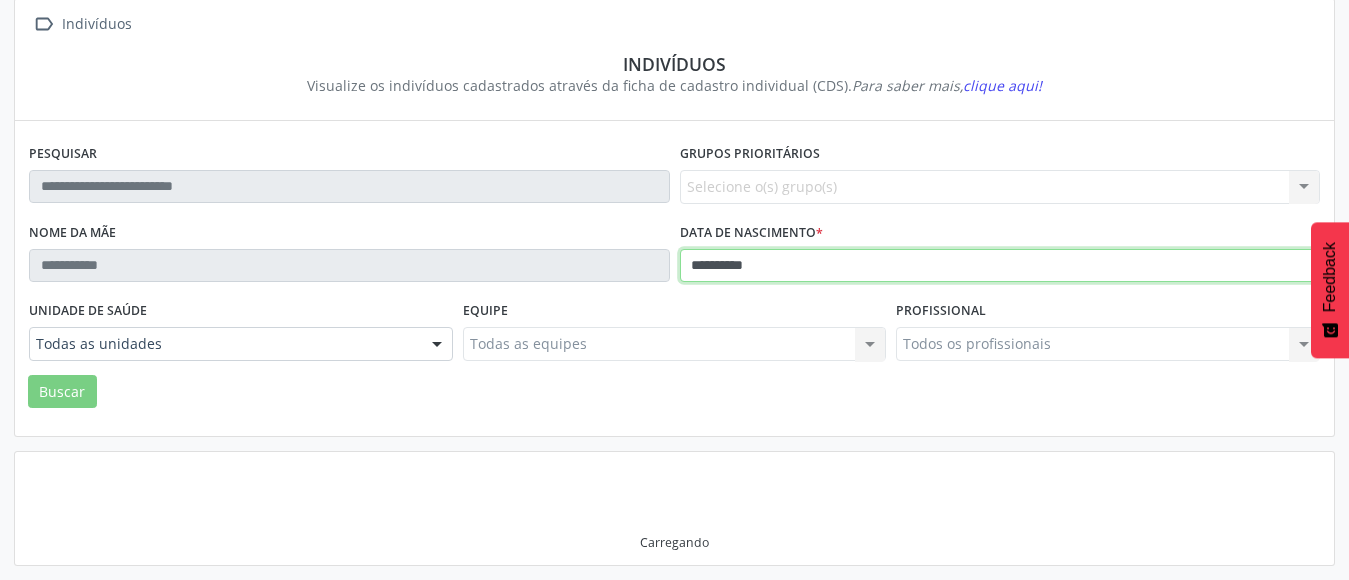 scroll, scrollTop: 236, scrollLeft: 0, axis: vertical 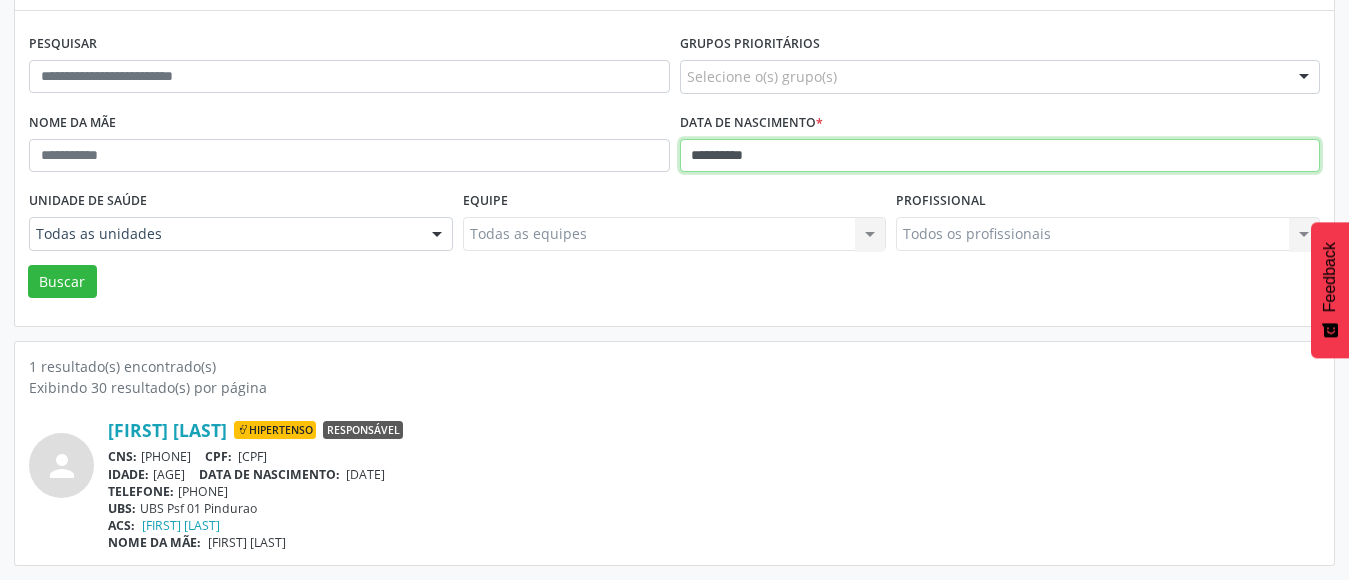 click on "Buscar" at bounding box center (62, 282) 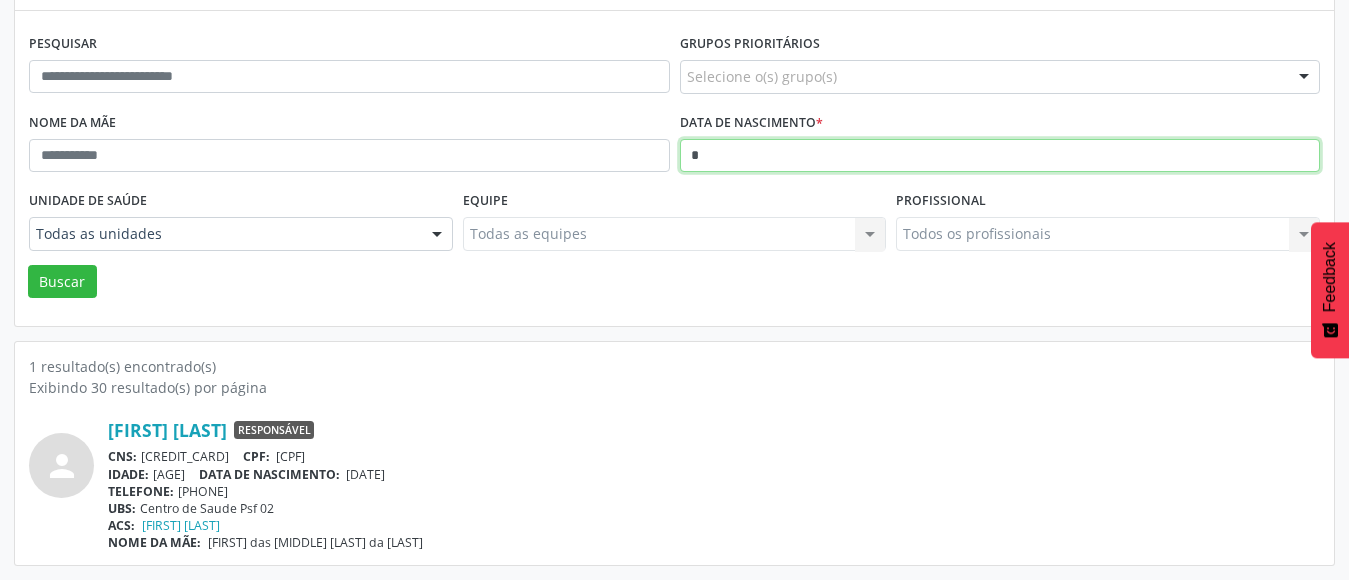 scroll, scrollTop: 236, scrollLeft: 0, axis: vertical 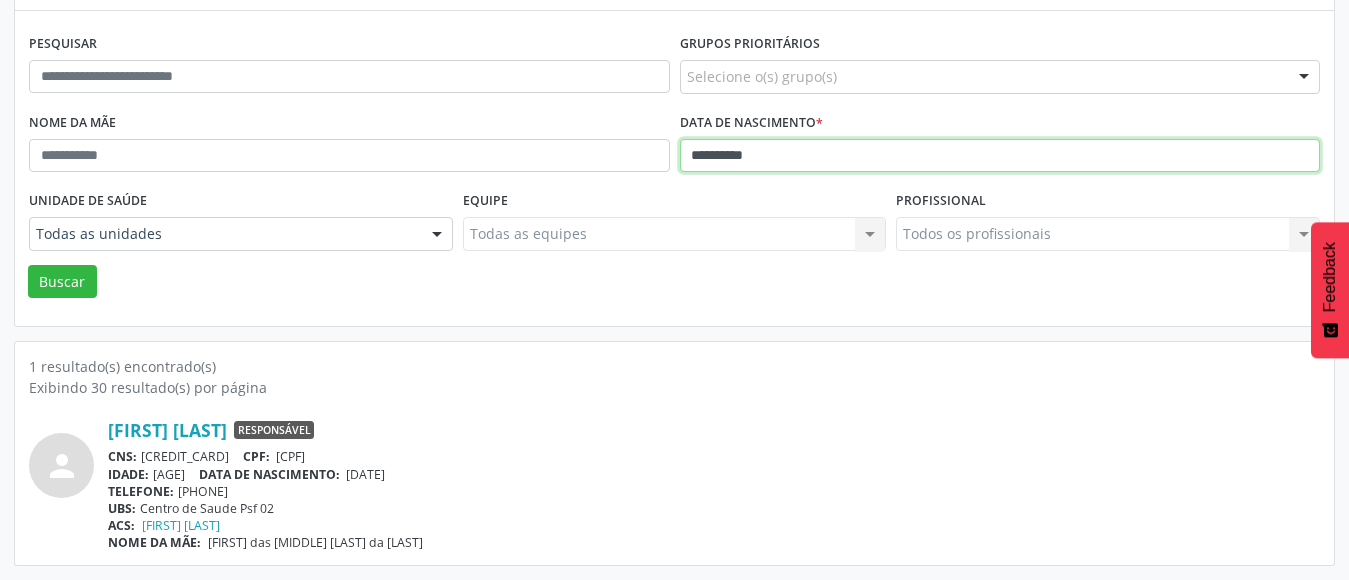 type on "**********" 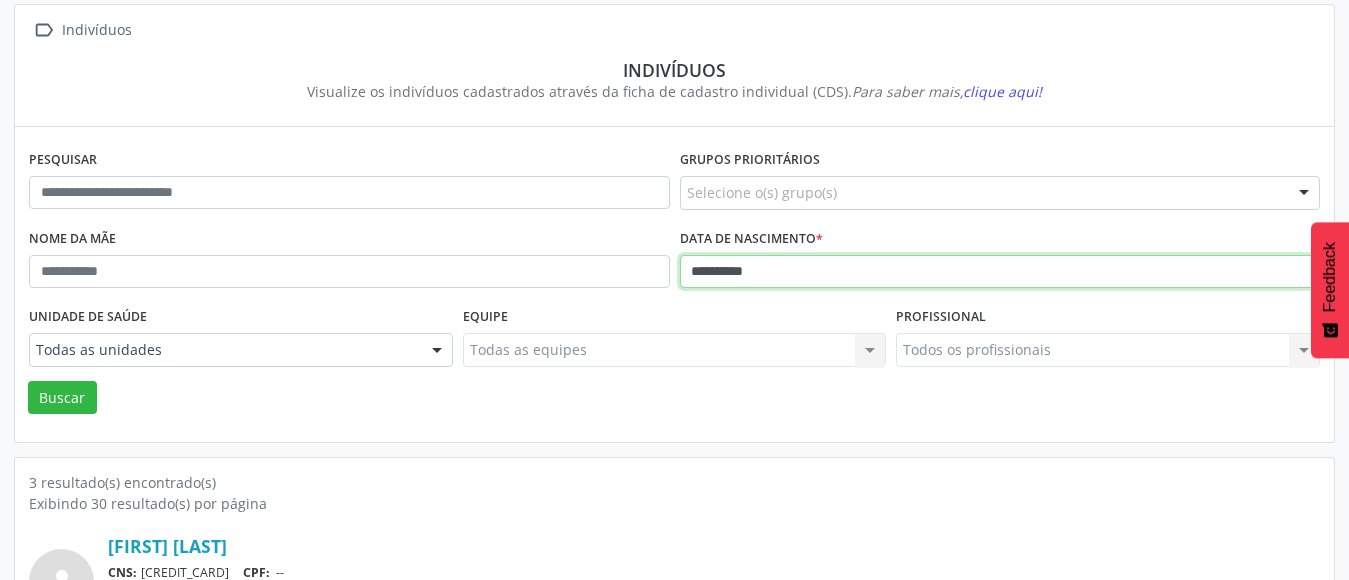 scroll, scrollTop: 87, scrollLeft: 0, axis: vertical 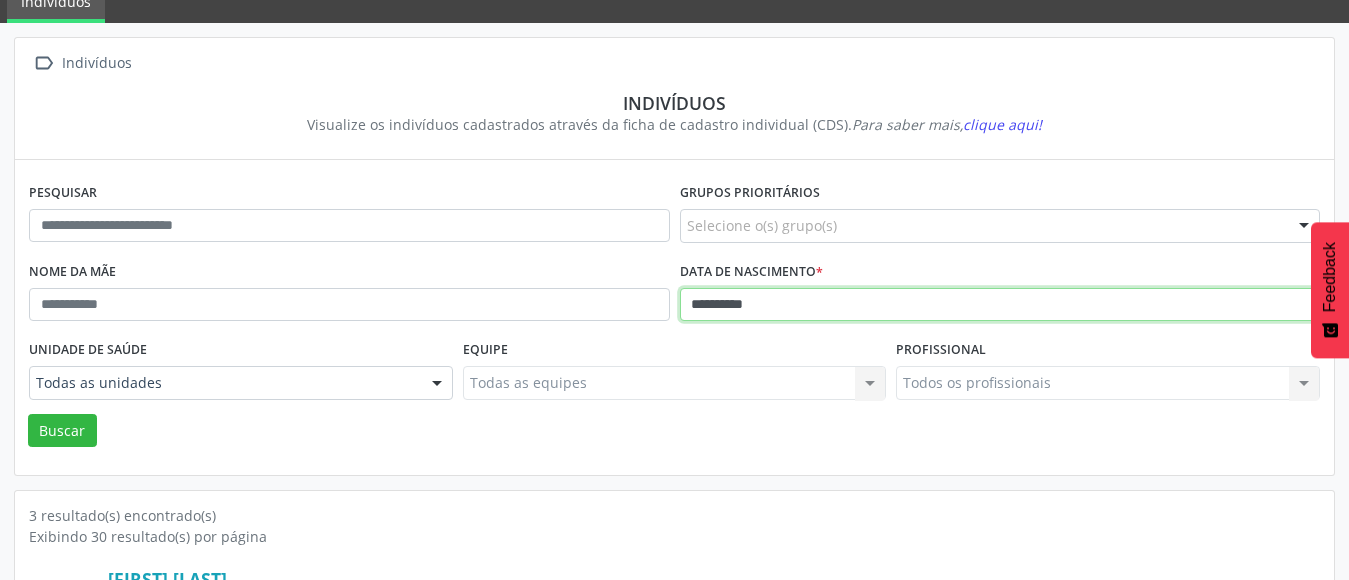 drag, startPoint x: 779, startPoint y: 302, endPoint x: 458, endPoint y: 318, distance: 321.3985 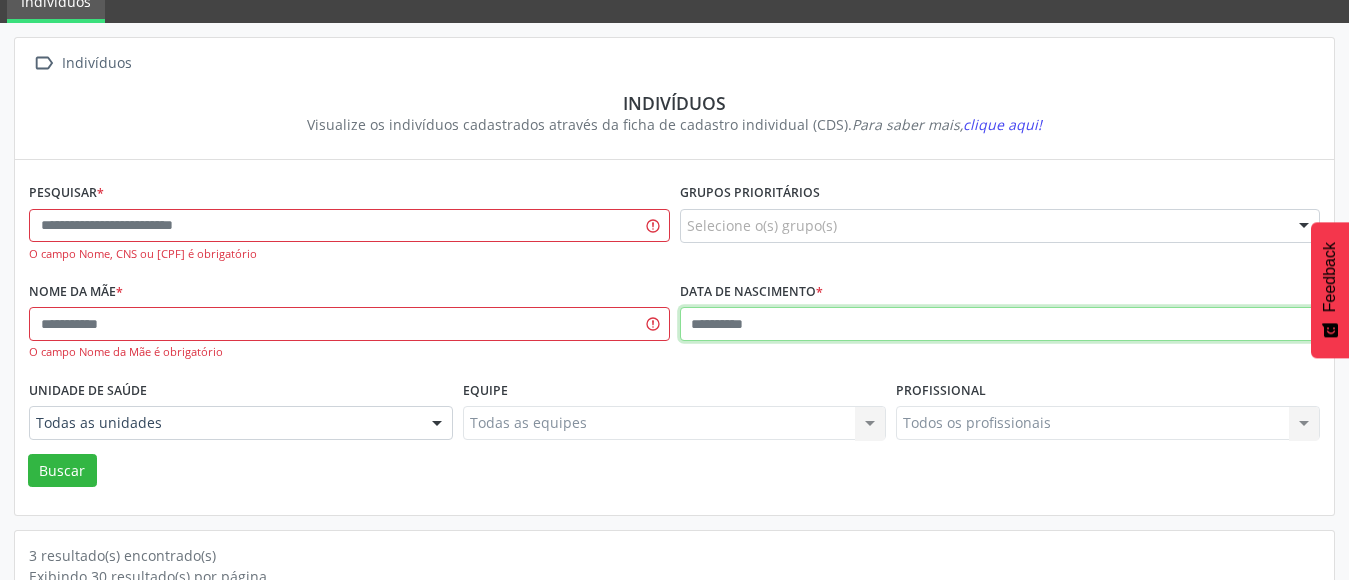 type 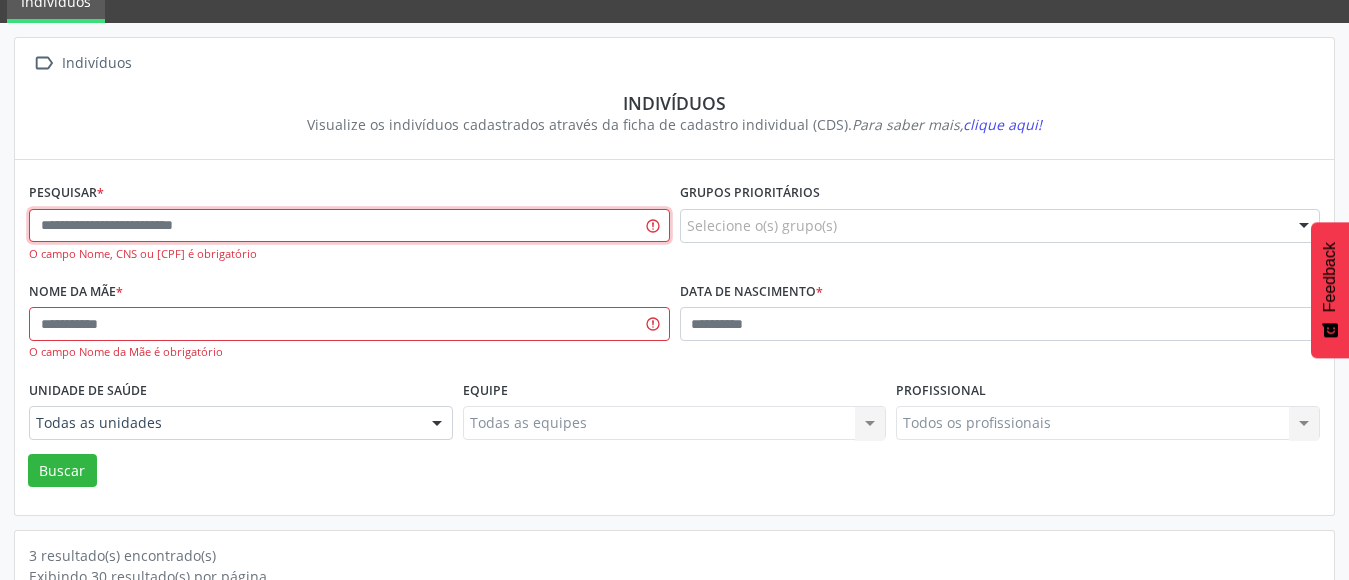 click at bounding box center (349, 226) 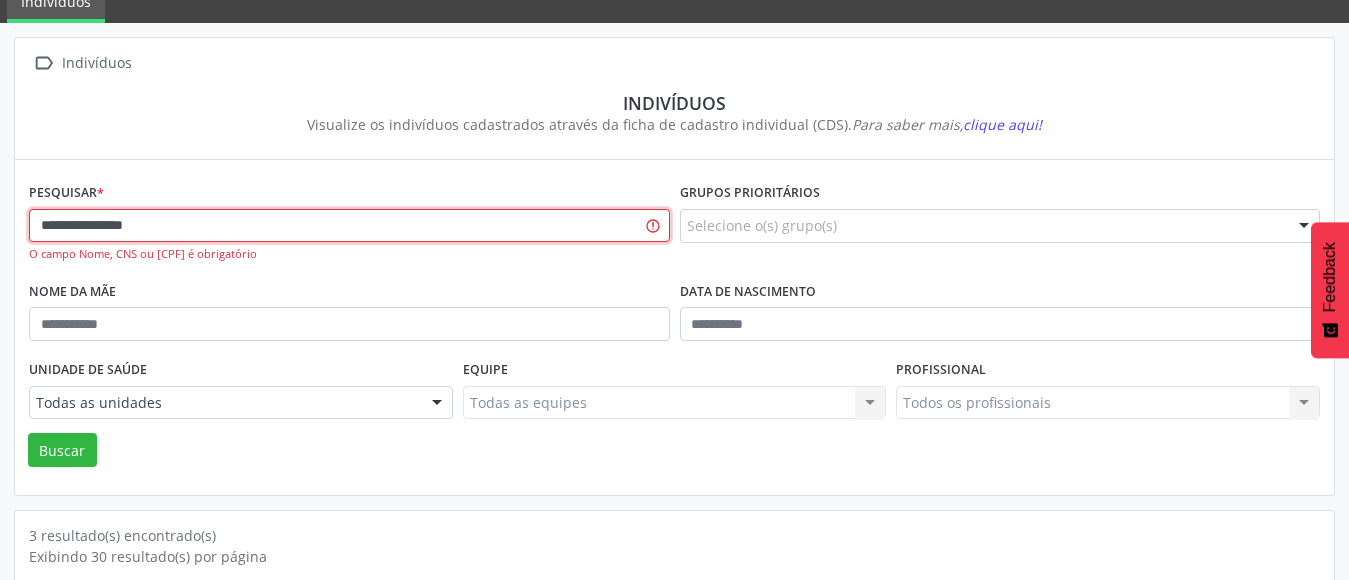 type on "**********" 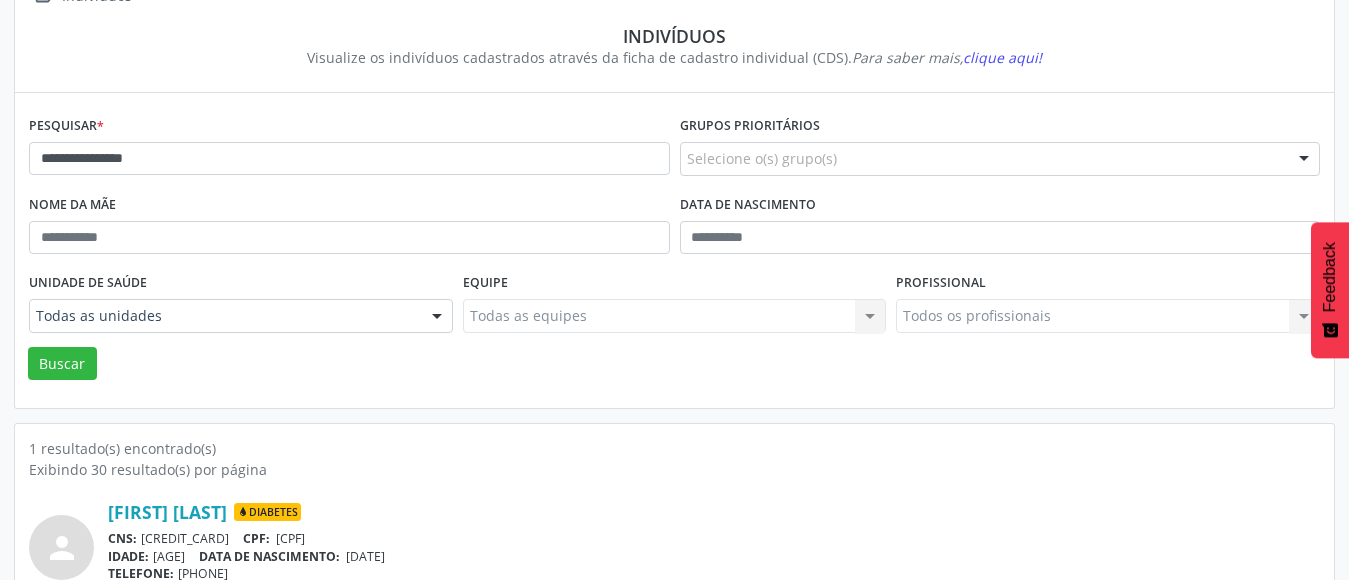 scroll, scrollTop: 236, scrollLeft: 0, axis: vertical 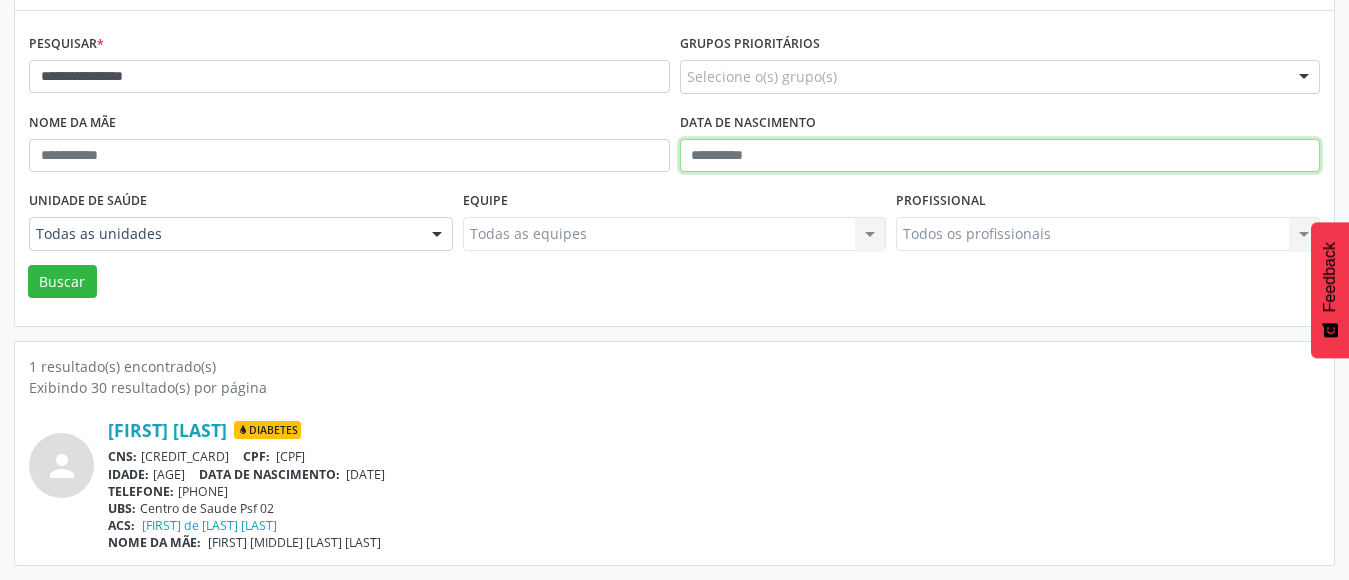click at bounding box center [1000, 156] 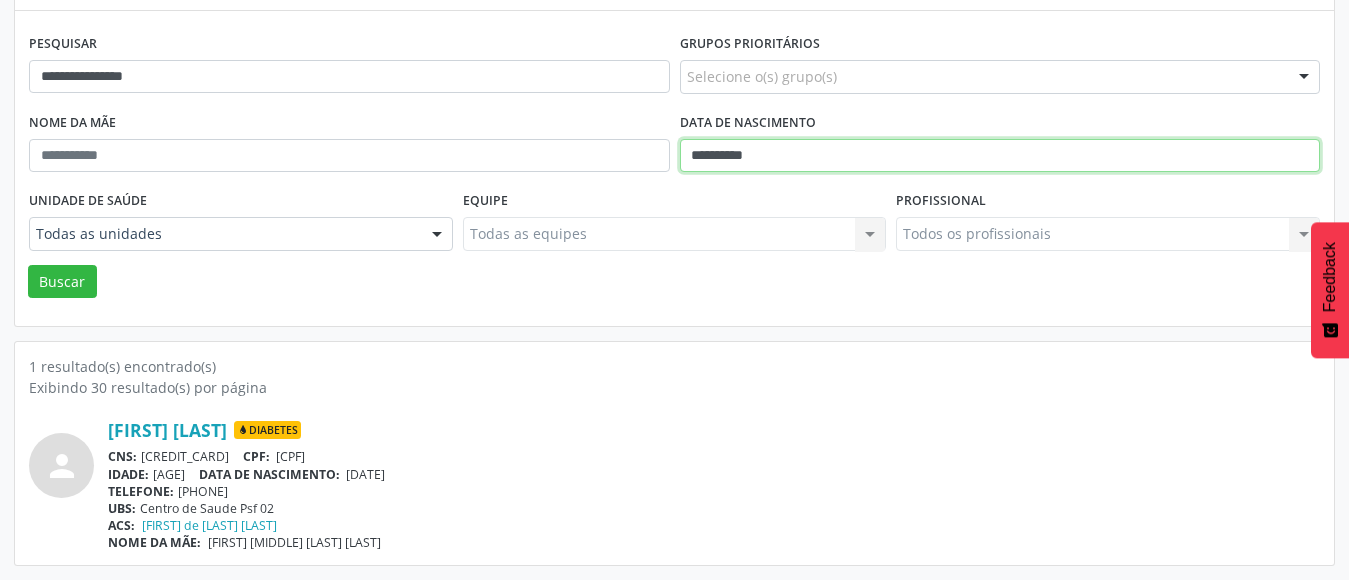 type on "**********" 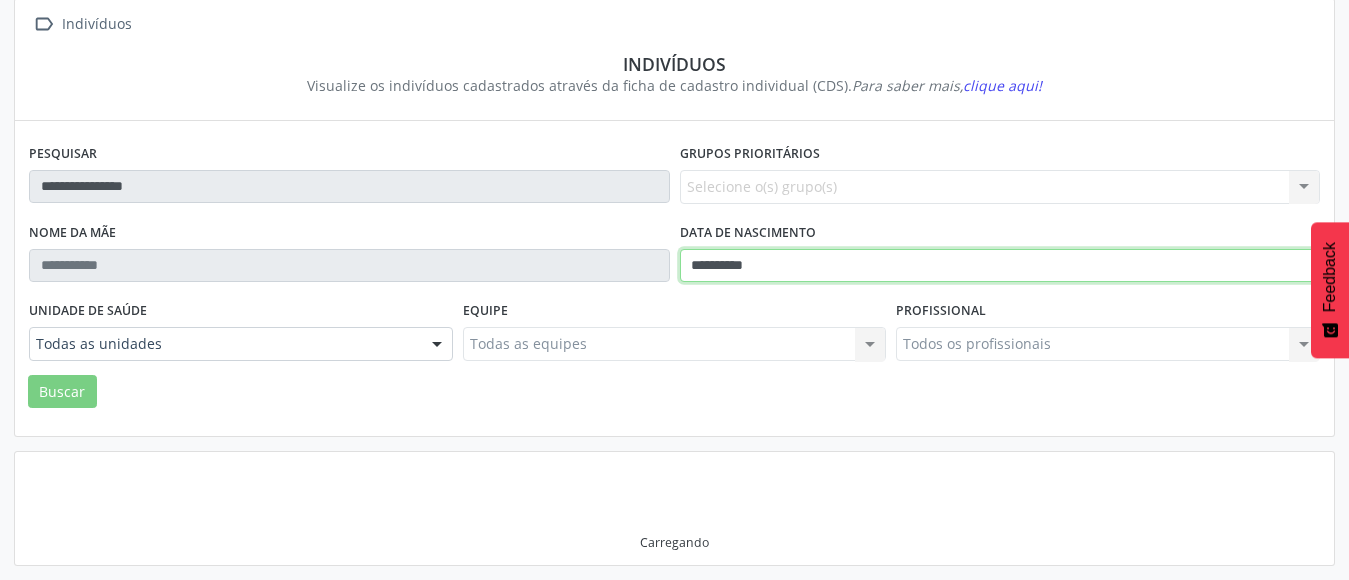 scroll, scrollTop: 120, scrollLeft: 0, axis: vertical 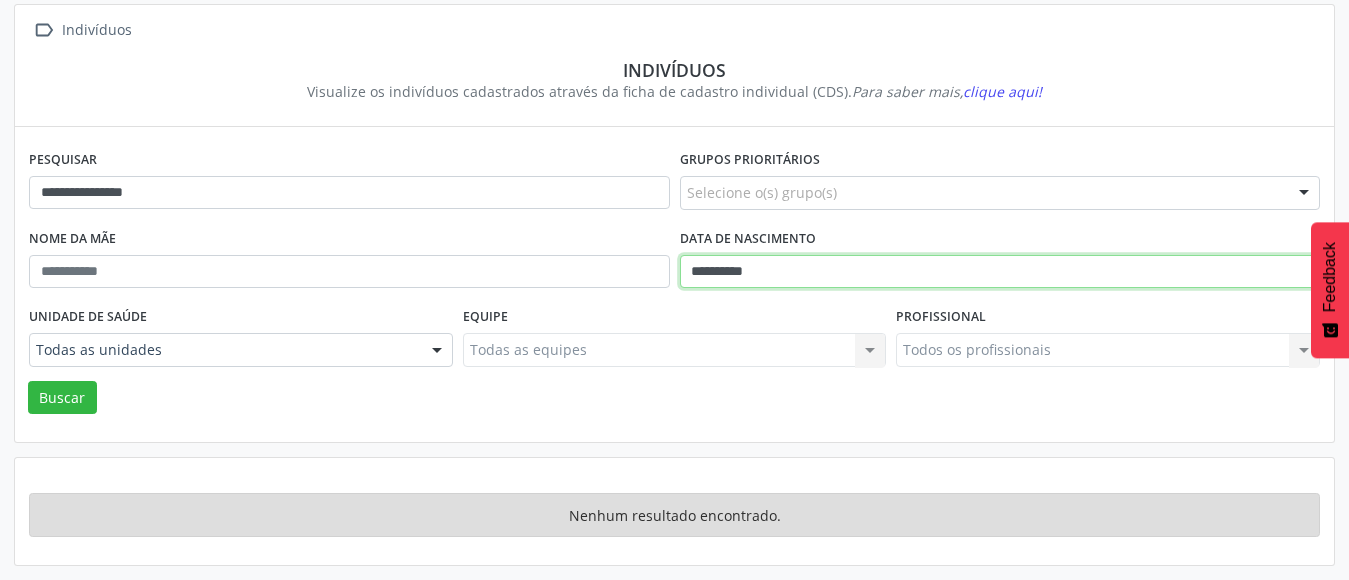 drag, startPoint x: 804, startPoint y: 286, endPoint x: 238, endPoint y: 320, distance: 567.02026 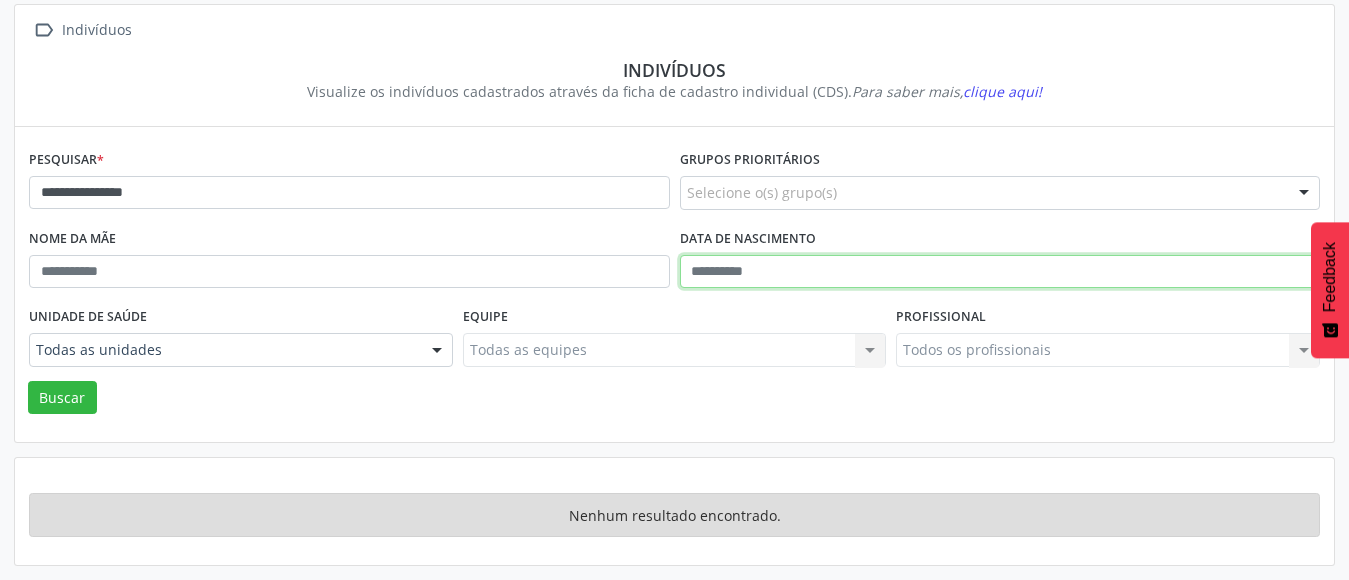 type 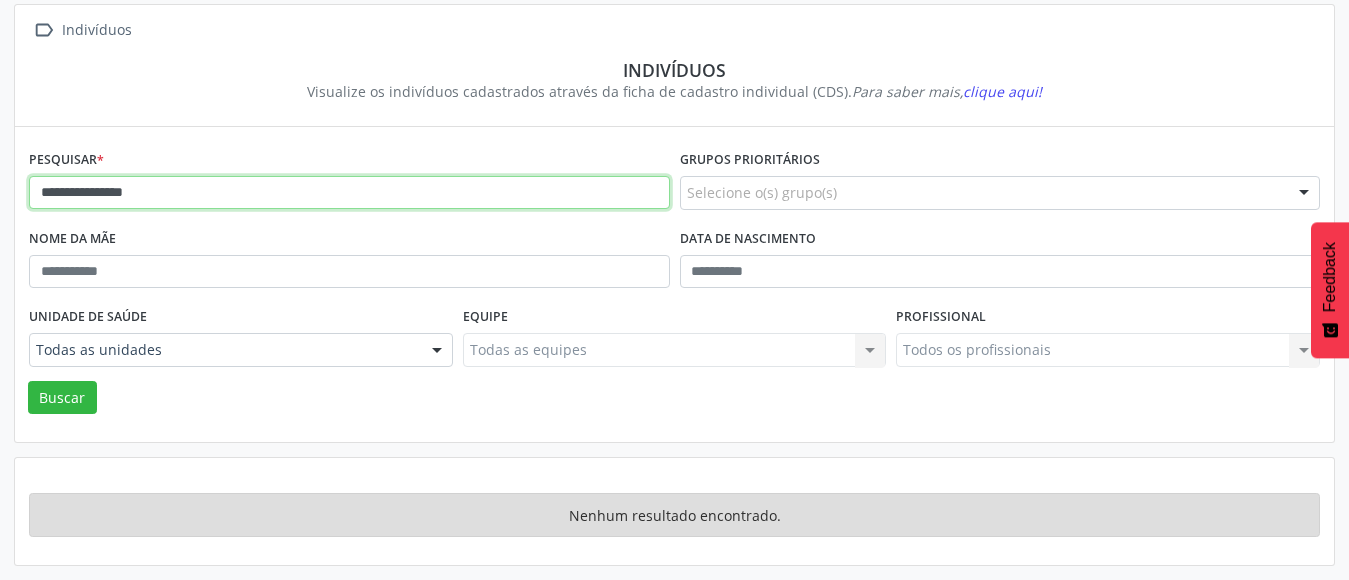 drag, startPoint x: 389, startPoint y: 192, endPoint x: 0, endPoint y: 291, distance: 401.40005 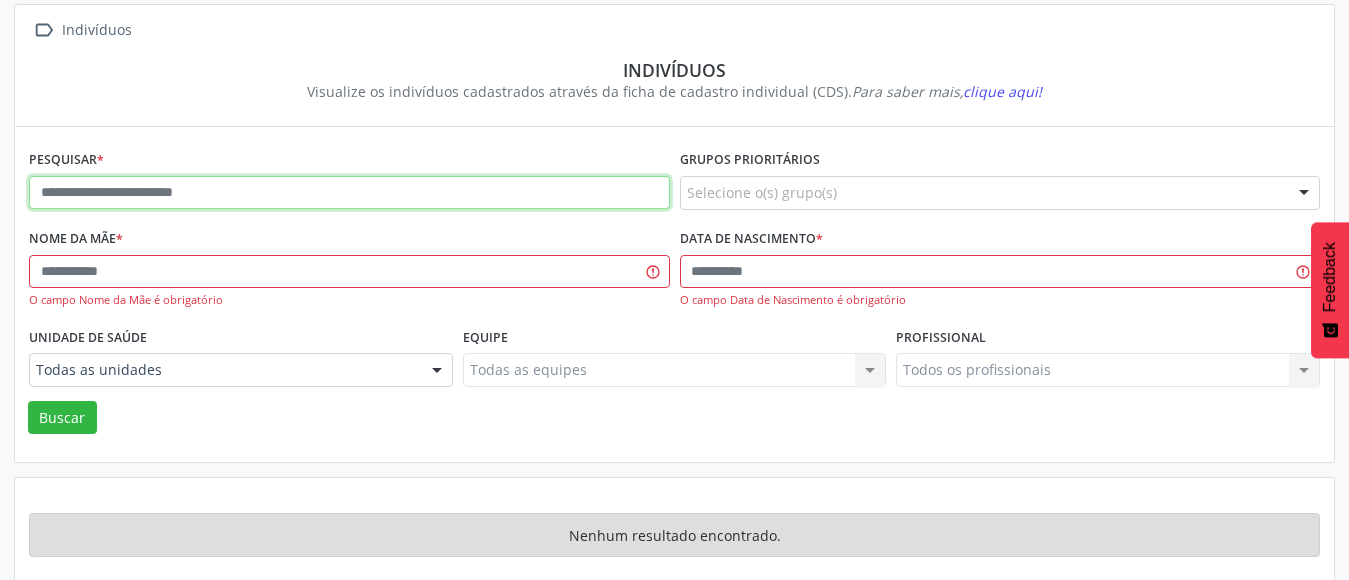 type 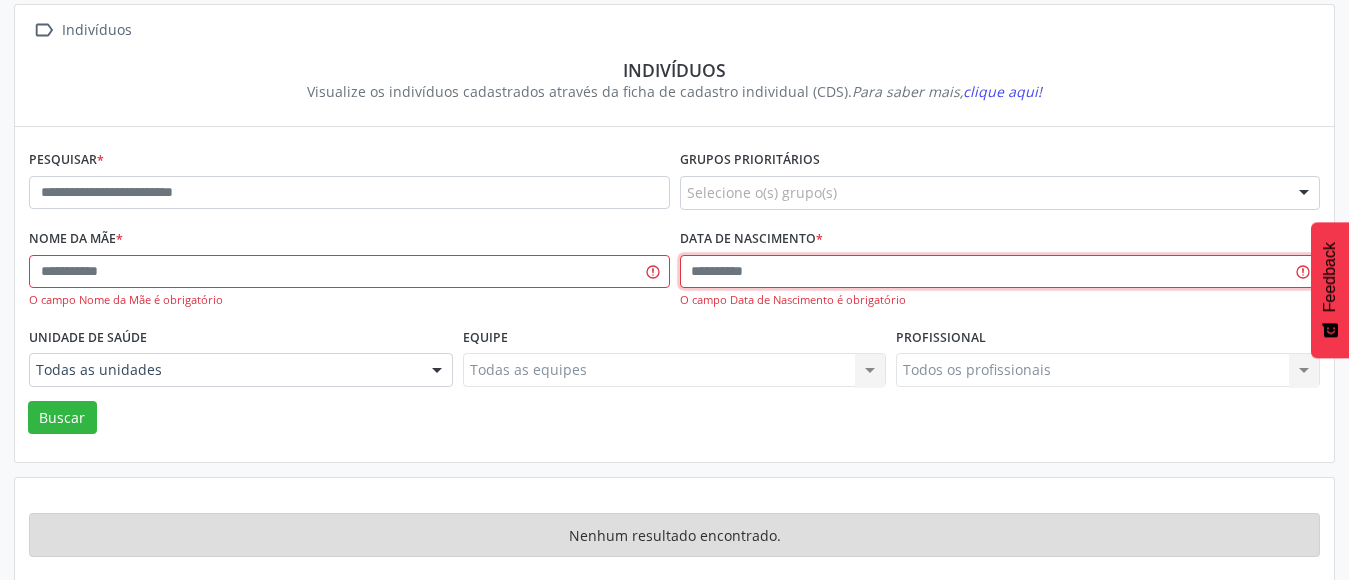 click at bounding box center [1000, 272] 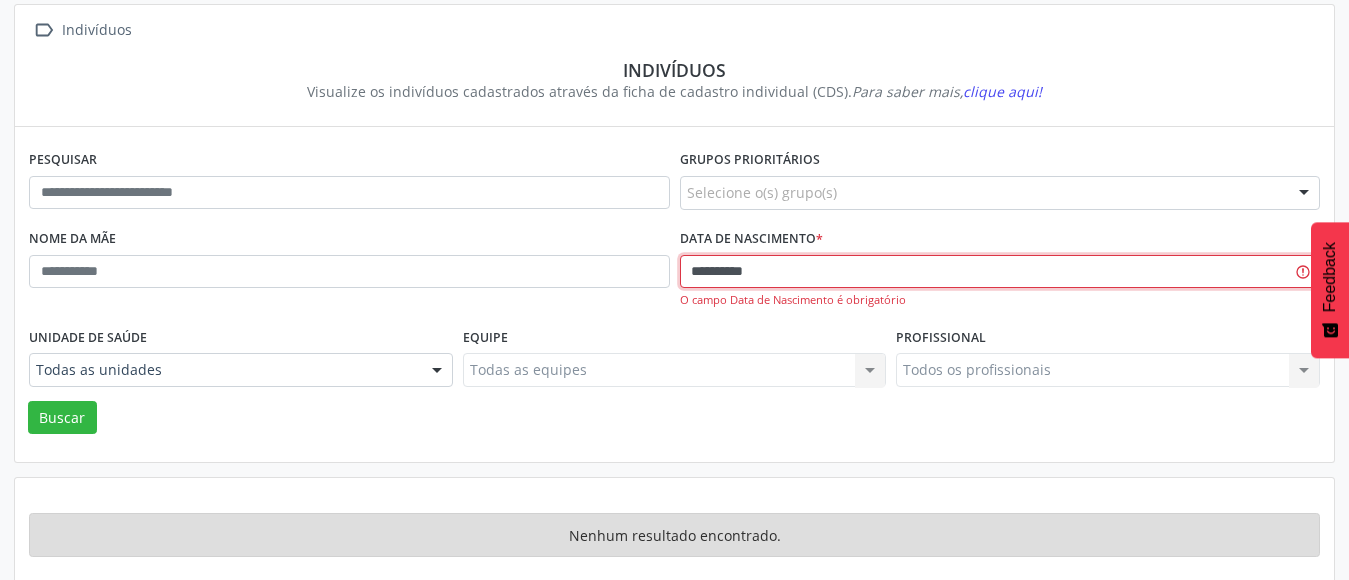 type on "**********" 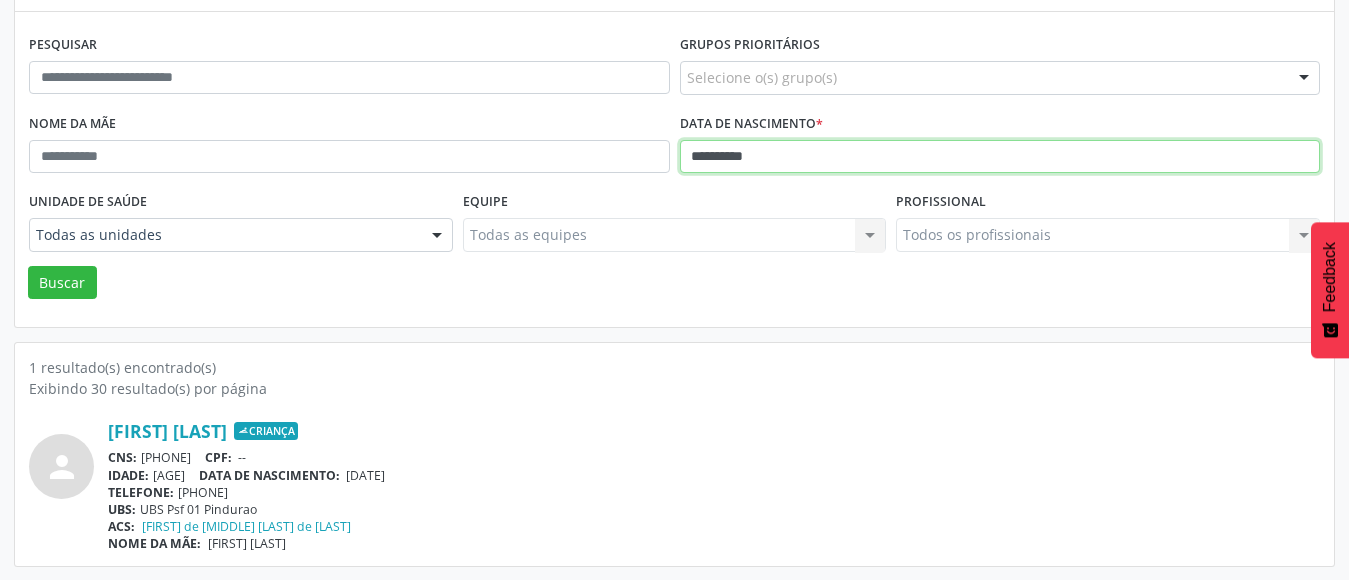 scroll, scrollTop: 236, scrollLeft: 0, axis: vertical 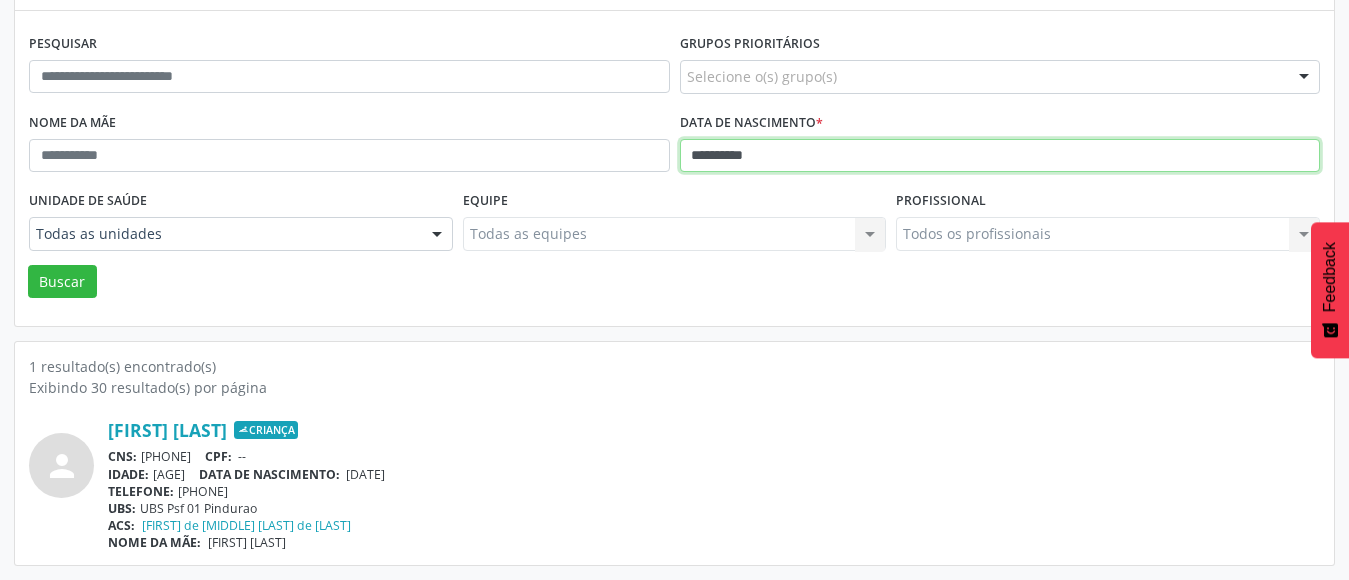 click on "Buscar" at bounding box center (62, 282) 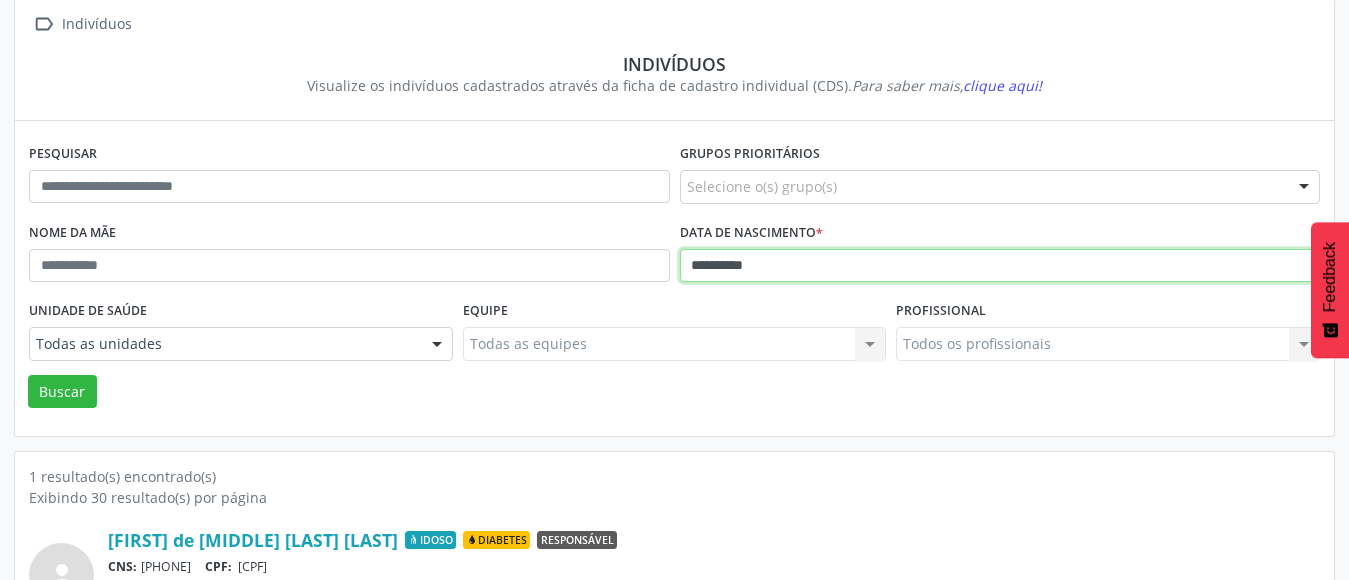 scroll, scrollTop: 236, scrollLeft: 0, axis: vertical 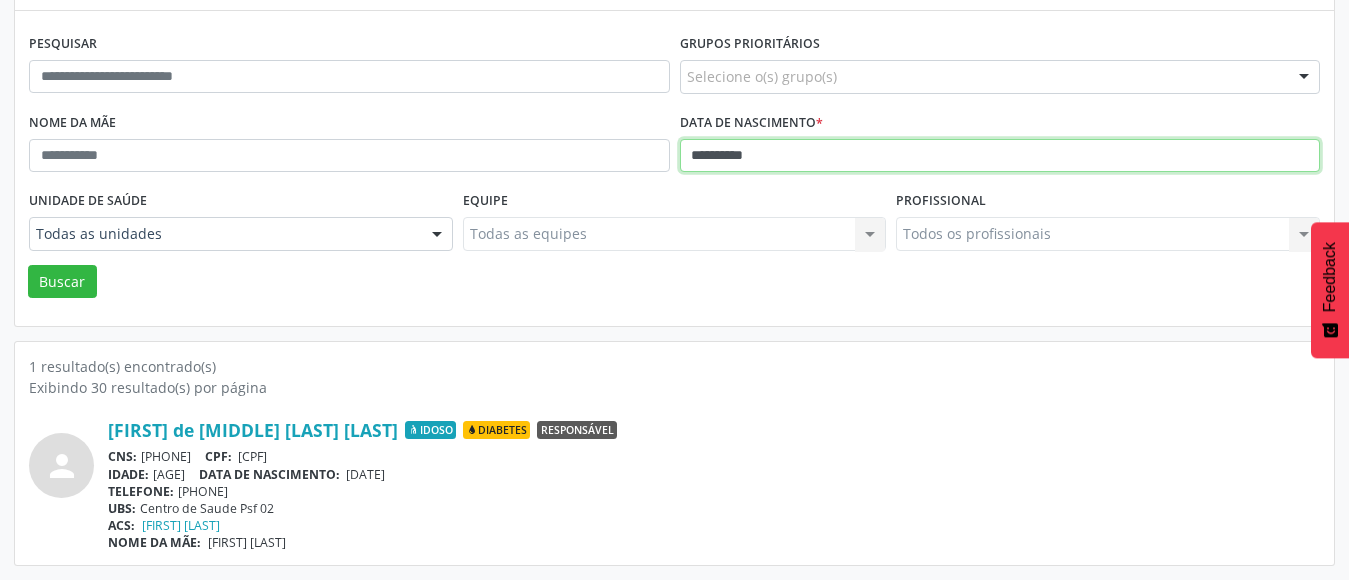 click on "Buscar" at bounding box center (62, 282) 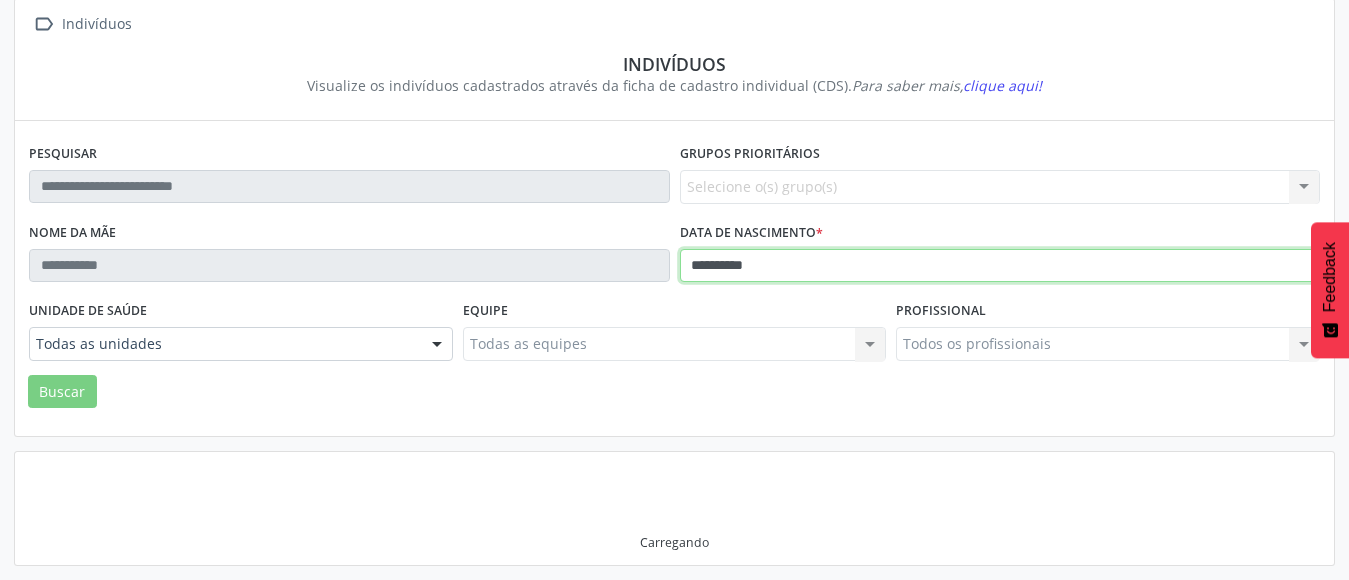 scroll, scrollTop: 236, scrollLeft: 0, axis: vertical 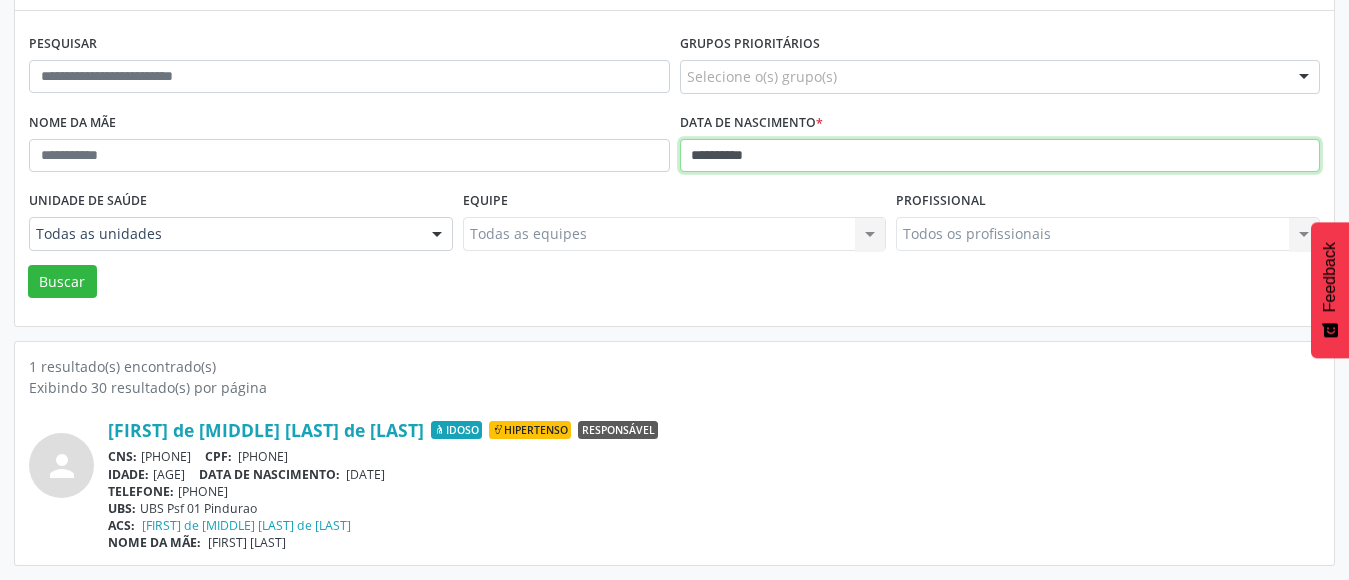 click on "Buscar" at bounding box center [62, 282] 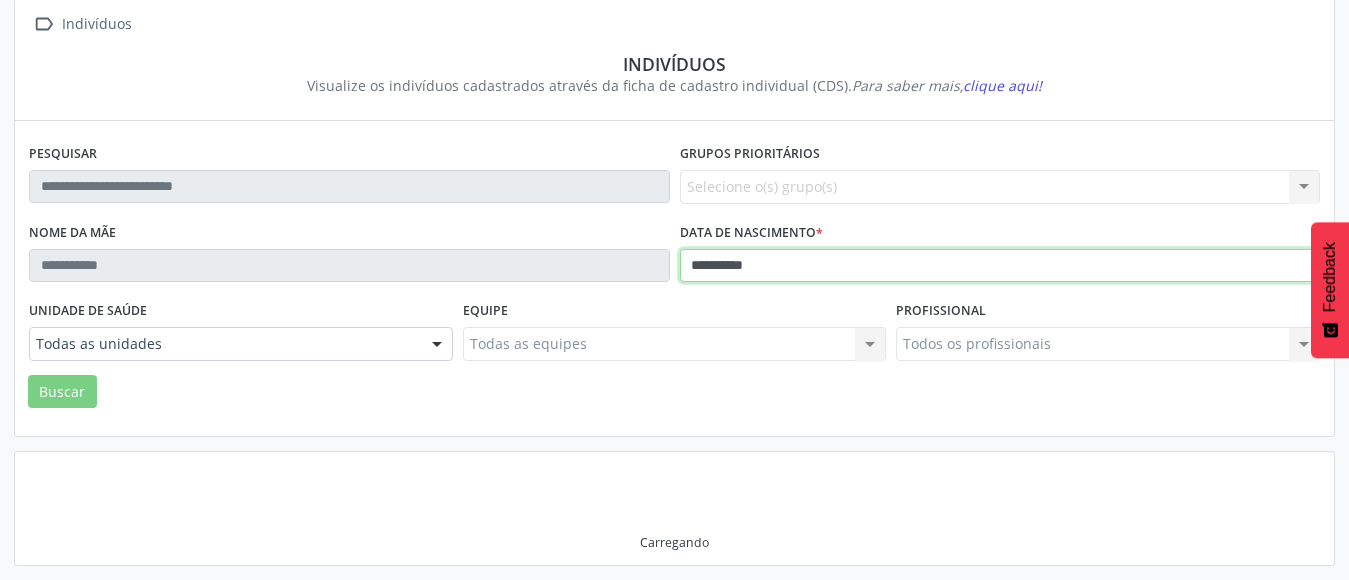 scroll, scrollTop: 236, scrollLeft: 0, axis: vertical 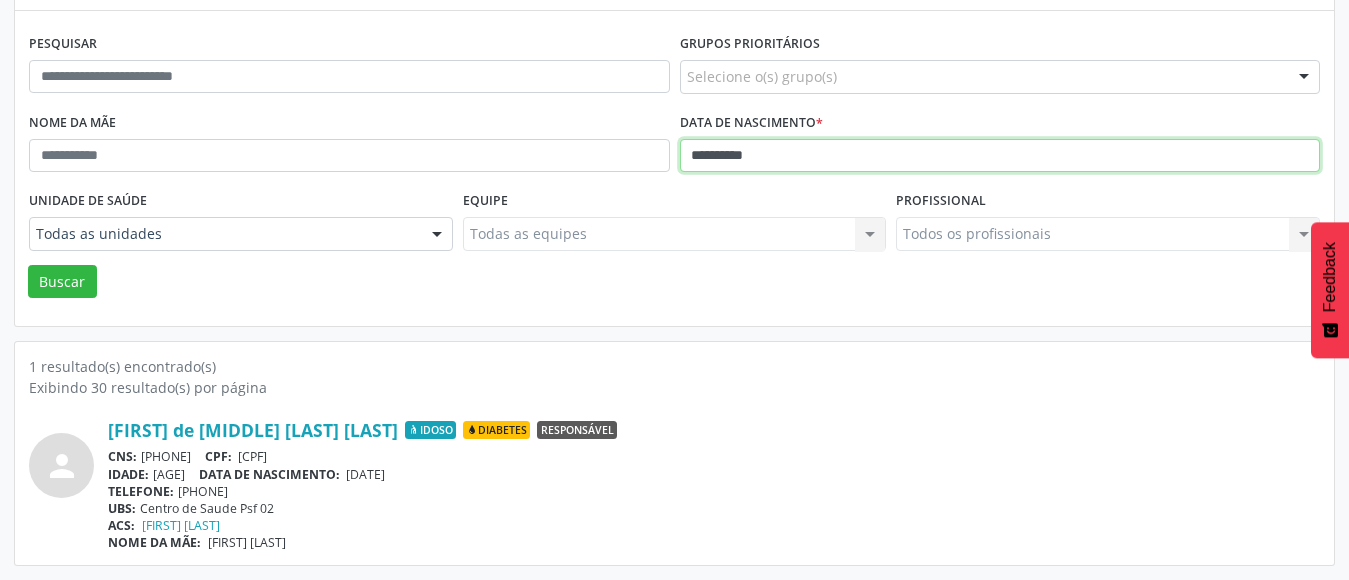 drag, startPoint x: 810, startPoint y: 141, endPoint x: 371, endPoint y: 156, distance: 439.2562 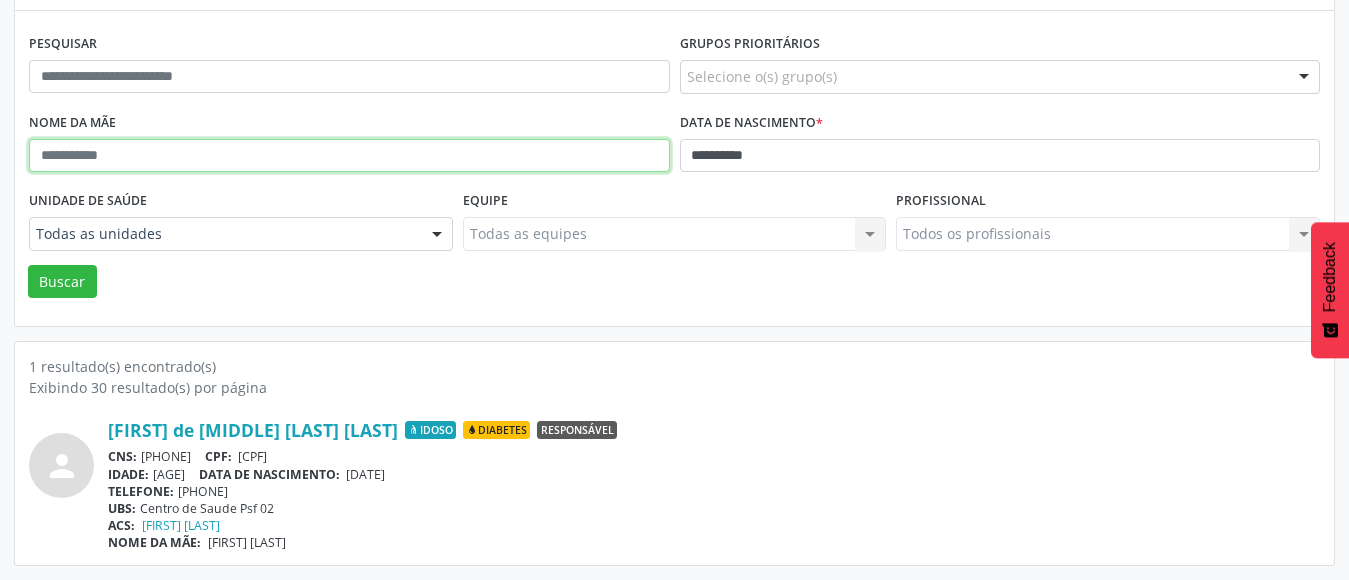 click at bounding box center (349, 156) 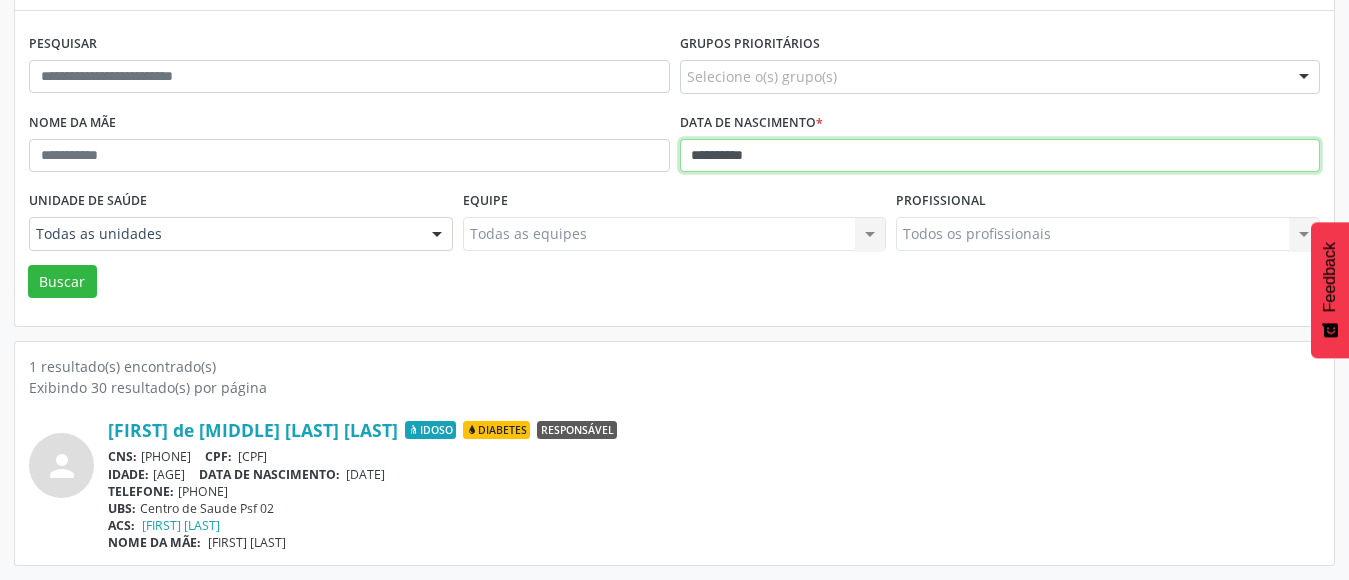 drag, startPoint x: 815, startPoint y: 169, endPoint x: 325, endPoint y: 194, distance: 490.63733 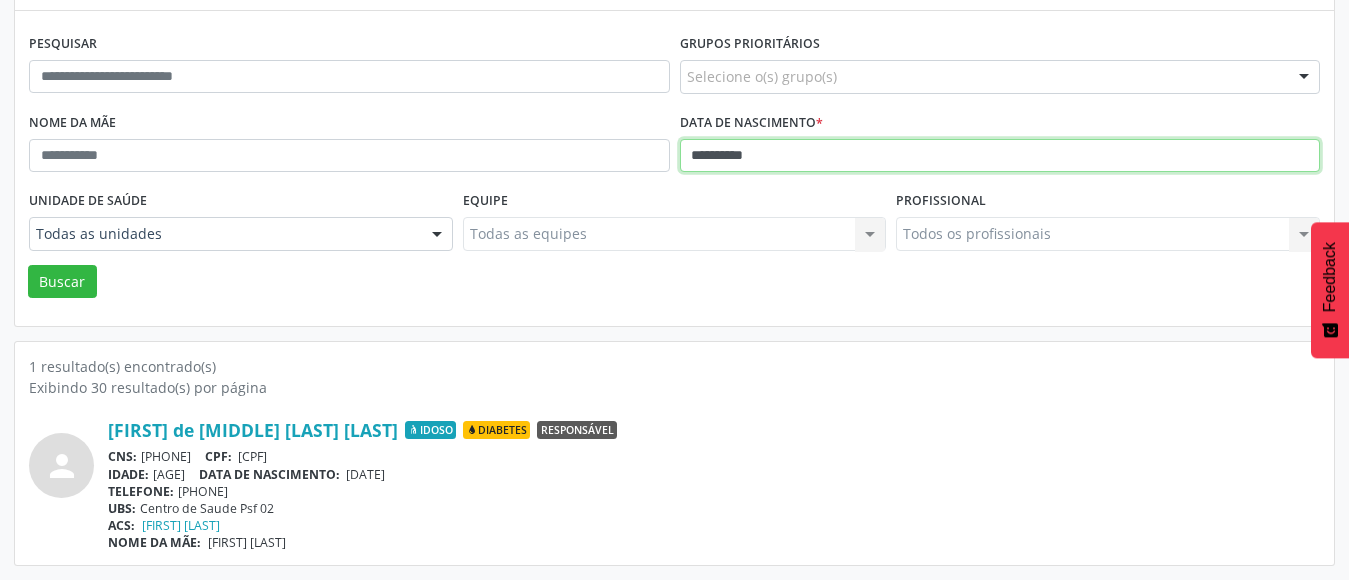 click on "Buscar" at bounding box center (62, 282) 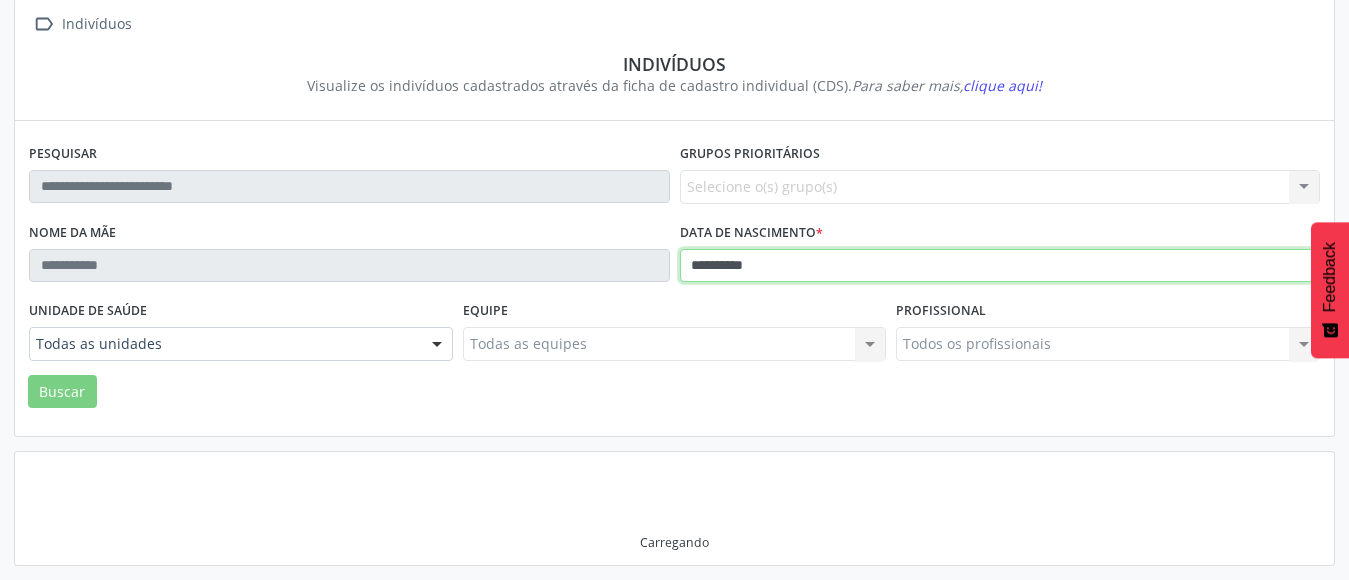 scroll, scrollTop: 236, scrollLeft: 0, axis: vertical 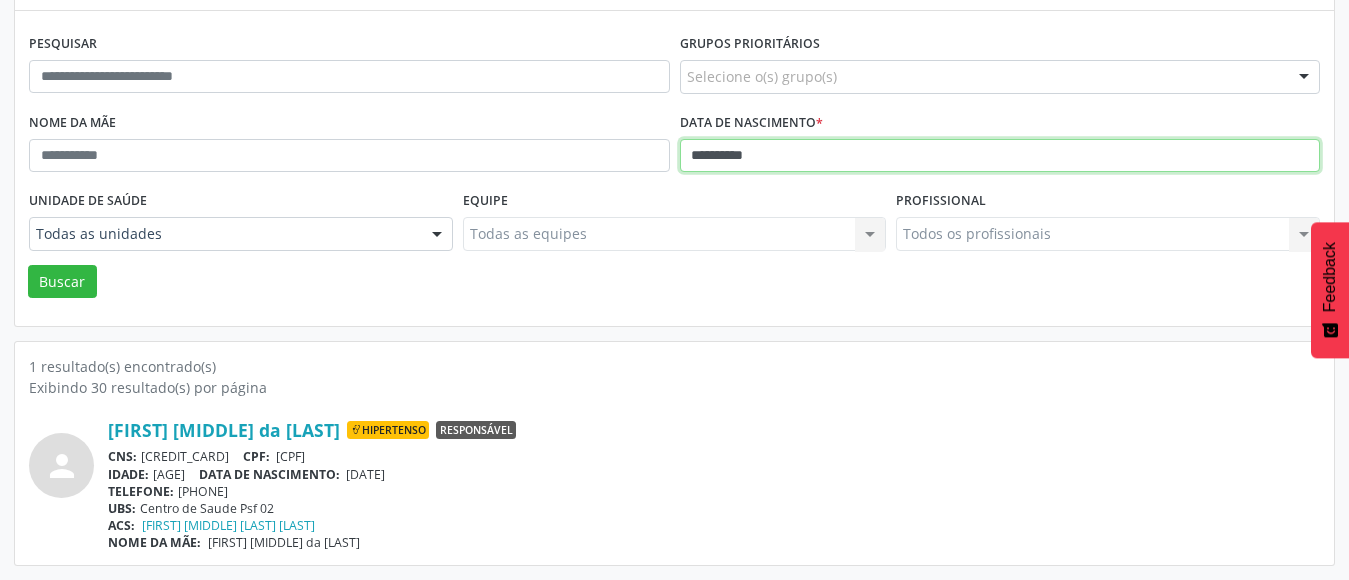 drag, startPoint x: 812, startPoint y: 154, endPoint x: 0, endPoint y: 228, distance: 815.3649 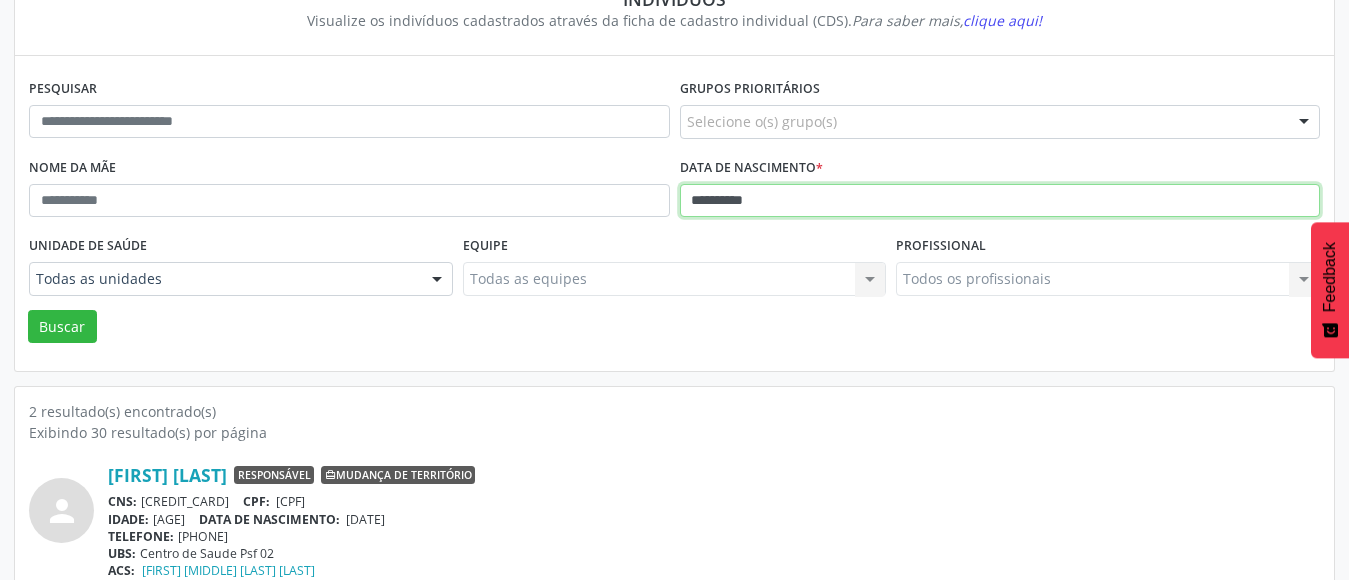 scroll, scrollTop: 111, scrollLeft: 0, axis: vertical 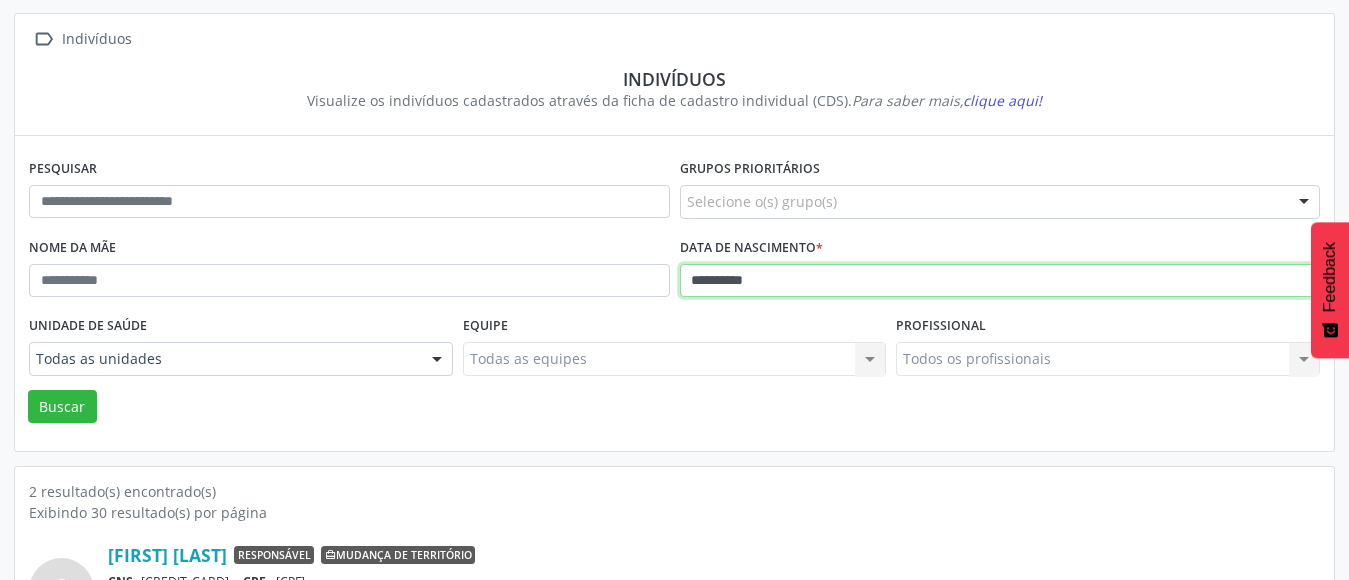 drag, startPoint x: 786, startPoint y: 268, endPoint x: 286, endPoint y: 380, distance: 512.3905 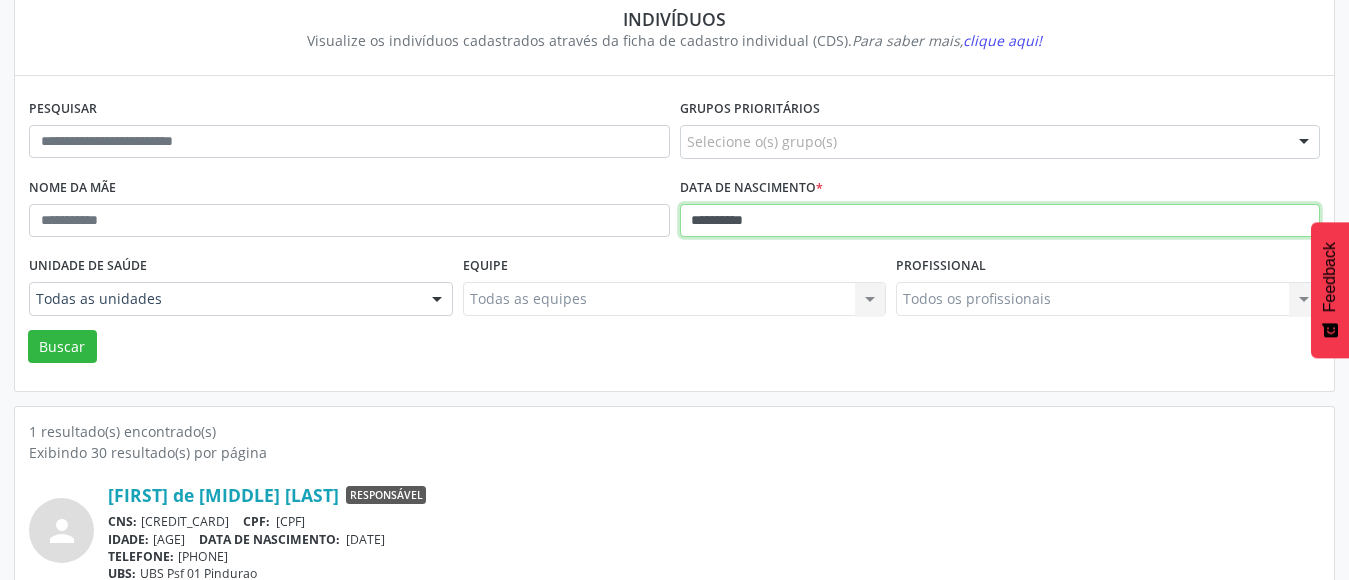 scroll, scrollTop: 236, scrollLeft: 0, axis: vertical 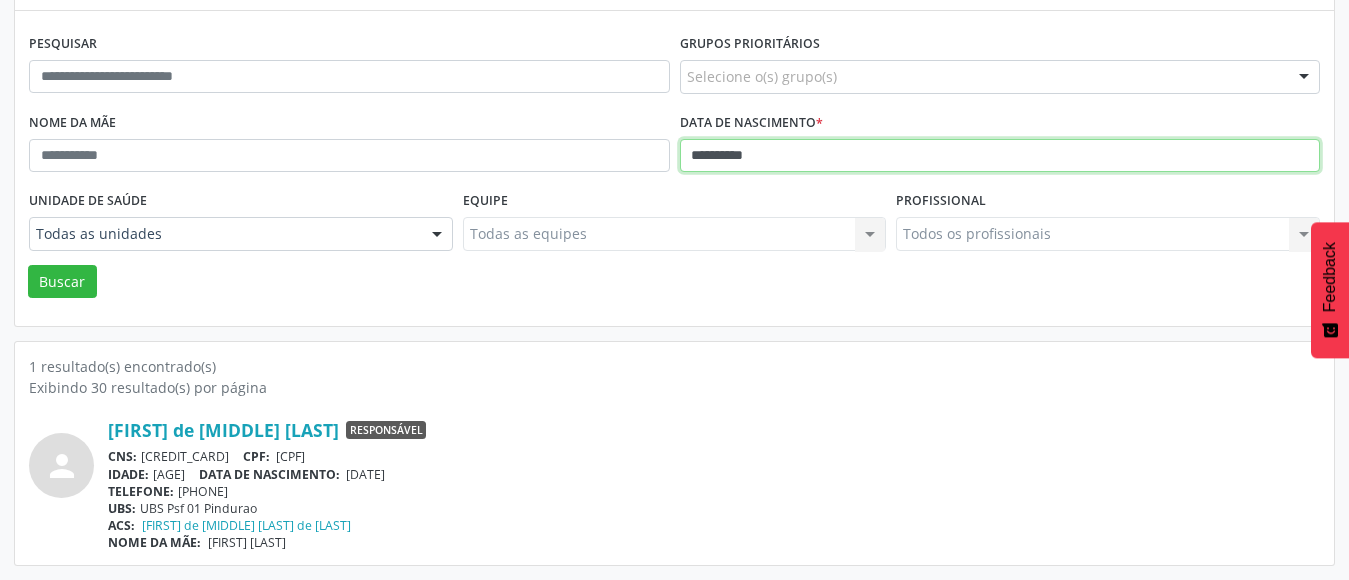 drag, startPoint x: 820, startPoint y: 152, endPoint x: 1, endPoint y: 299, distance: 832.0877 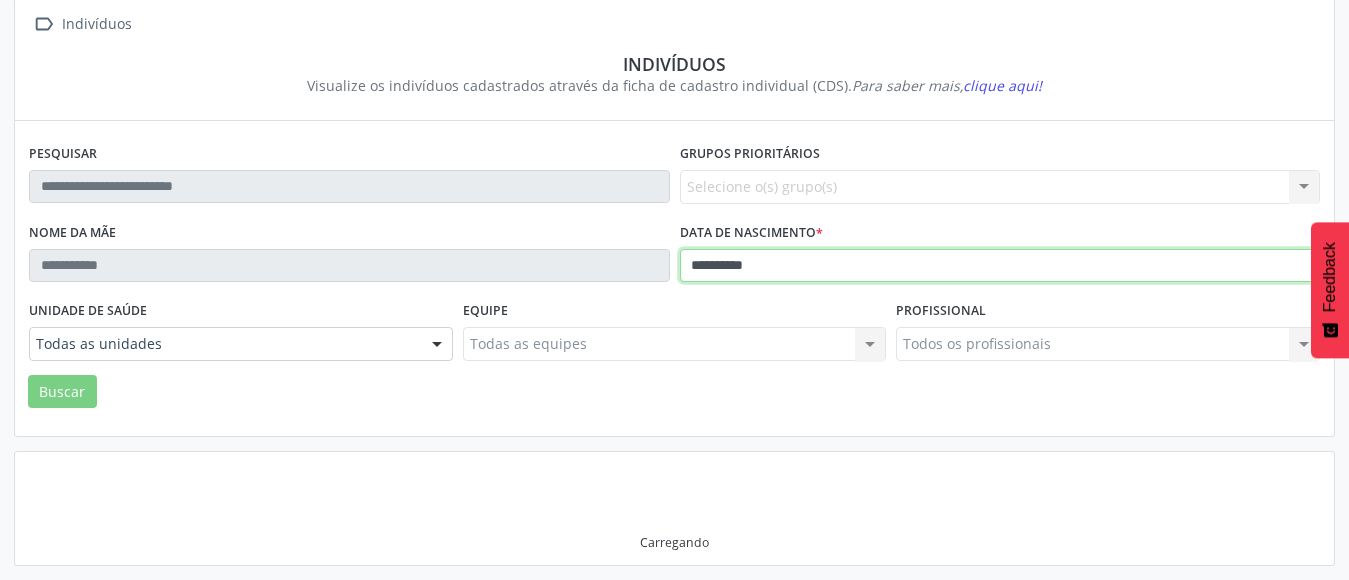 scroll, scrollTop: 236, scrollLeft: 0, axis: vertical 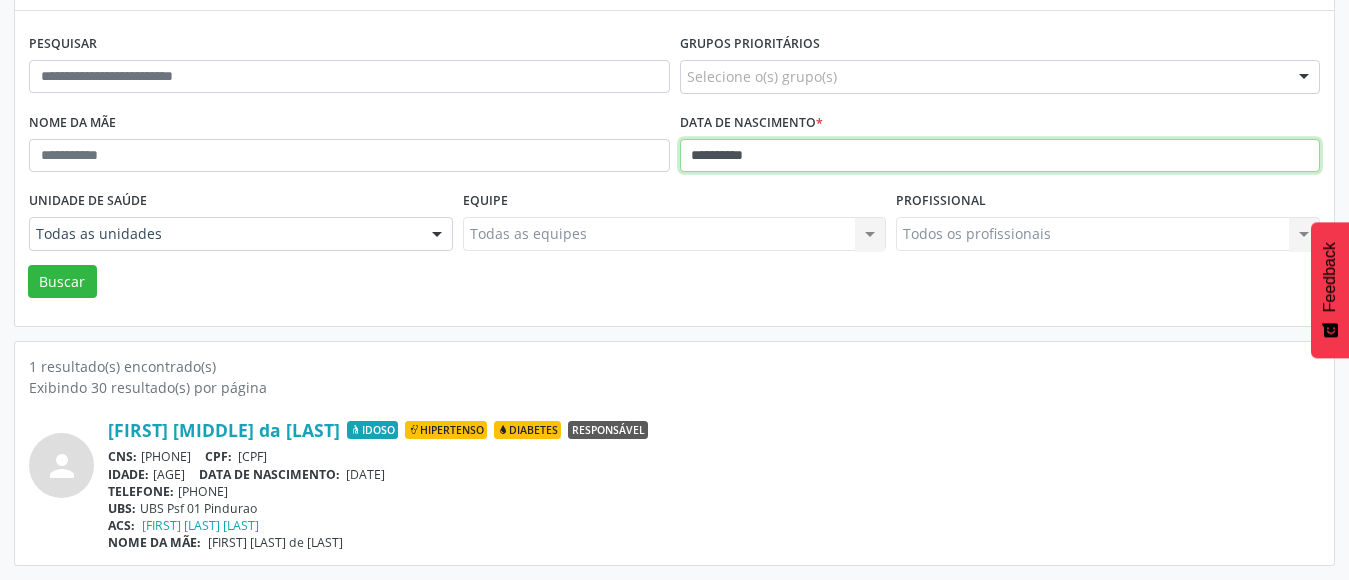 drag, startPoint x: 654, startPoint y: 181, endPoint x: 0, endPoint y: 222, distance: 655.28394 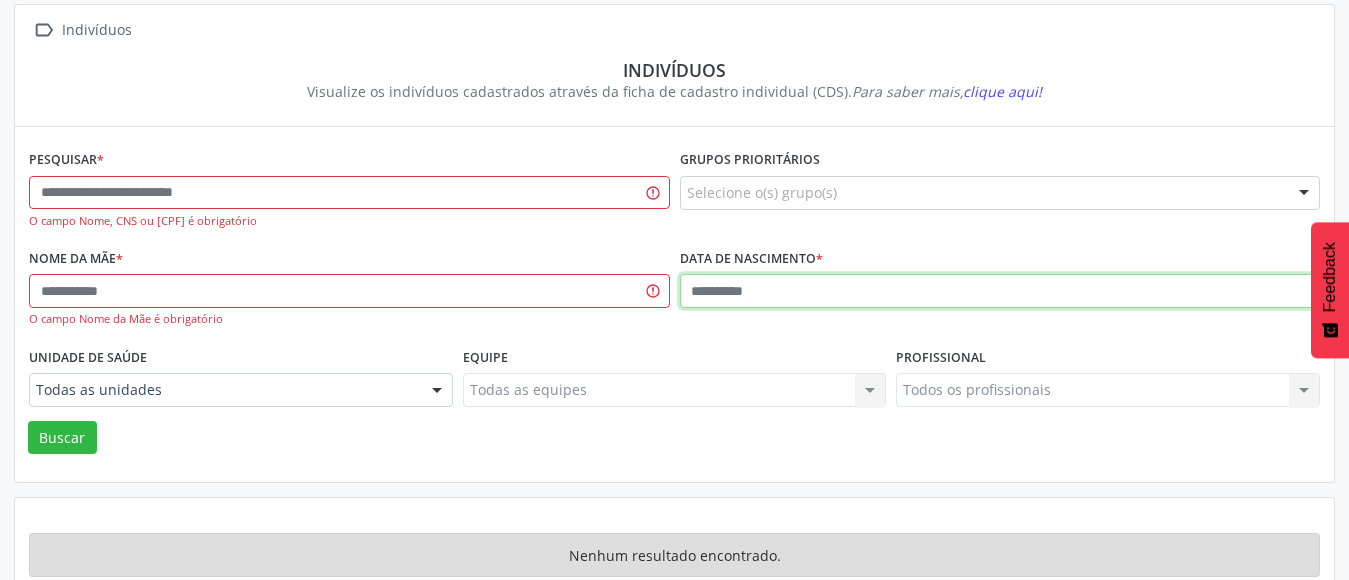 scroll, scrollTop: 160, scrollLeft: 0, axis: vertical 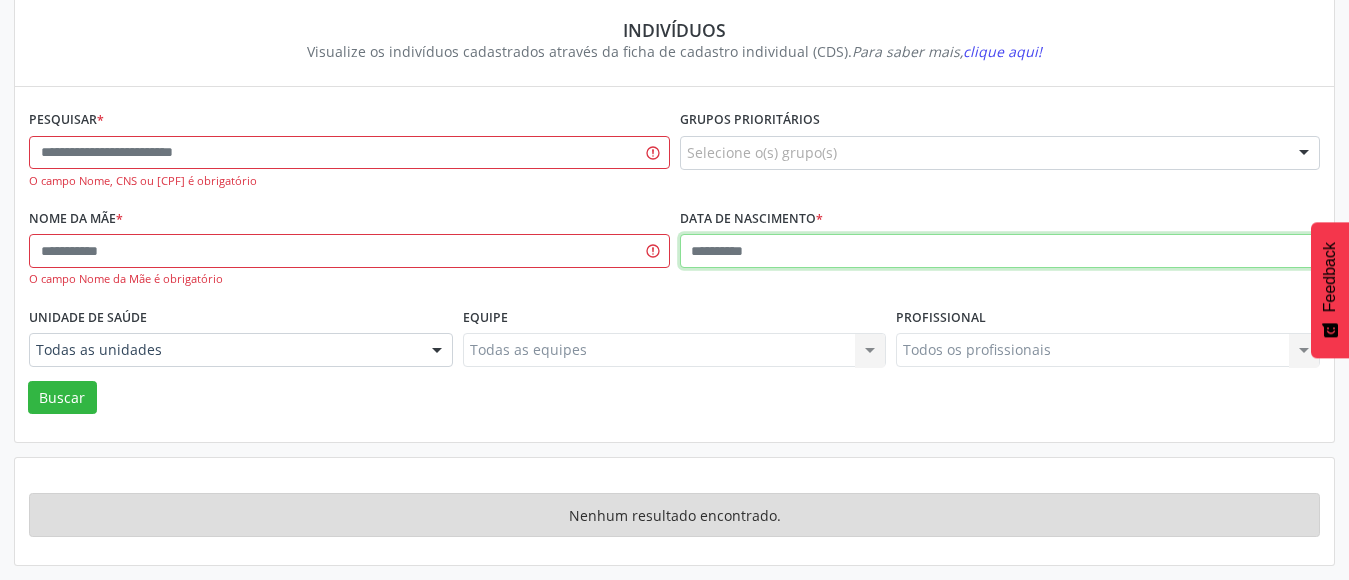 type 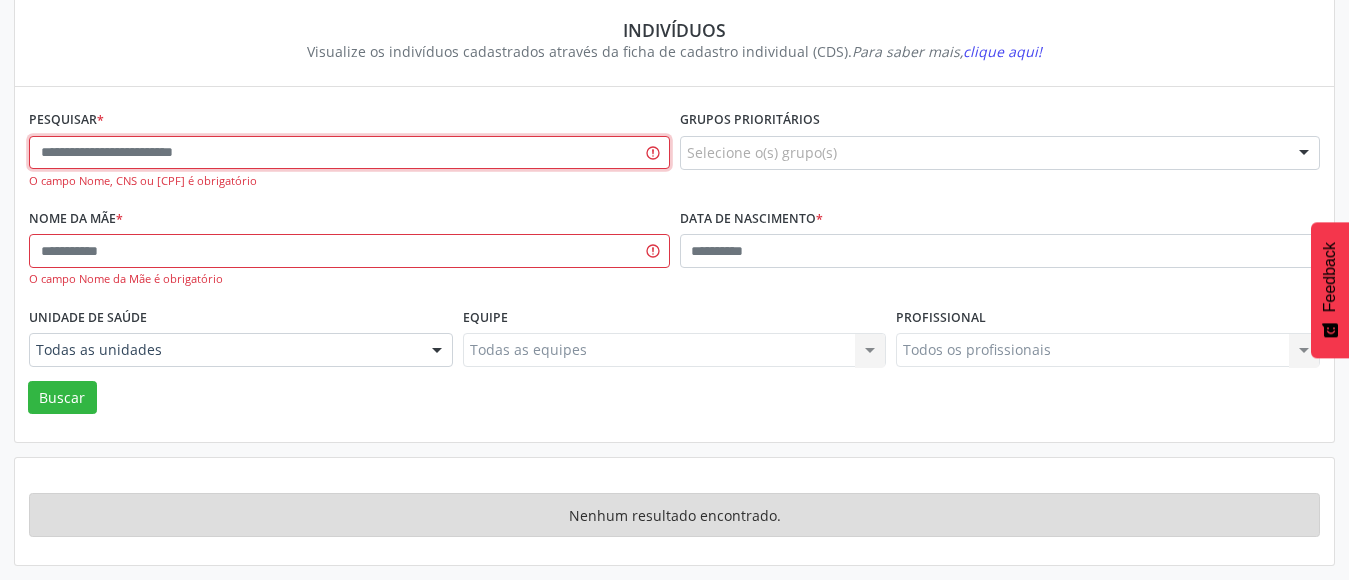 click at bounding box center (349, 153) 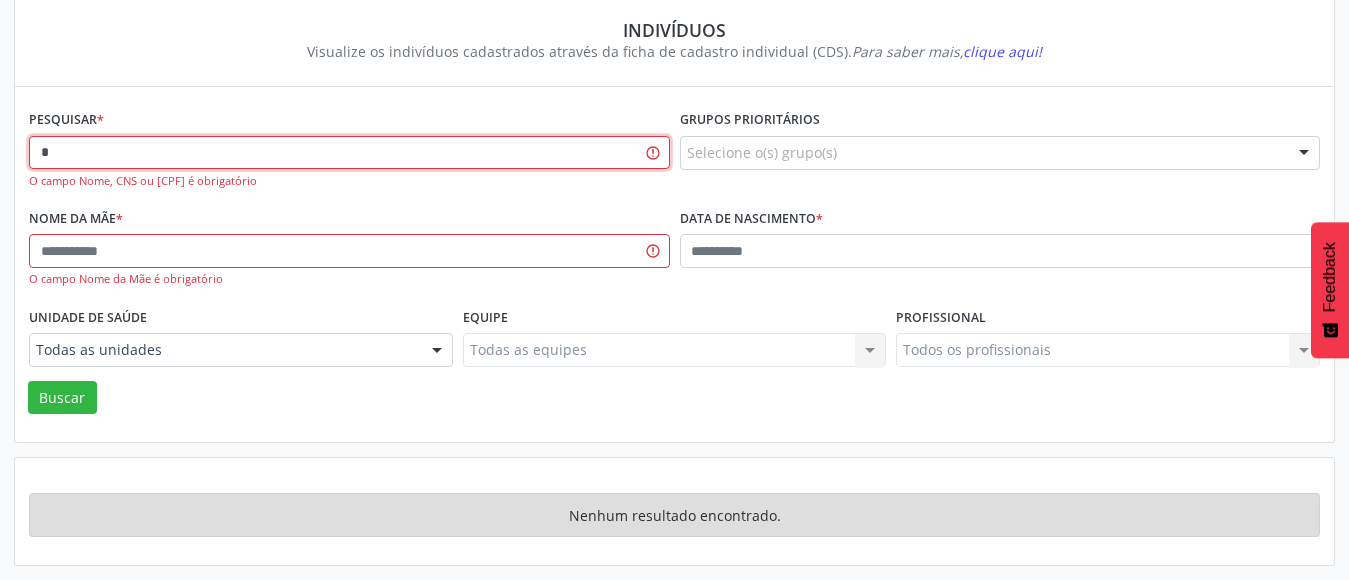 scroll, scrollTop: 140, scrollLeft: 0, axis: vertical 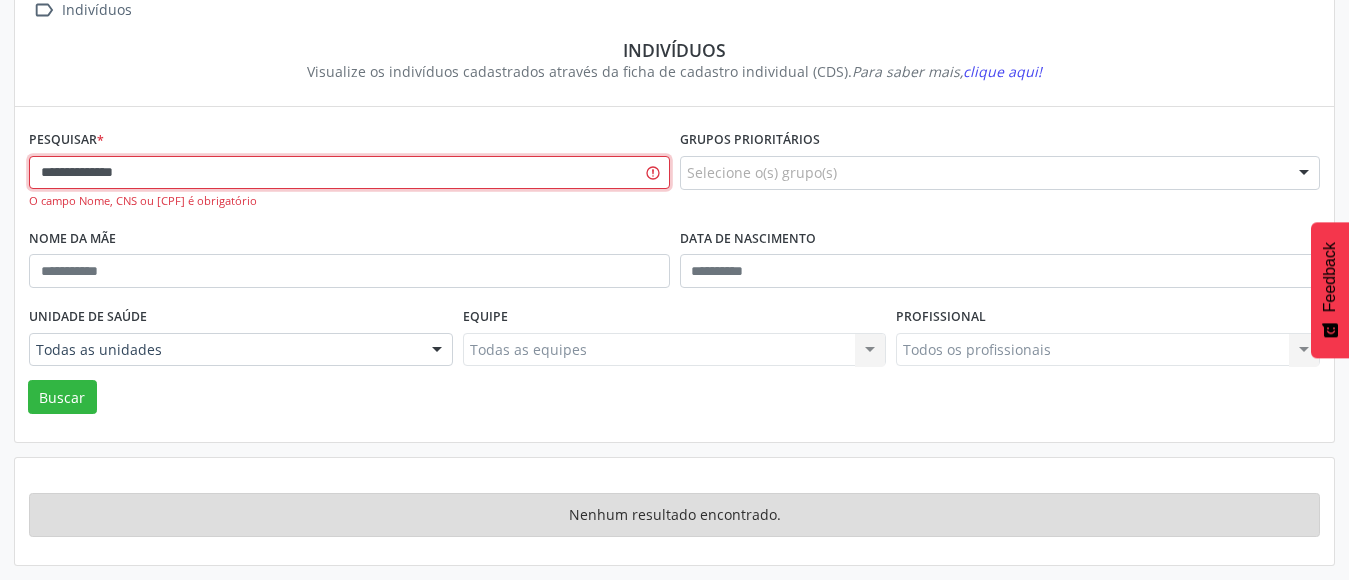 type on "**********" 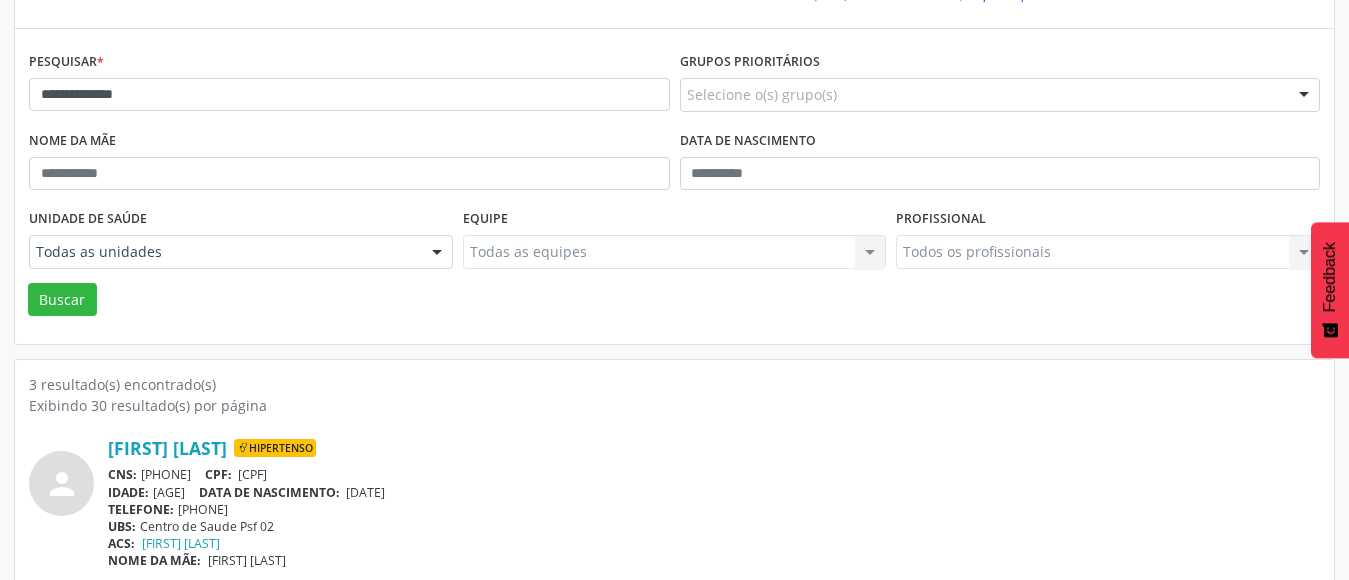scroll, scrollTop: 87, scrollLeft: 0, axis: vertical 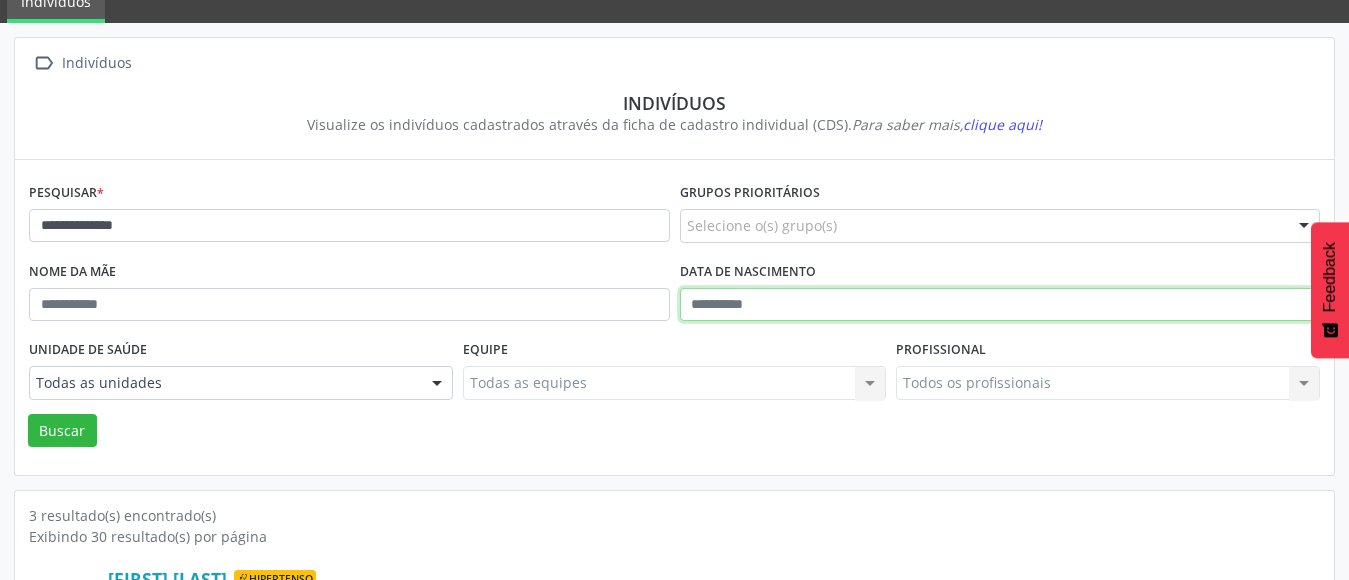 click at bounding box center (1000, 305) 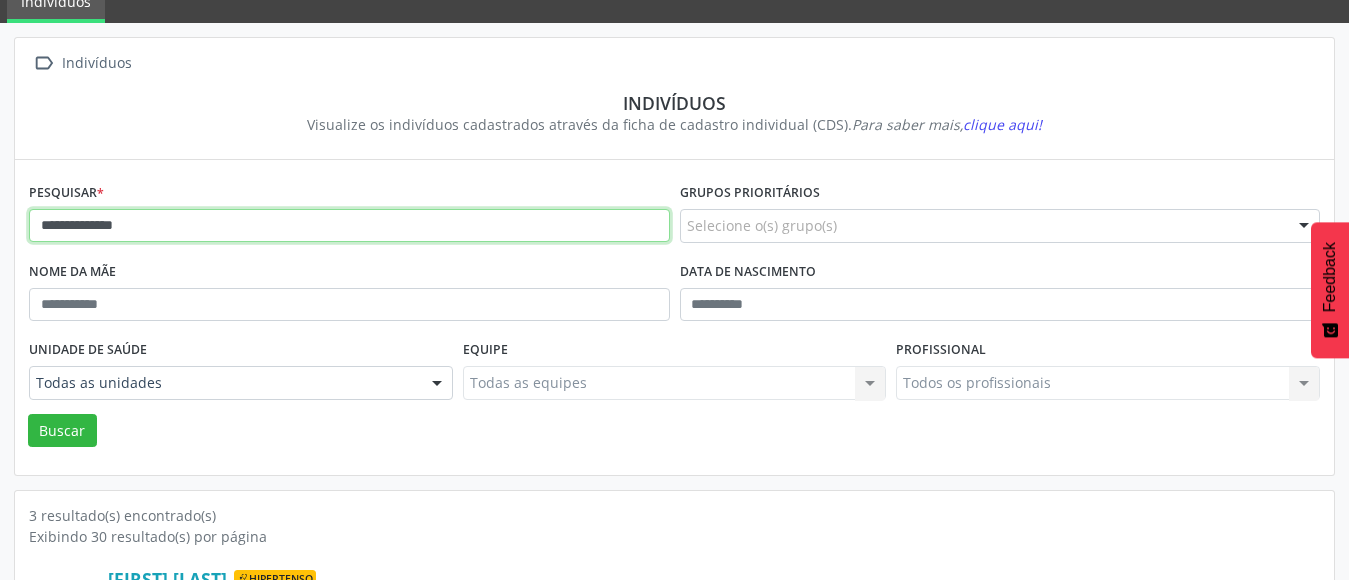 drag, startPoint x: 261, startPoint y: 241, endPoint x: 0, endPoint y: 269, distance: 262.49762 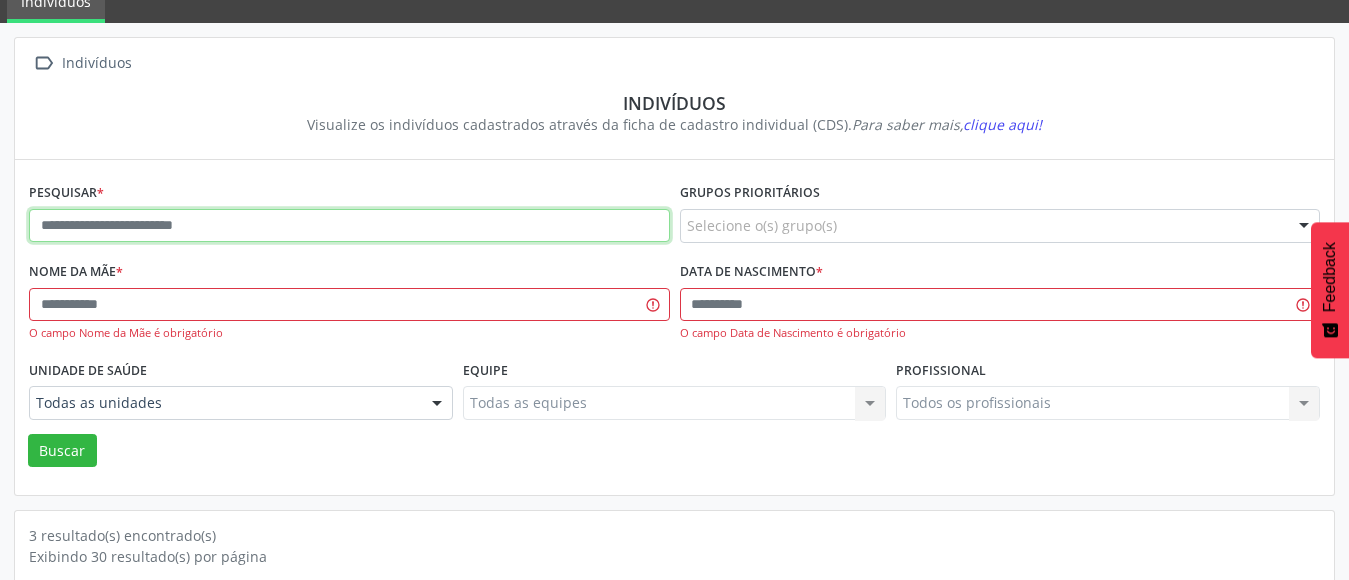 type 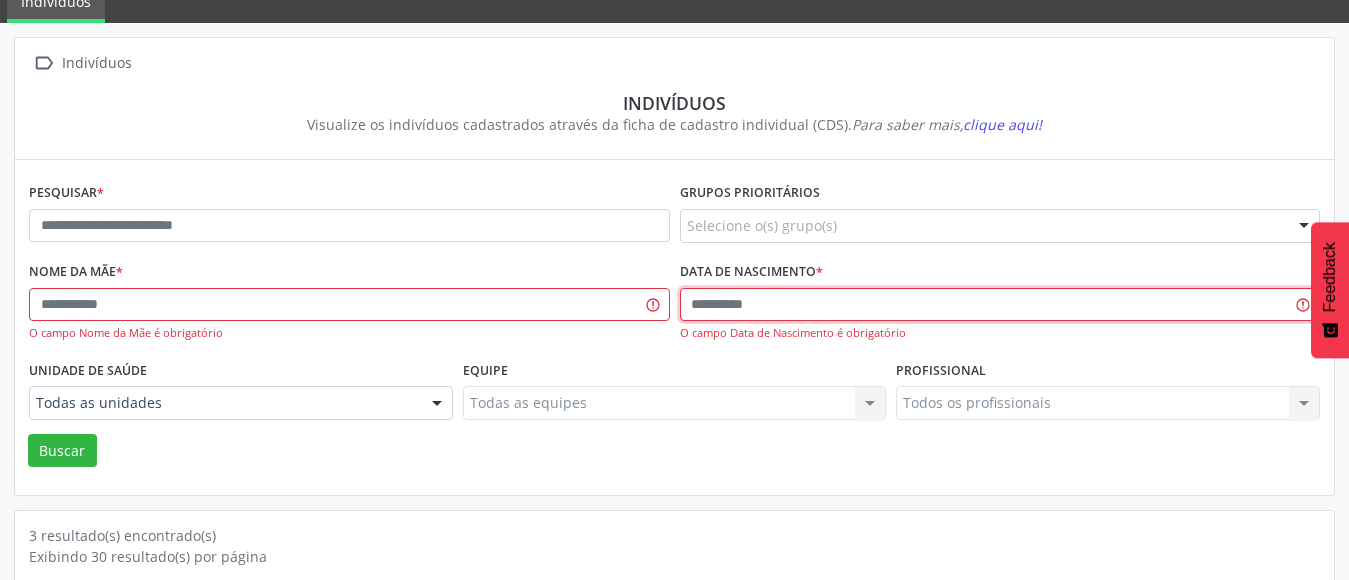 click at bounding box center (1000, 305) 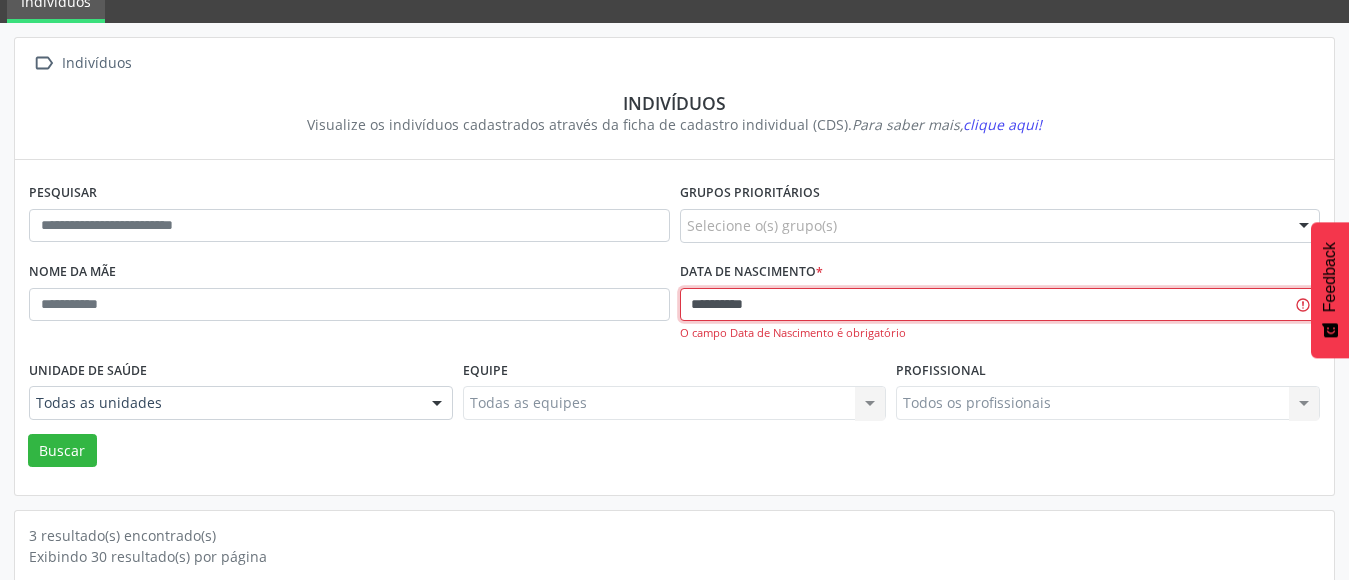 click on "Buscar" at bounding box center (62, 451) 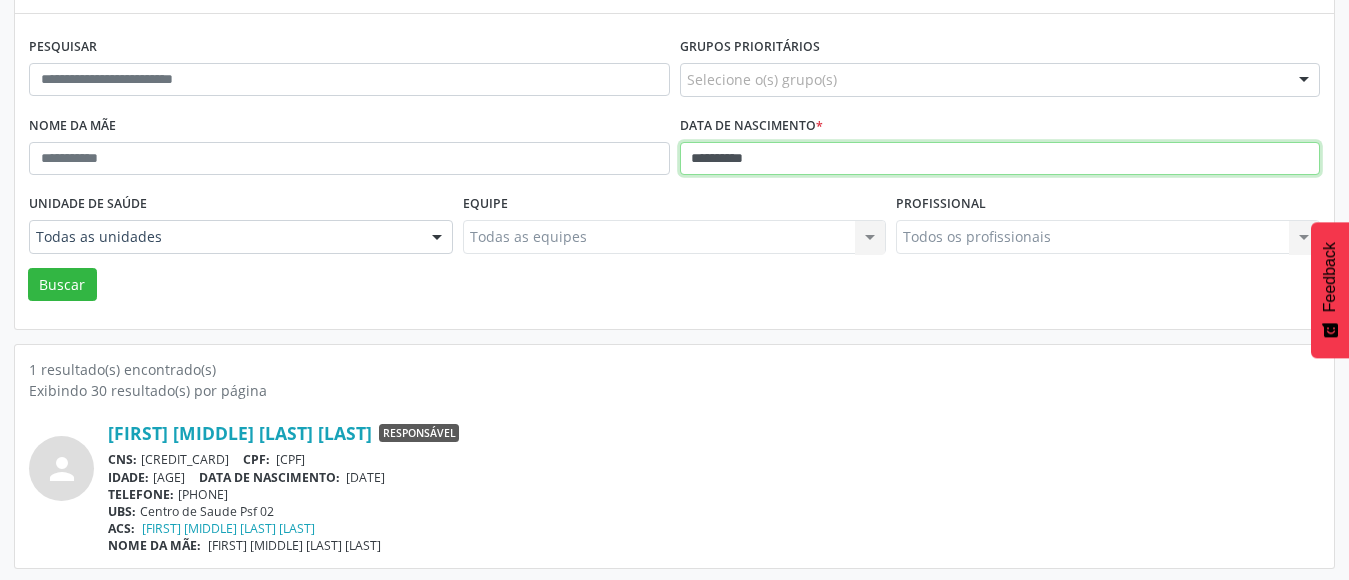 scroll, scrollTop: 236, scrollLeft: 0, axis: vertical 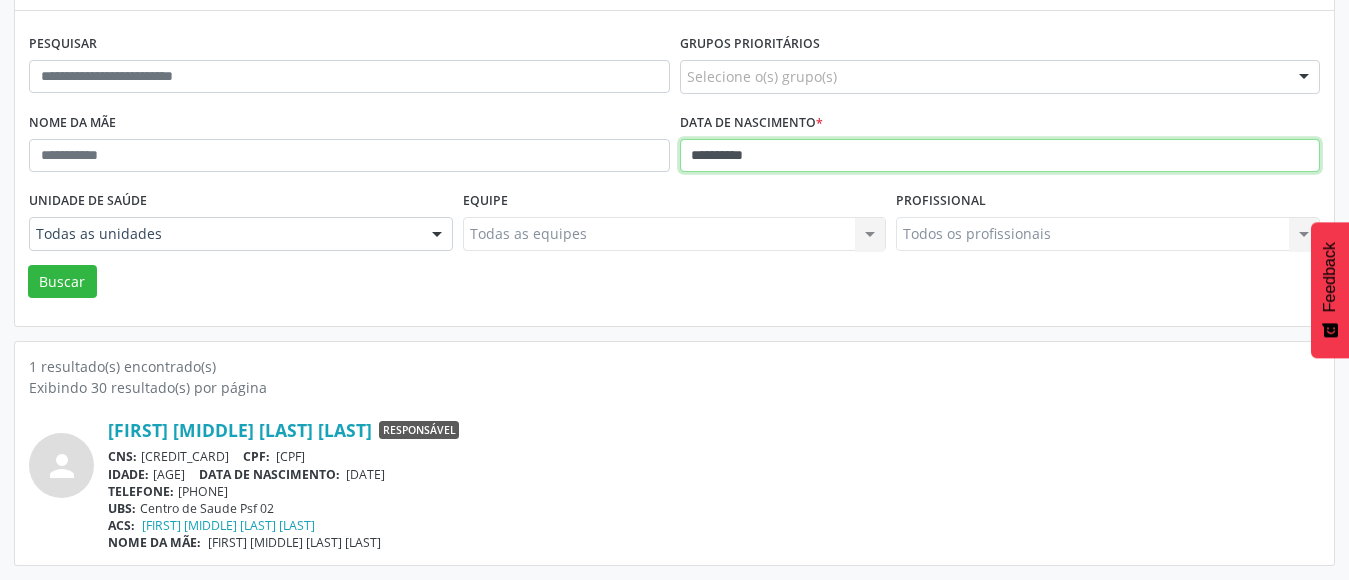 drag, startPoint x: 797, startPoint y: 153, endPoint x: 101, endPoint y: 210, distance: 698.33014 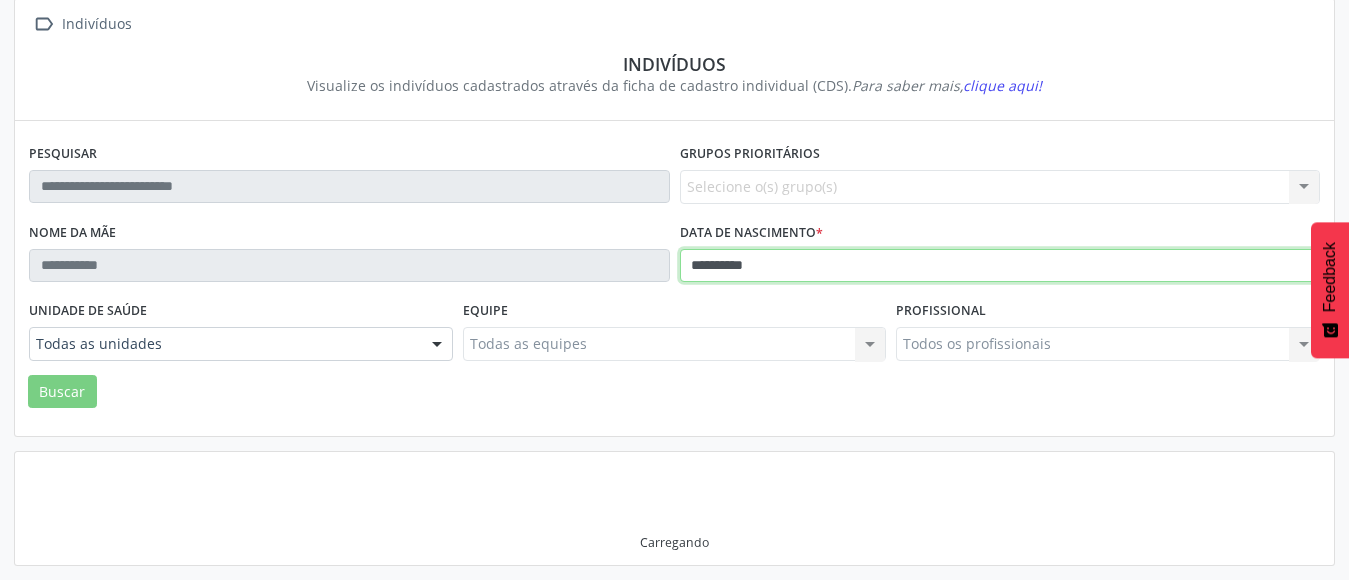 scroll, scrollTop: 236, scrollLeft: 0, axis: vertical 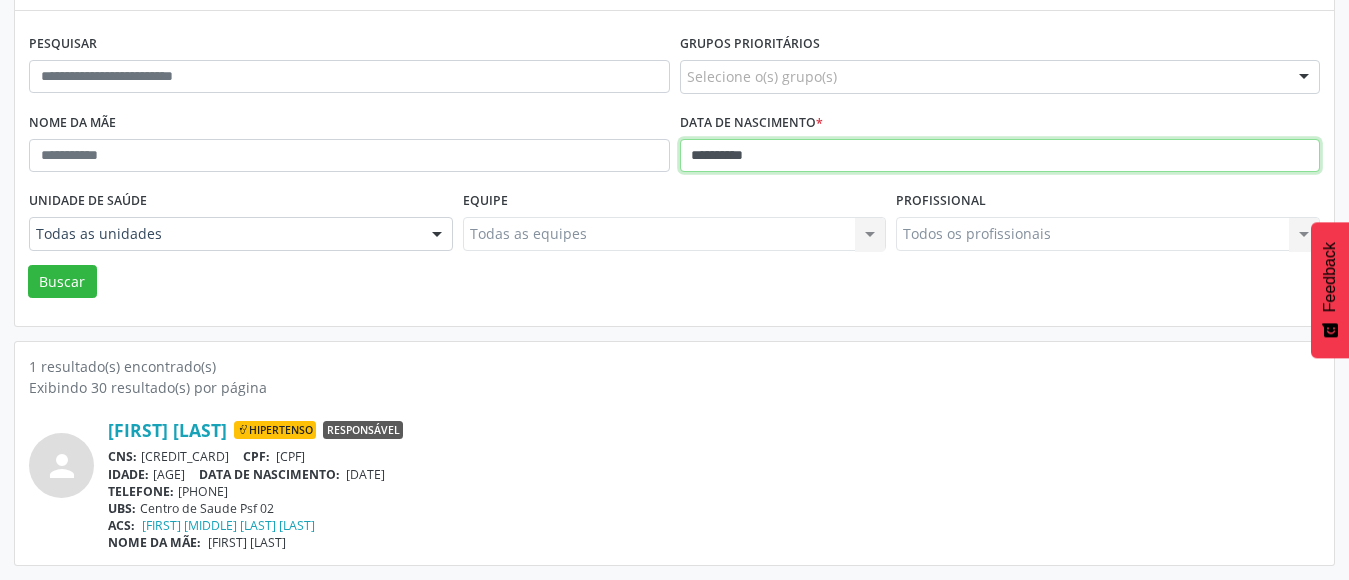 click on "Buscar" at bounding box center (62, 282) 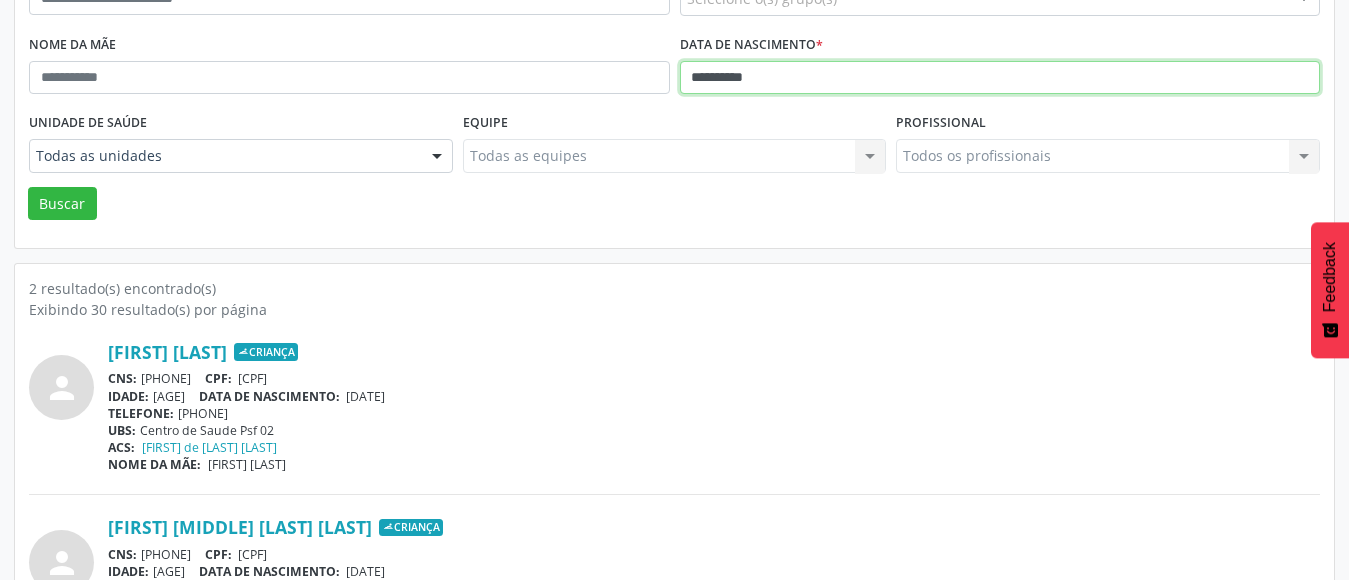 scroll, scrollTop: 211, scrollLeft: 0, axis: vertical 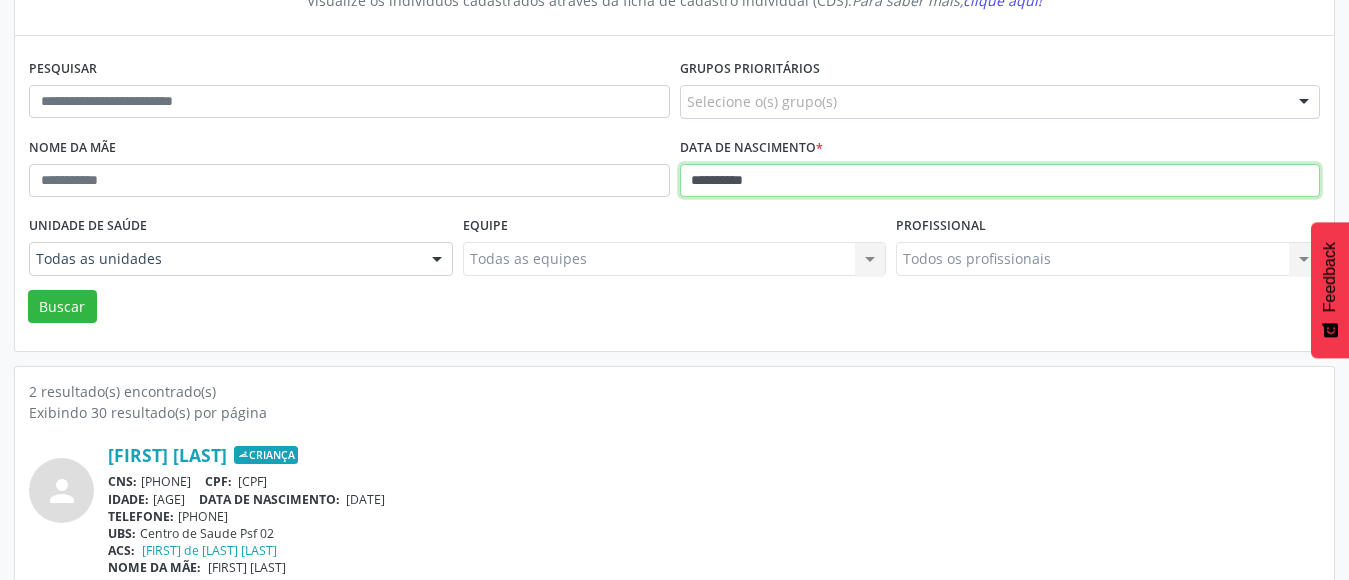 drag, startPoint x: 846, startPoint y: 182, endPoint x: 121, endPoint y: 237, distance: 727.0832 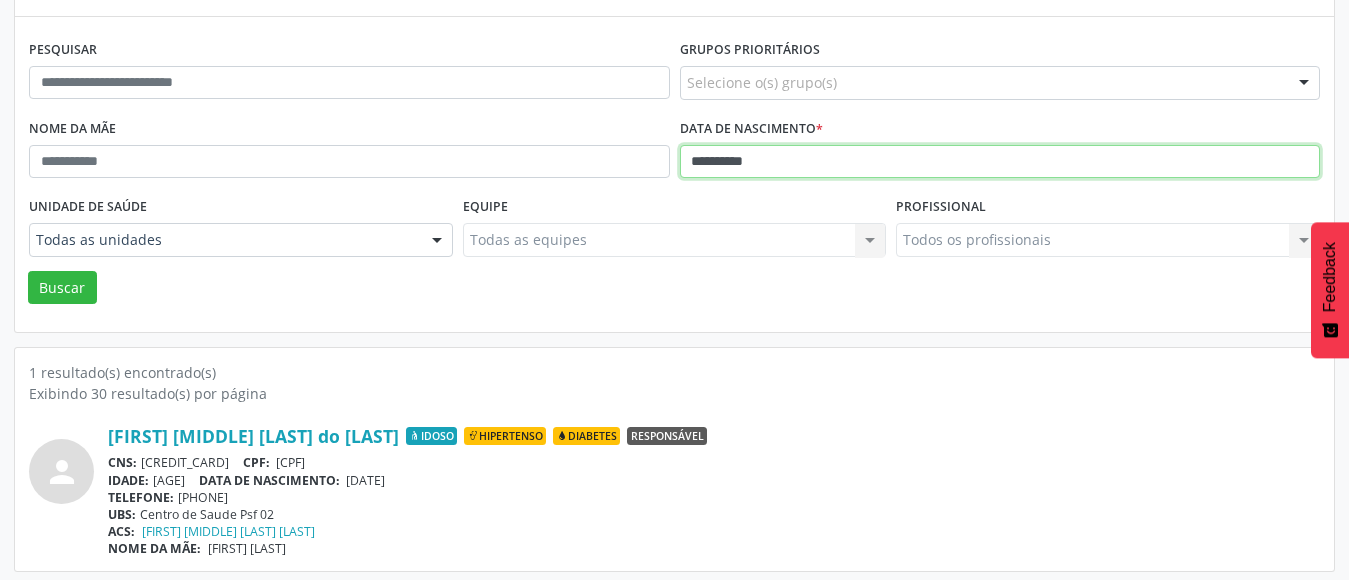 scroll, scrollTop: 236, scrollLeft: 0, axis: vertical 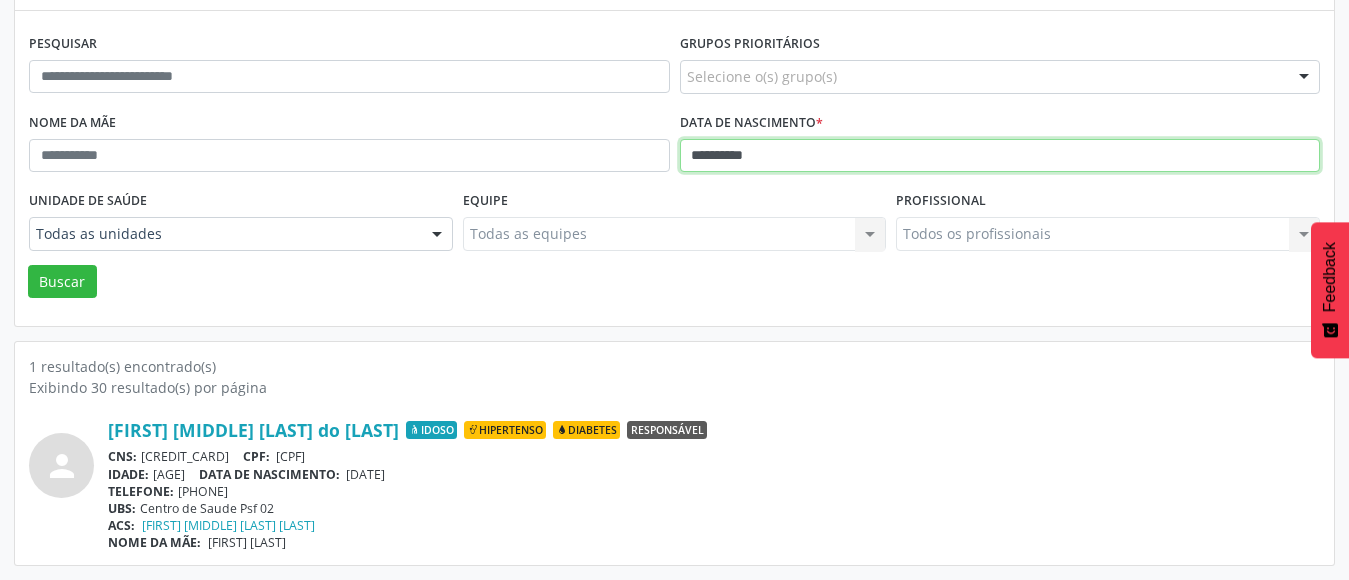 click on "Buscar" at bounding box center (62, 282) 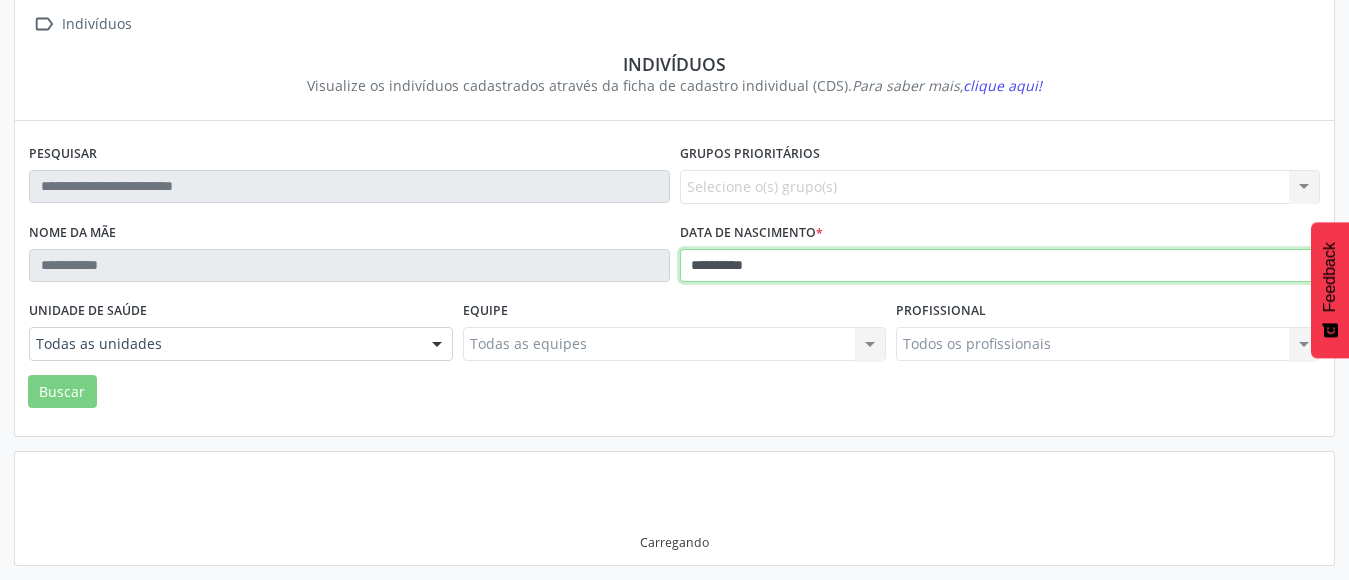 scroll, scrollTop: 236, scrollLeft: 0, axis: vertical 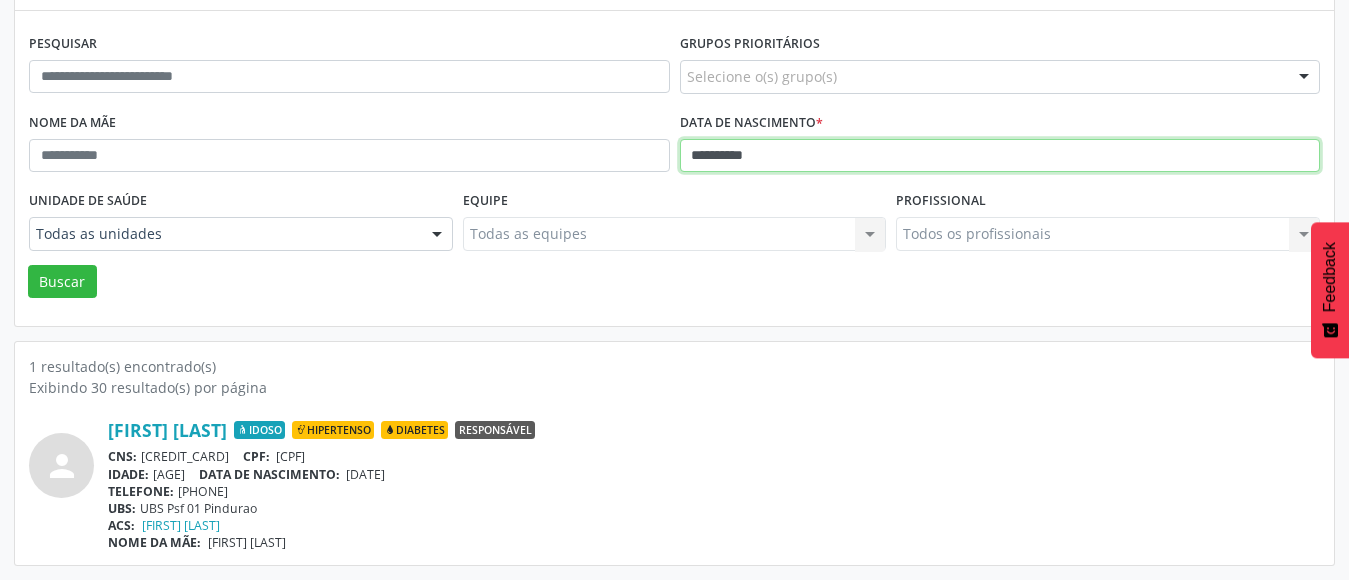 click on "Buscar" at bounding box center (62, 282) 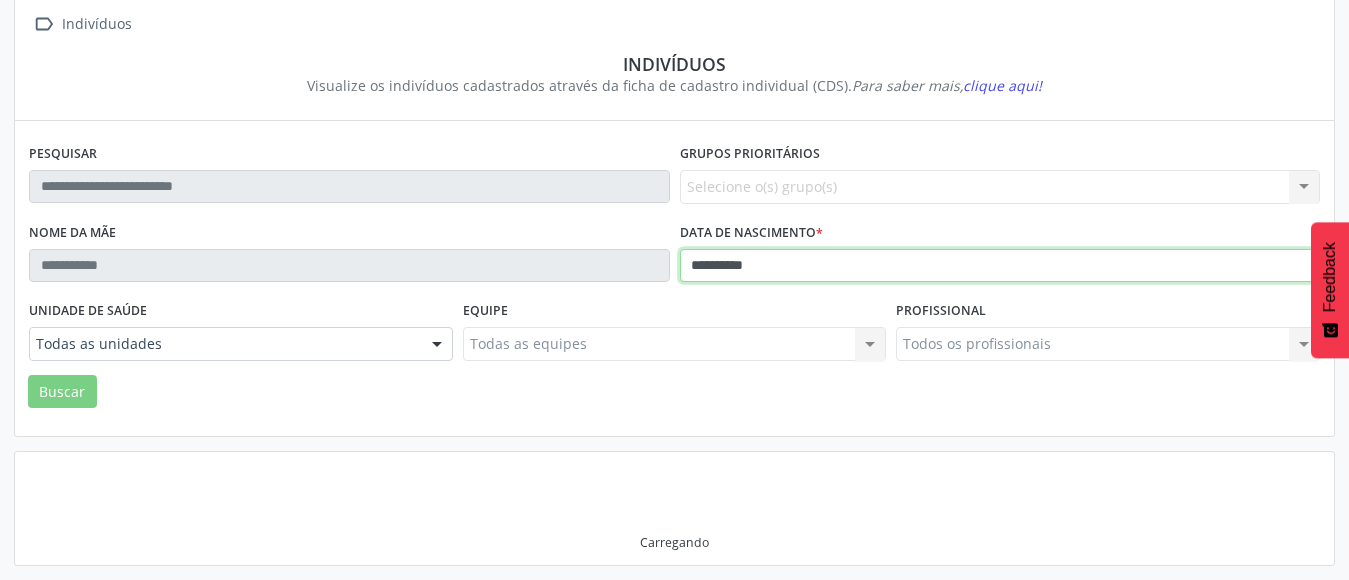 scroll, scrollTop: 236, scrollLeft: 0, axis: vertical 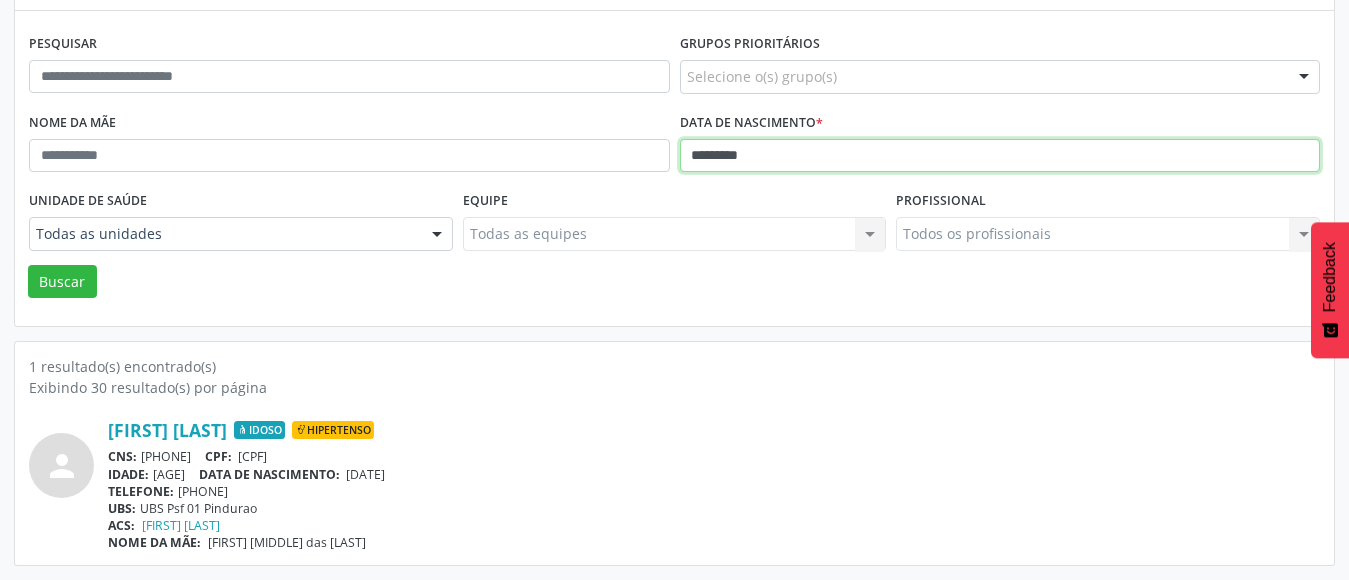 click on "Buscar" at bounding box center [62, 282] 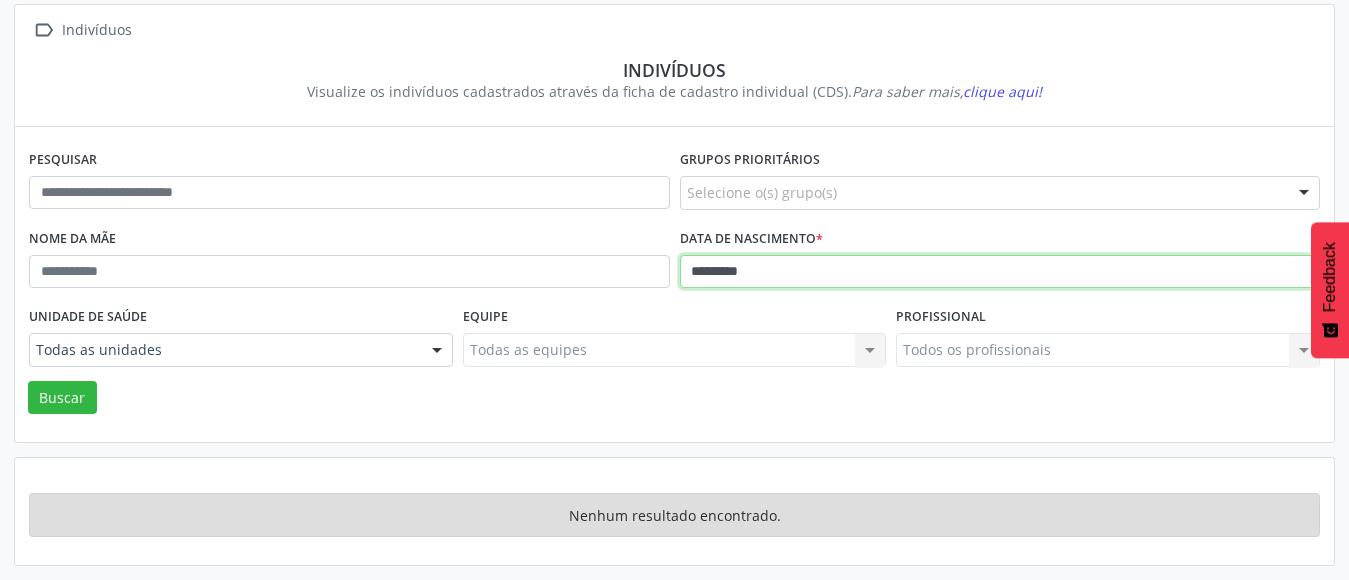 scroll, scrollTop: 120, scrollLeft: 0, axis: vertical 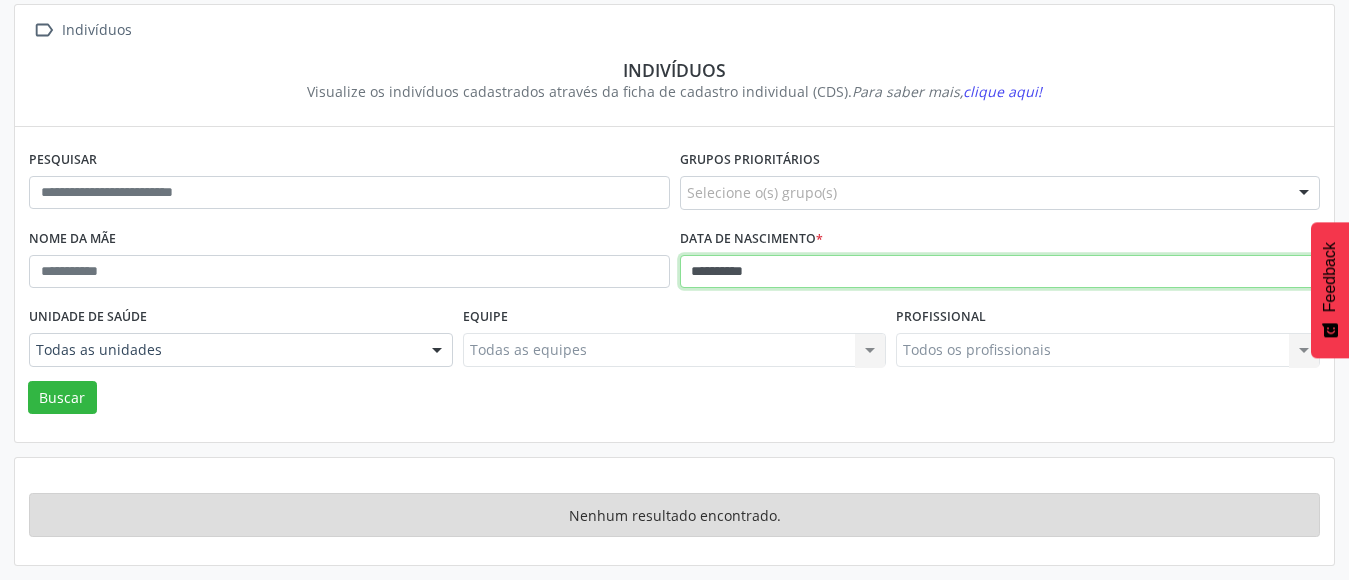 click on "Buscar" at bounding box center (62, 398) 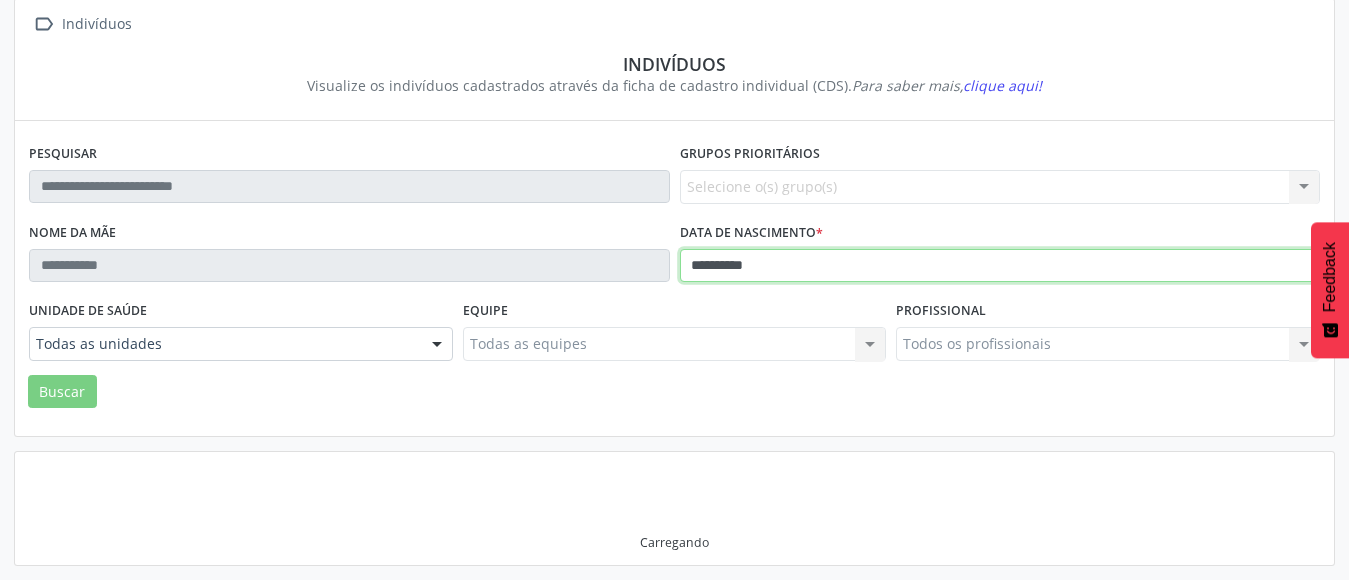 scroll, scrollTop: 236, scrollLeft: 0, axis: vertical 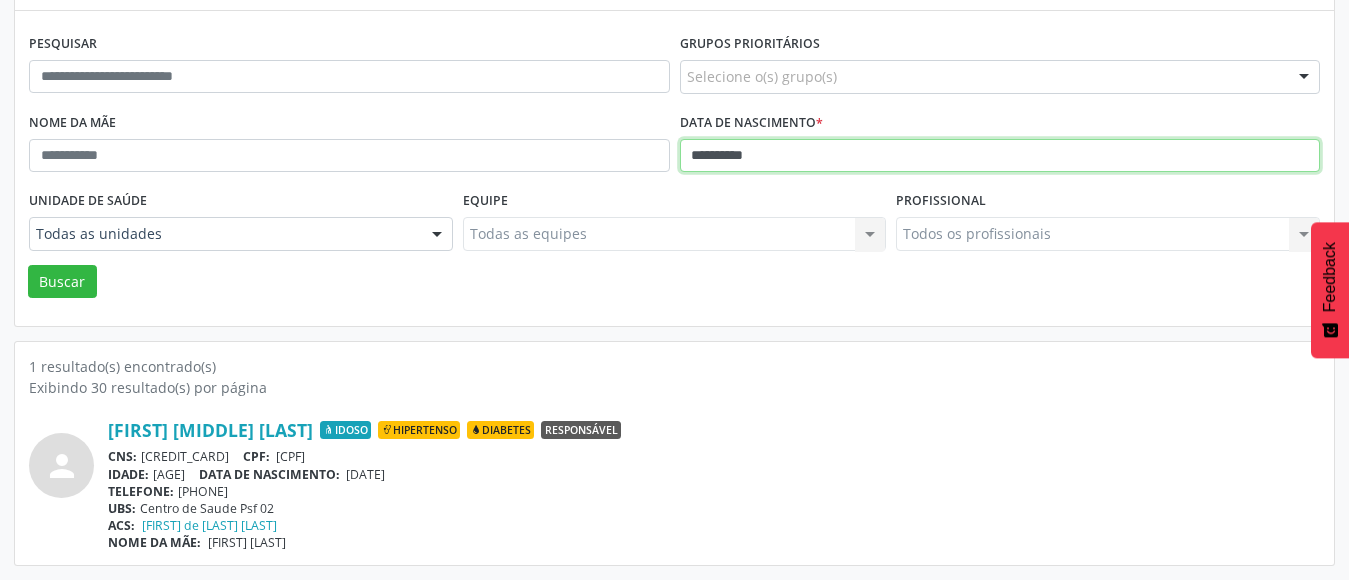click on "Buscar" at bounding box center (62, 282) 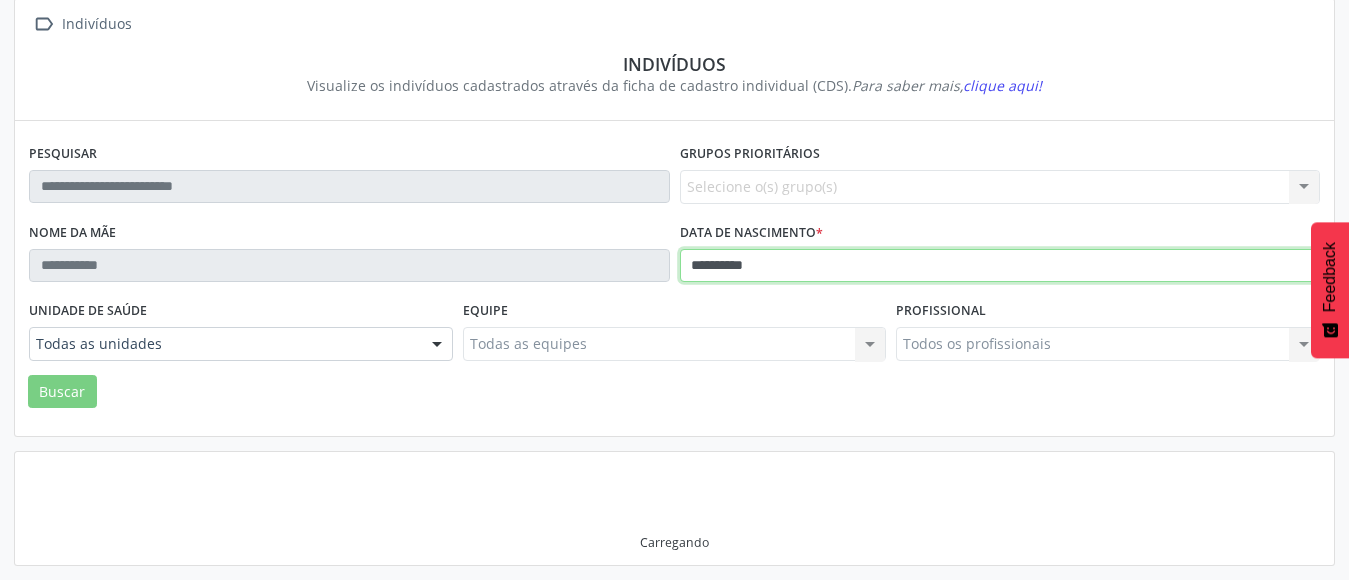 scroll, scrollTop: 236, scrollLeft: 0, axis: vertical 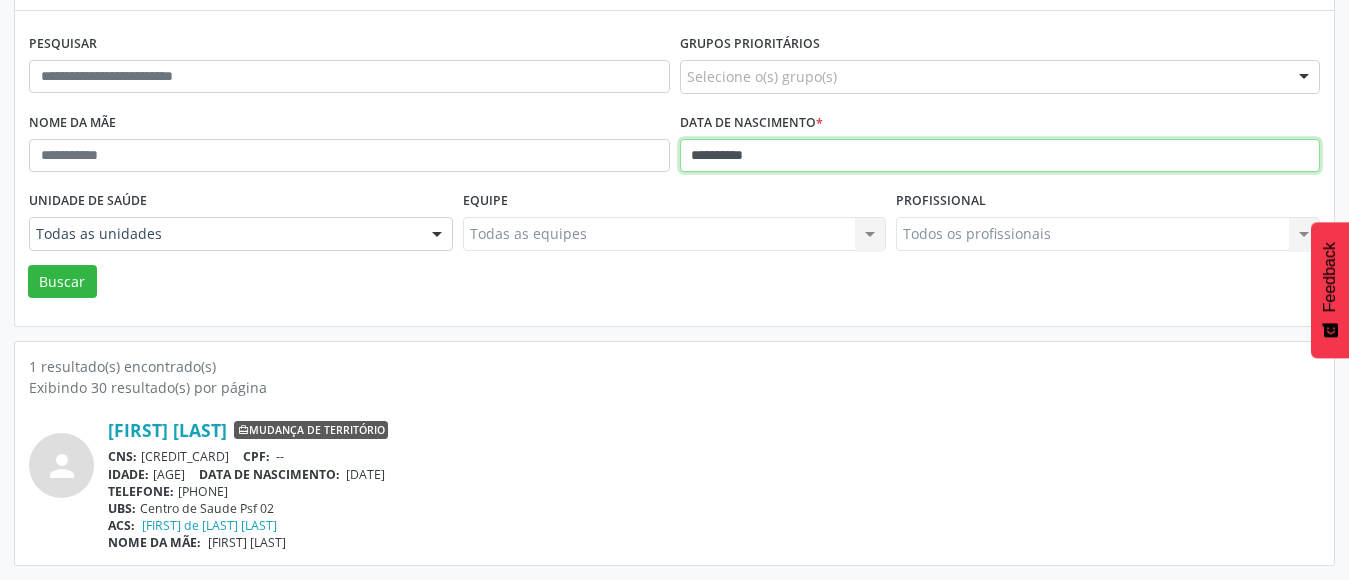 click on "Buscar" at bounding box center (62, 282) 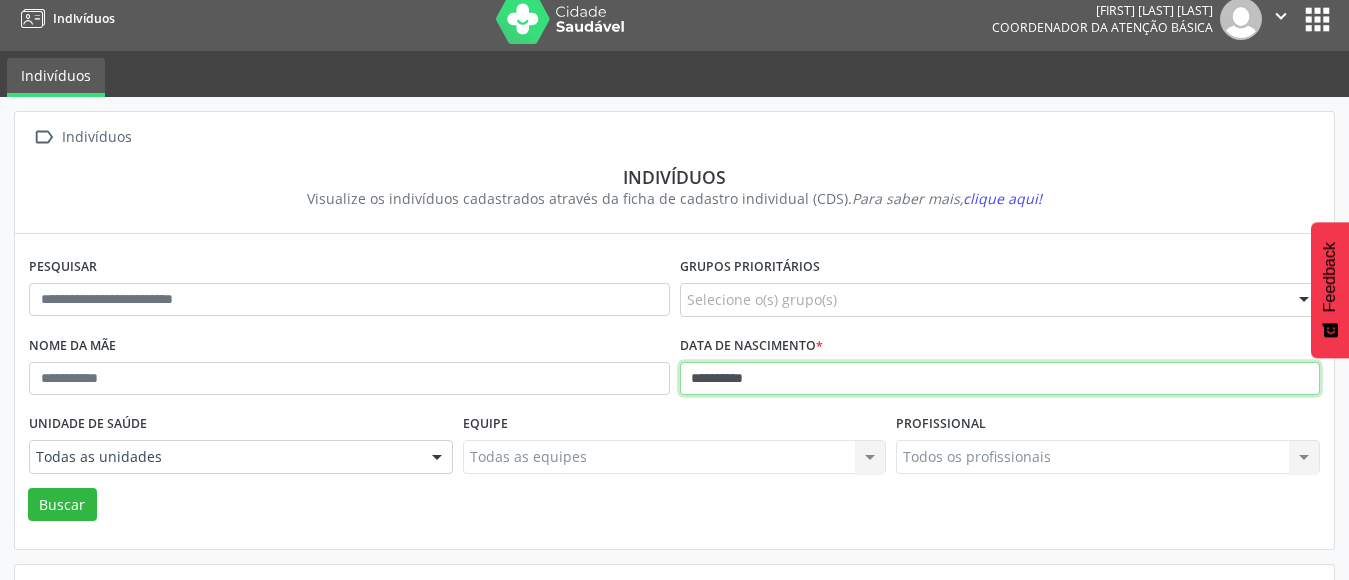 scroll, scrollTop: 11, scrollLeft: 0, axis: vertical 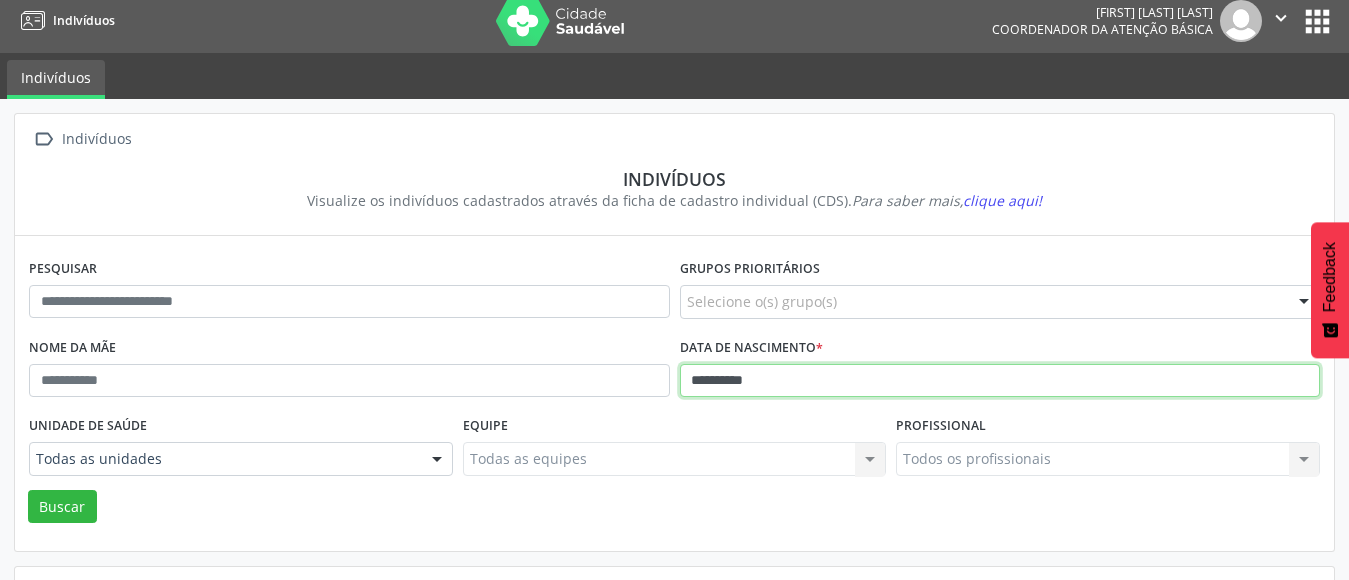 drag, startPoint x: 966, startPoint y: 386, endPoint x: 126, endPoint y: 438, distance: 841.608 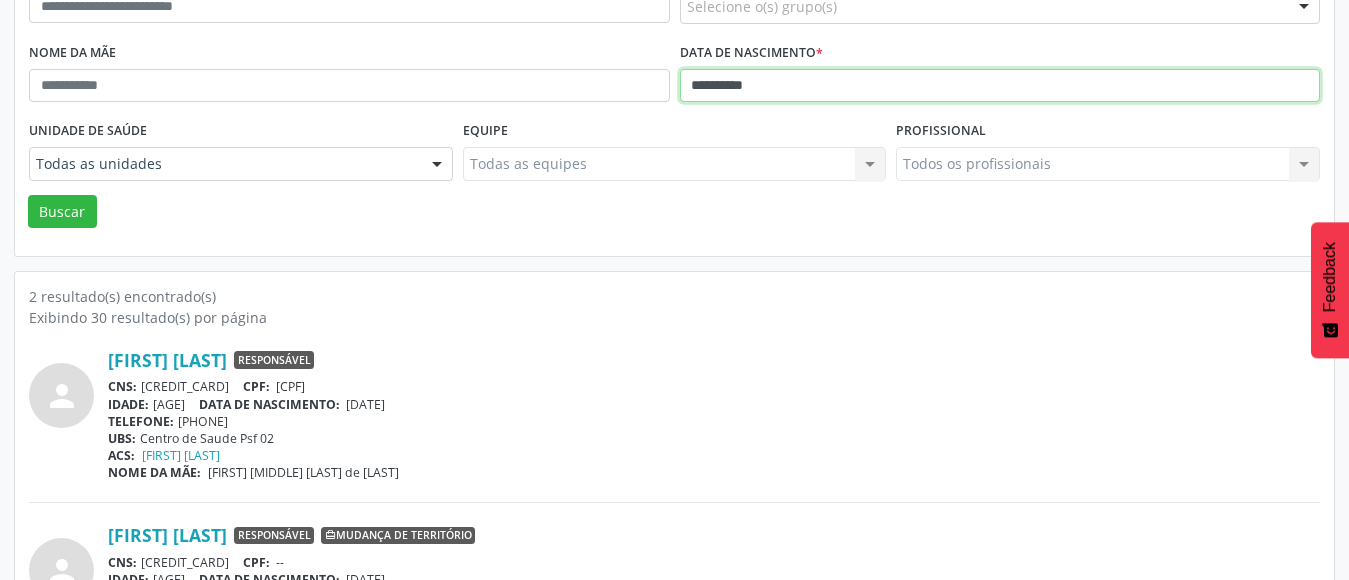 scroll, scrollTop: 211, scrollLeft: 0, axis: vertical 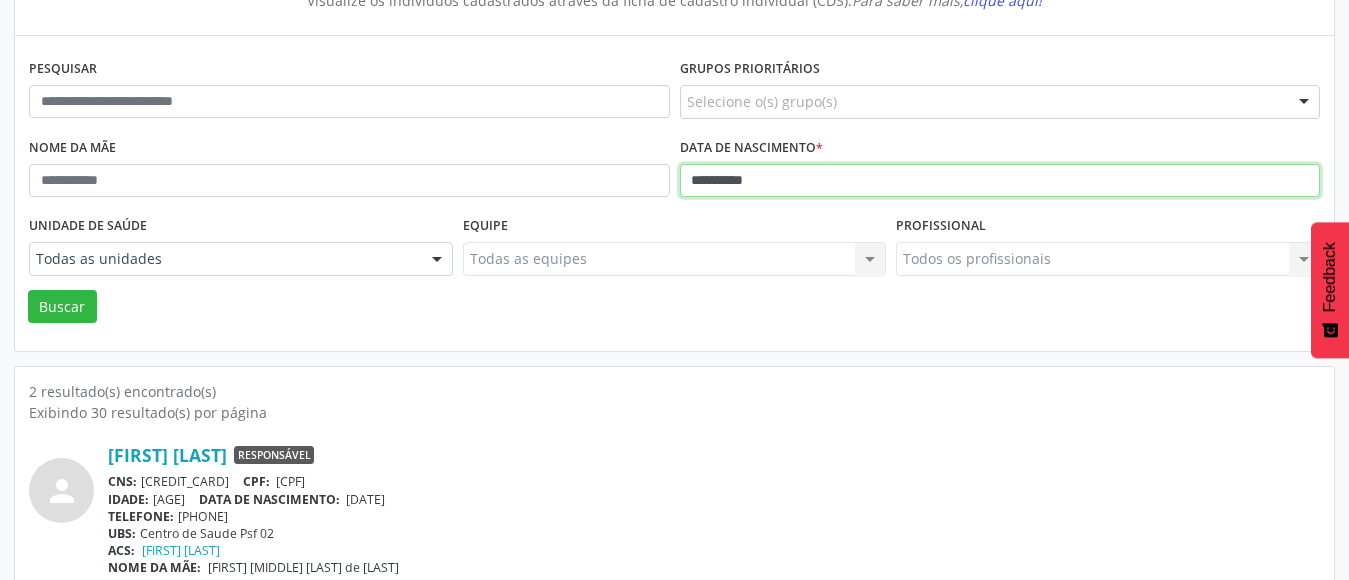 drag, startPoint x: 837, startPoint y: 193, endPoint x: 0, endPoint y: 192, distance: 837.0006 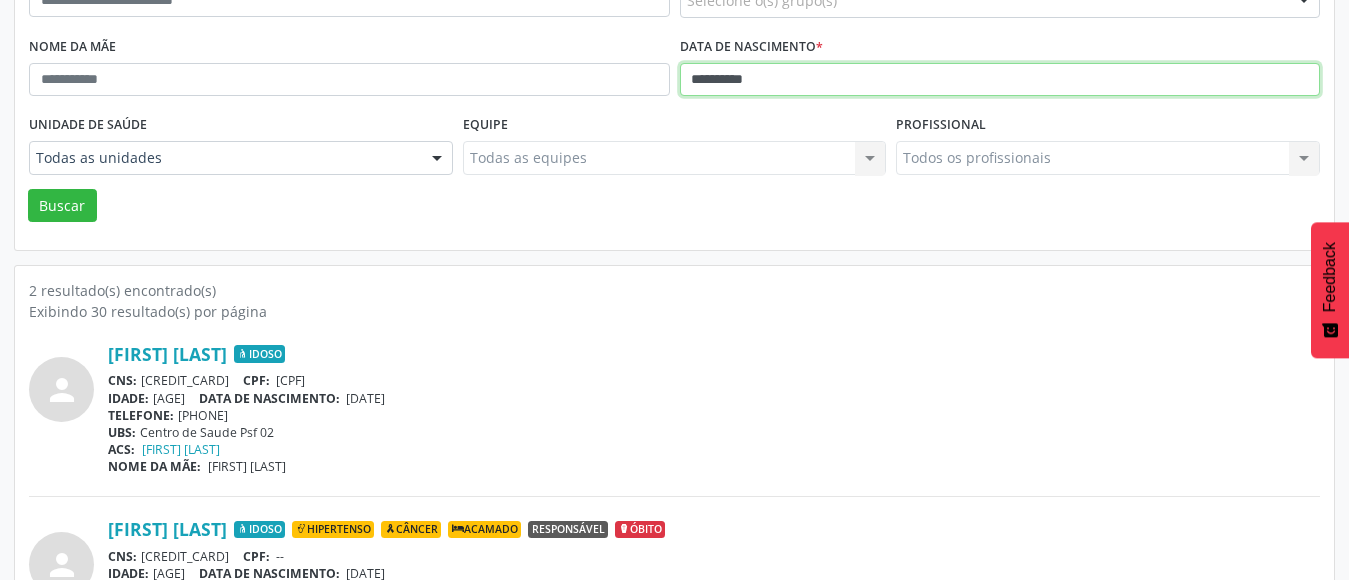 scroll, scrollTop: 311, scrollLeft: 0, axis: vertical 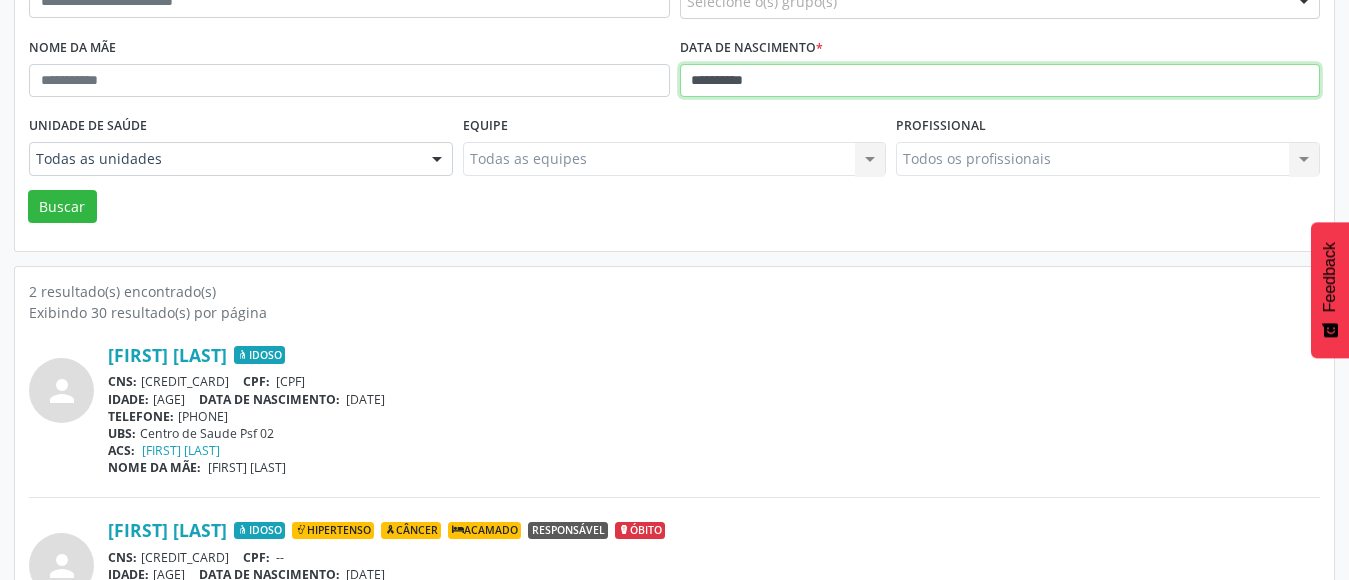drag, startPoint x: 874, startPoint y: 77, endPoint x: 374, endPoint y: 91, distance: 500.19595 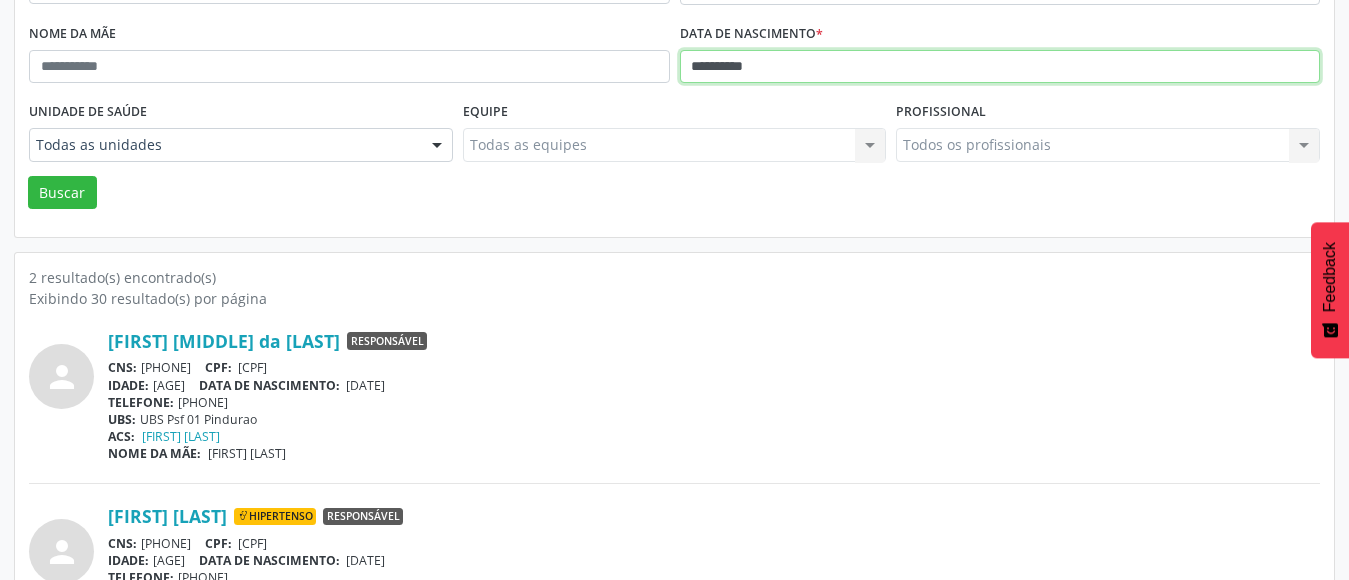 scroll, scrollTop: 211, scrollLeft: 0, axis: vertical 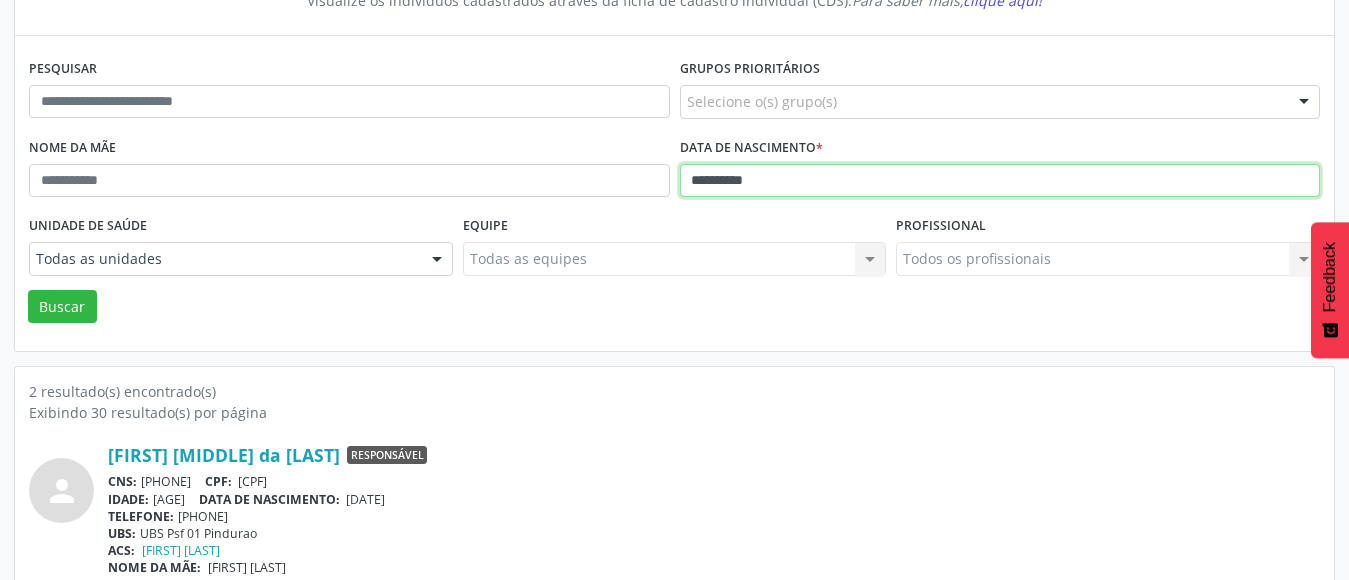 drag, startPoint x: 905, startPoint y: 182, endPoint x: 64, endPoint y: 231, distance: 842.4263 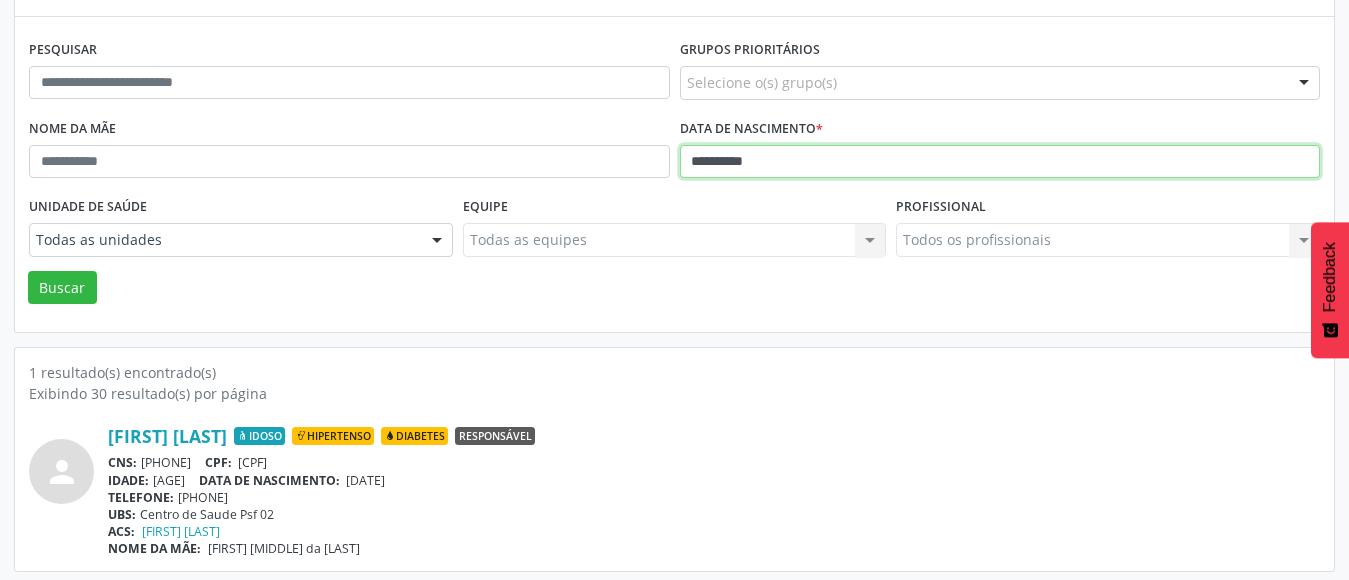 scroll, scrollTop: 236, scrollLeft: 0, axis: vertical 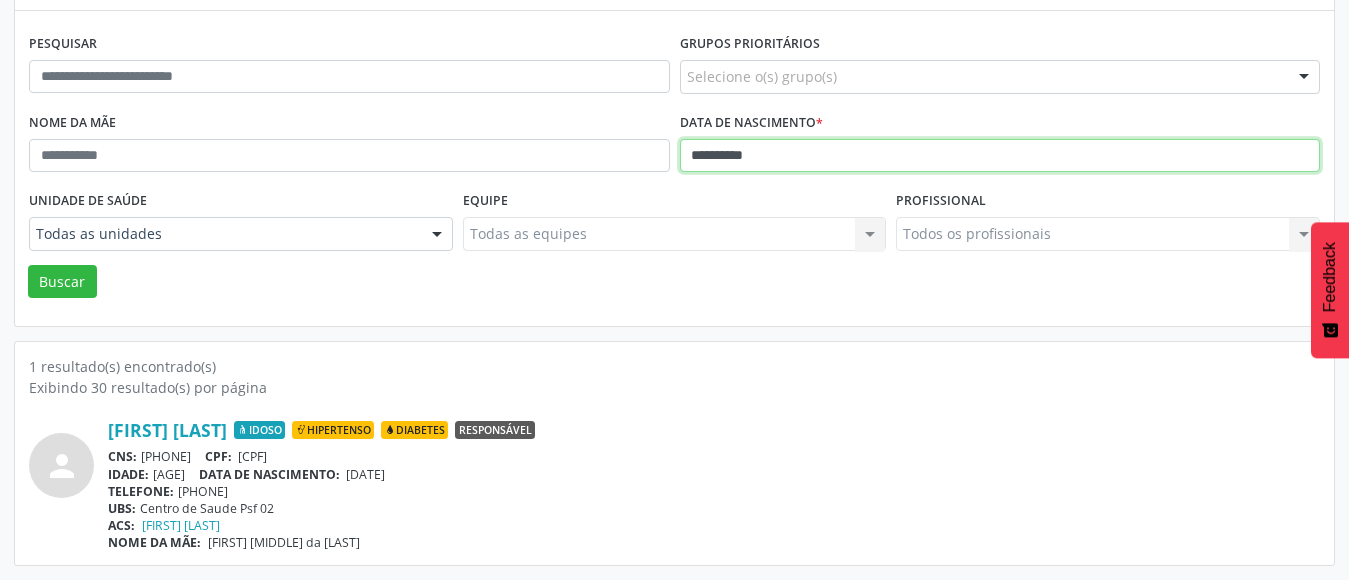 click on "Buscar" at bounding box center (62, 282) 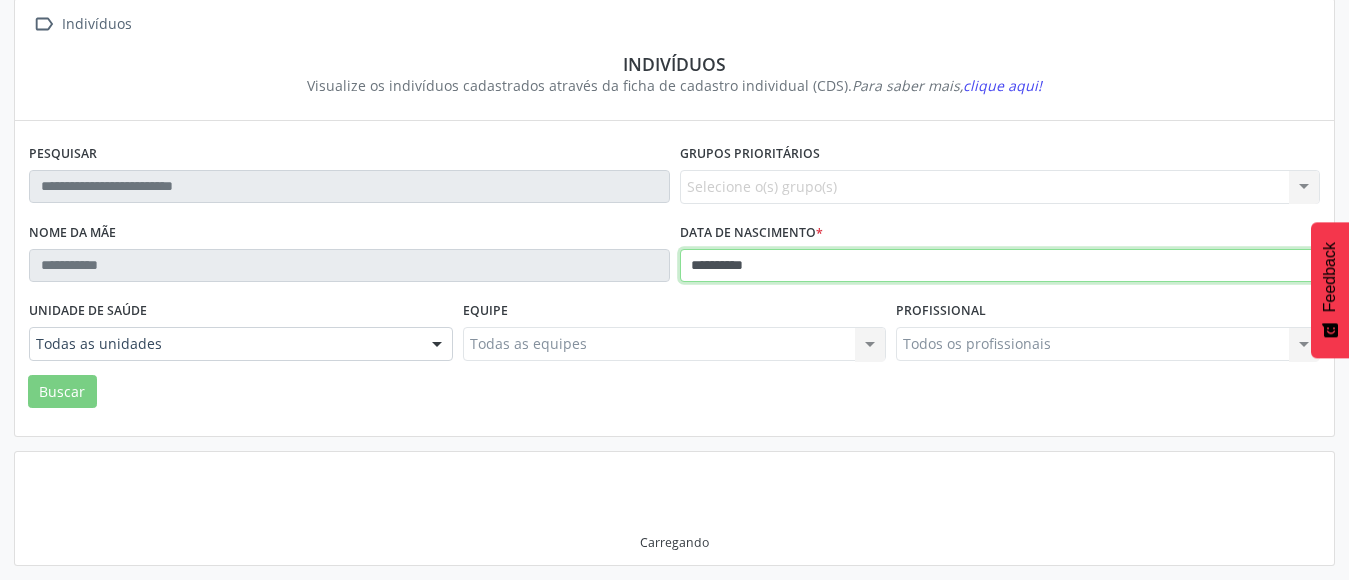 scroll, scrollTop: 236, scrollLeft: 0, axis: vertical 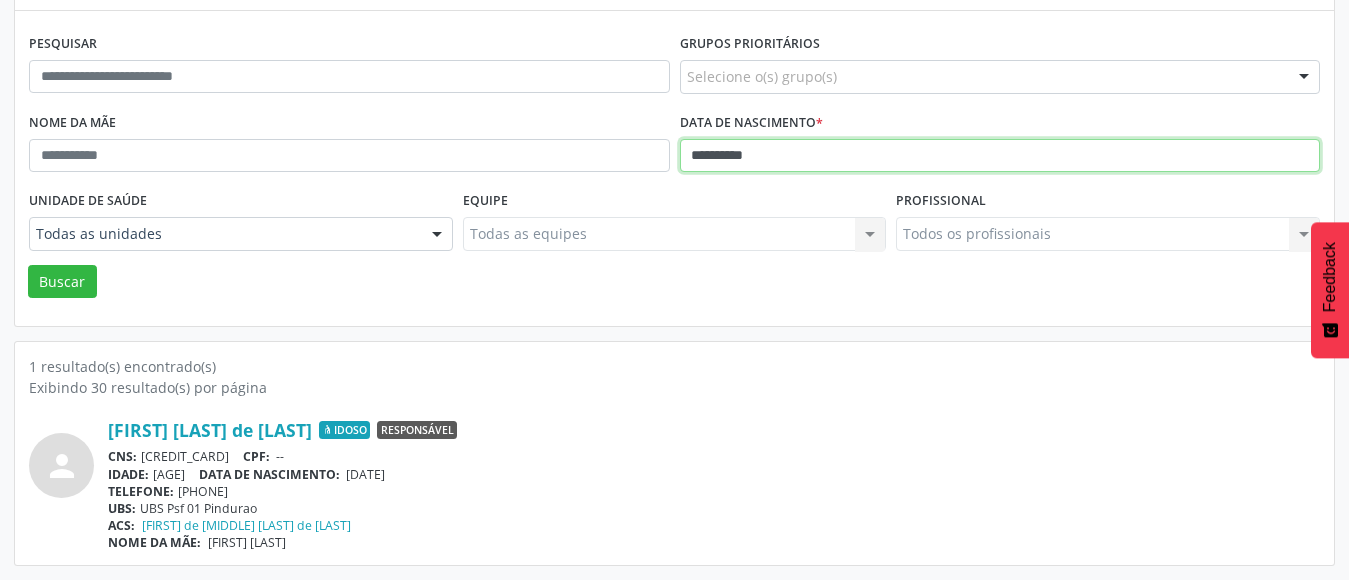 click on "Buscar" at bounding box center [62, 282] 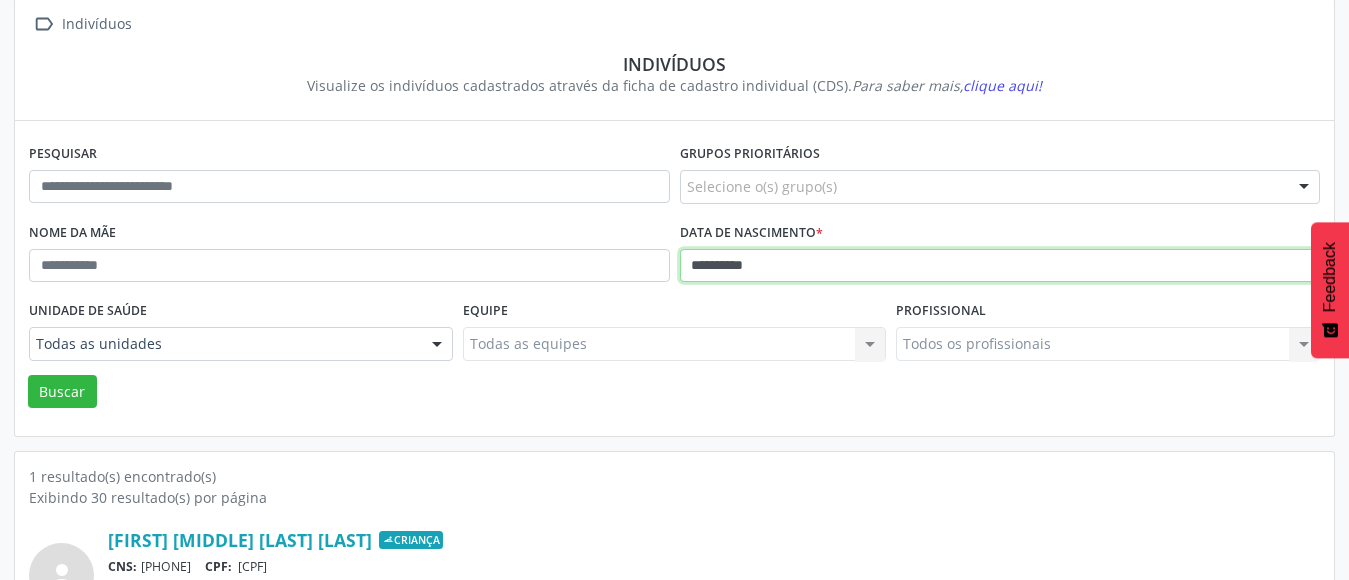scroll, scrollTop: 236, scrollLeft: 0, axis: vertical 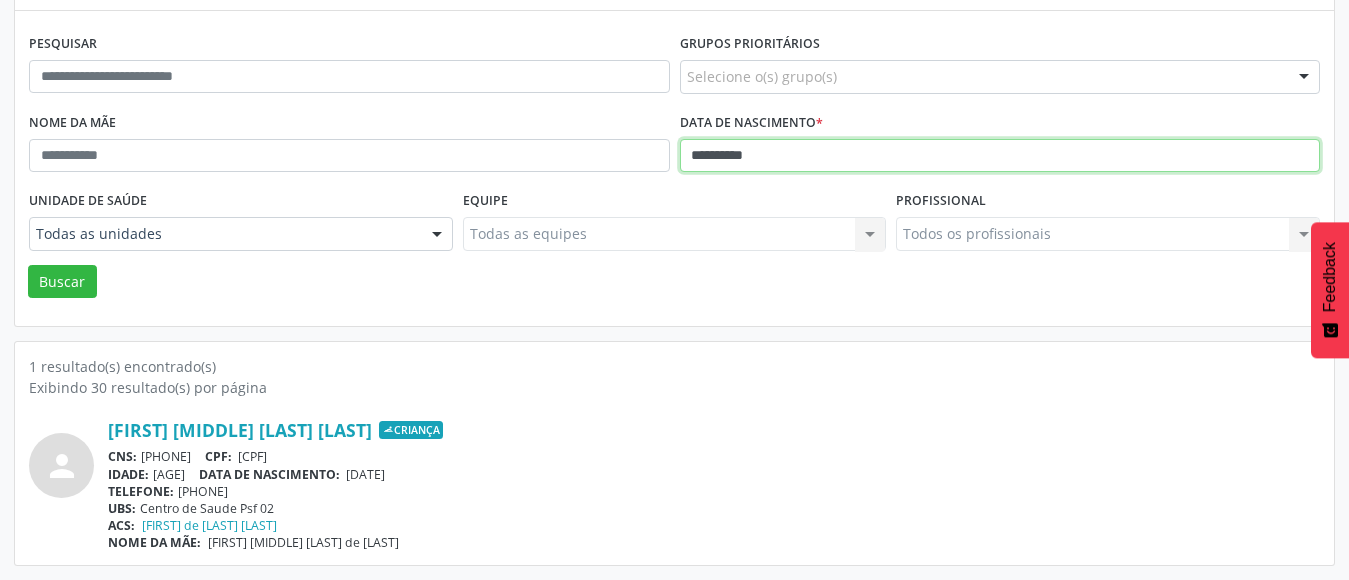 click on "Buscar" at bounding box center [62, 282] 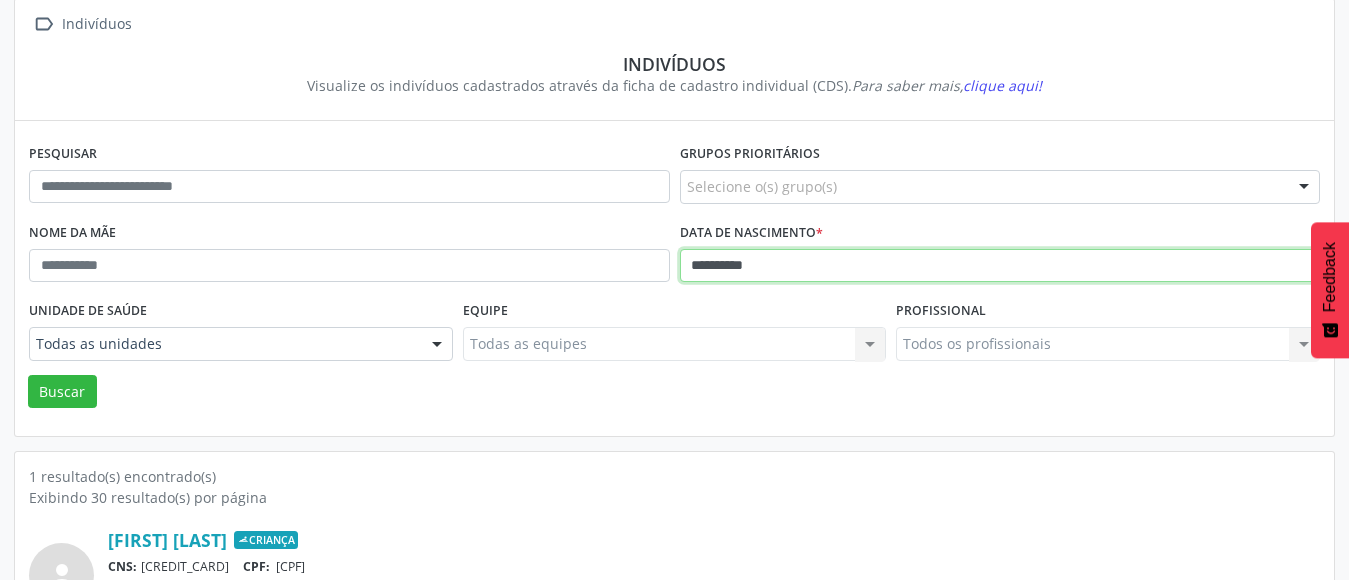 scroll, scrollTop: 236, scrollLeft: 0, axis: vertical 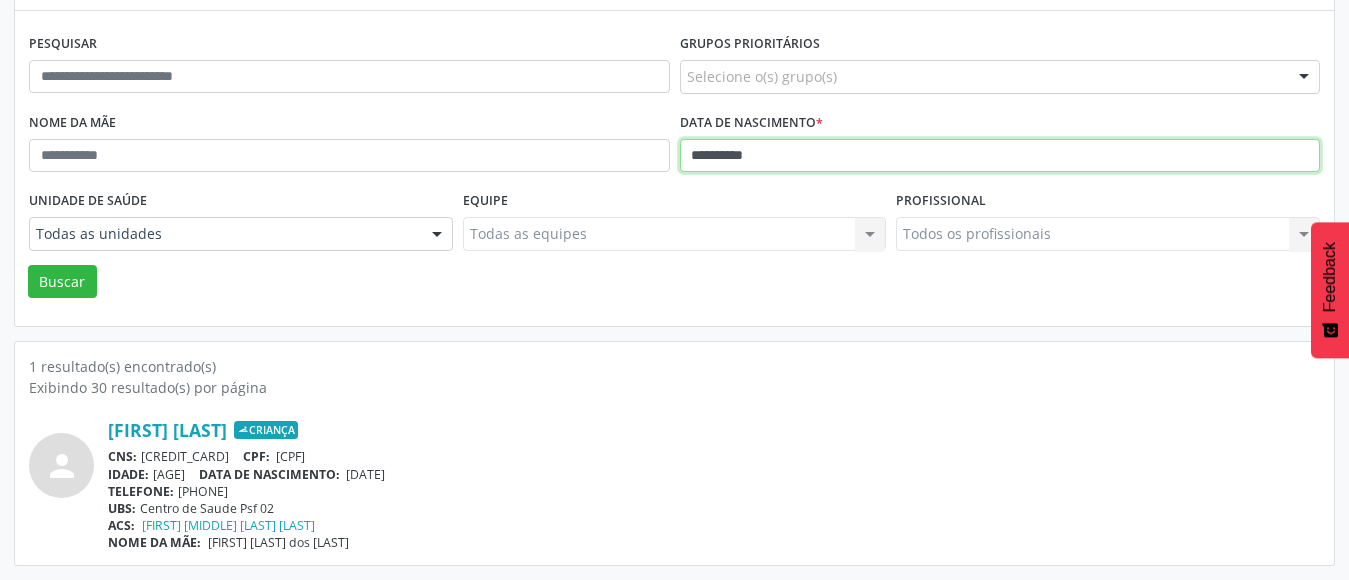 drag, startPoint x: 783, startPoint y: 154, endPoint x: 499, endPoint y: 239, distance: 296.4473 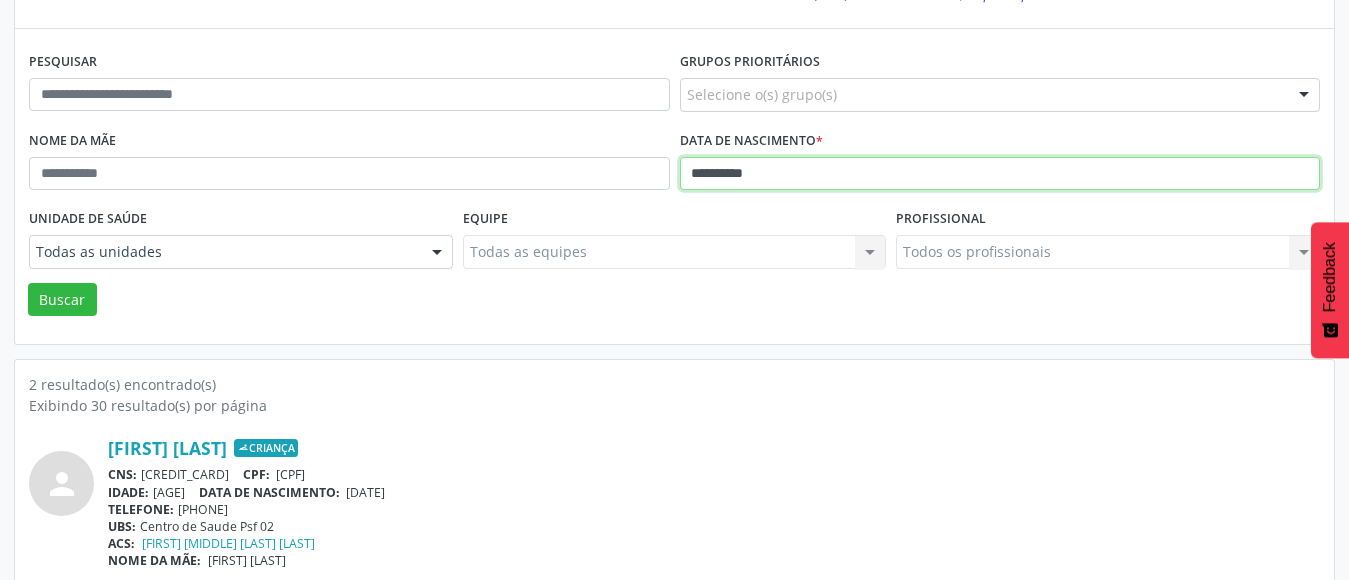 scroll, scrollTop: 211, scrollLeft: 0, axis: vertical 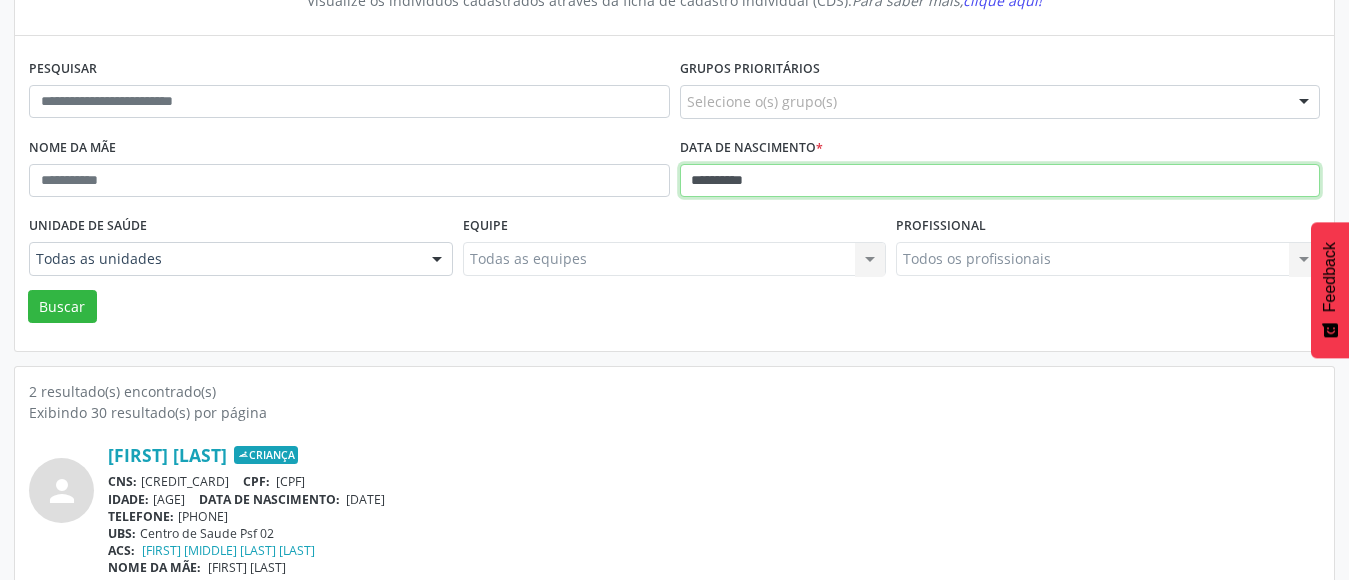 drag, startPoint x: 774, startPoint y: 182, endPoint x: 560, endPoint y: 221, distance: 217.5247 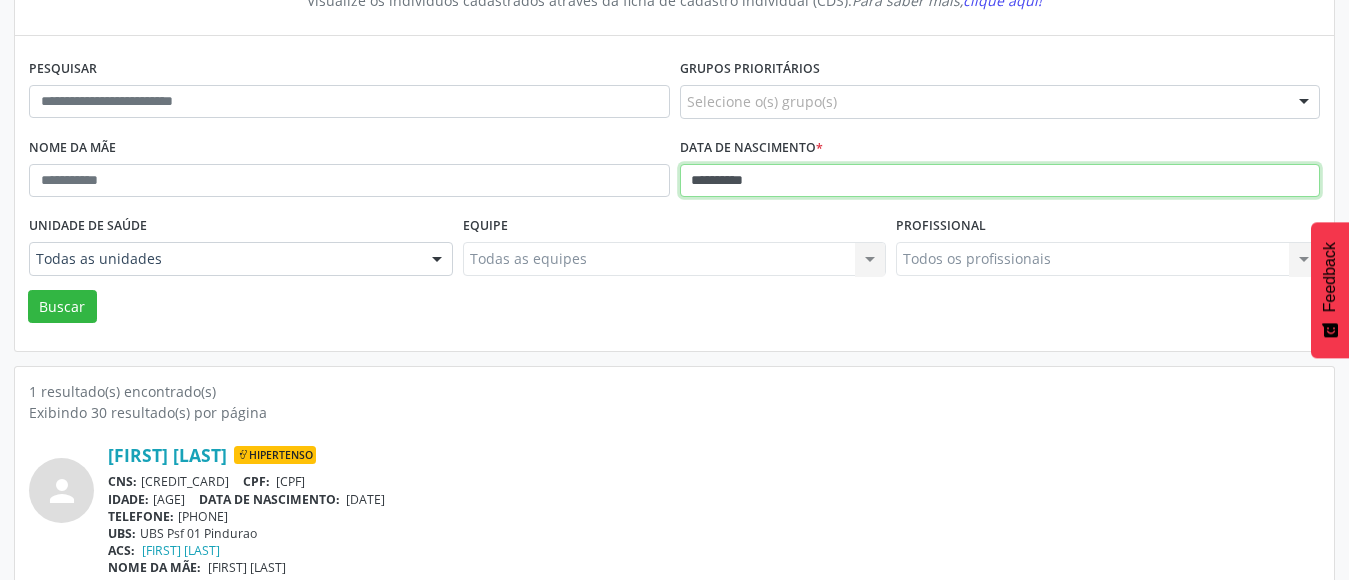 scroll, scrollTop: 236, scrollLeft: 0, axis: vertical 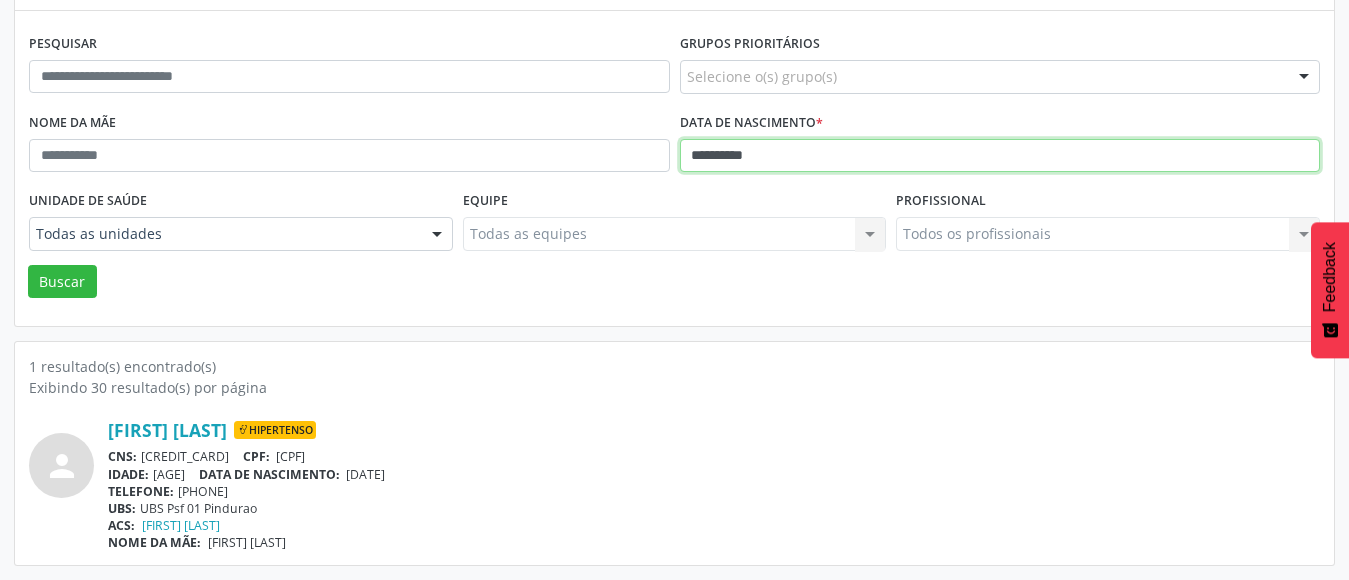 click on "Buscar" at bounding box center (62, 282) 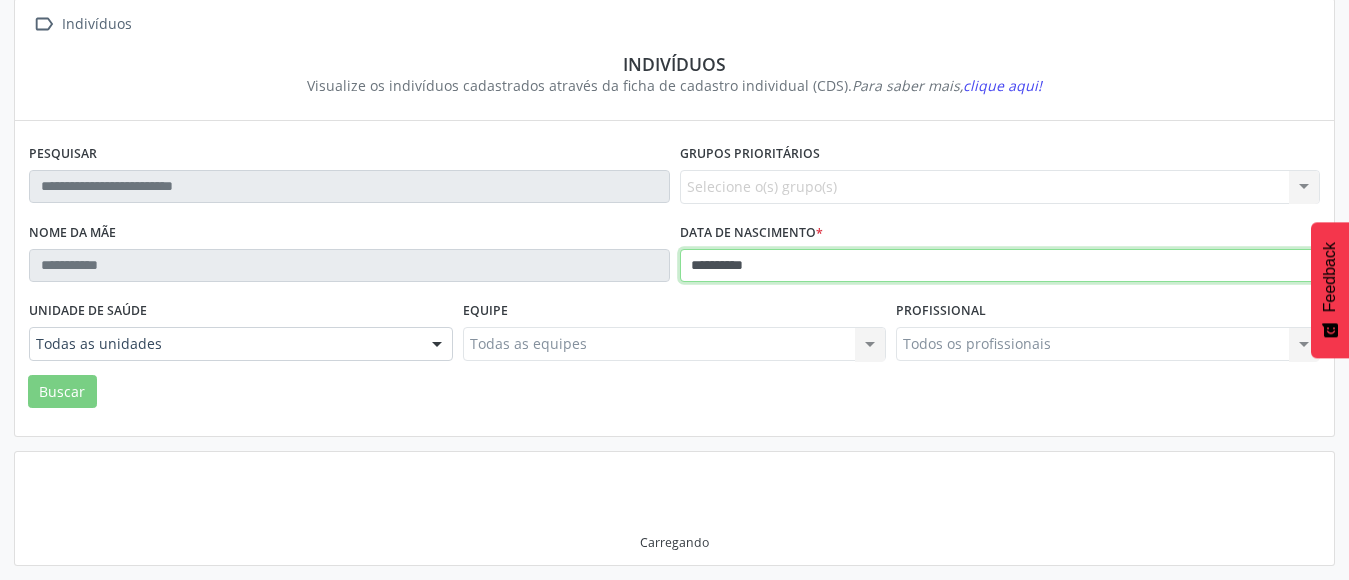 scroll, scrollTop: 236, scrollLeft: 0, axis: vertical 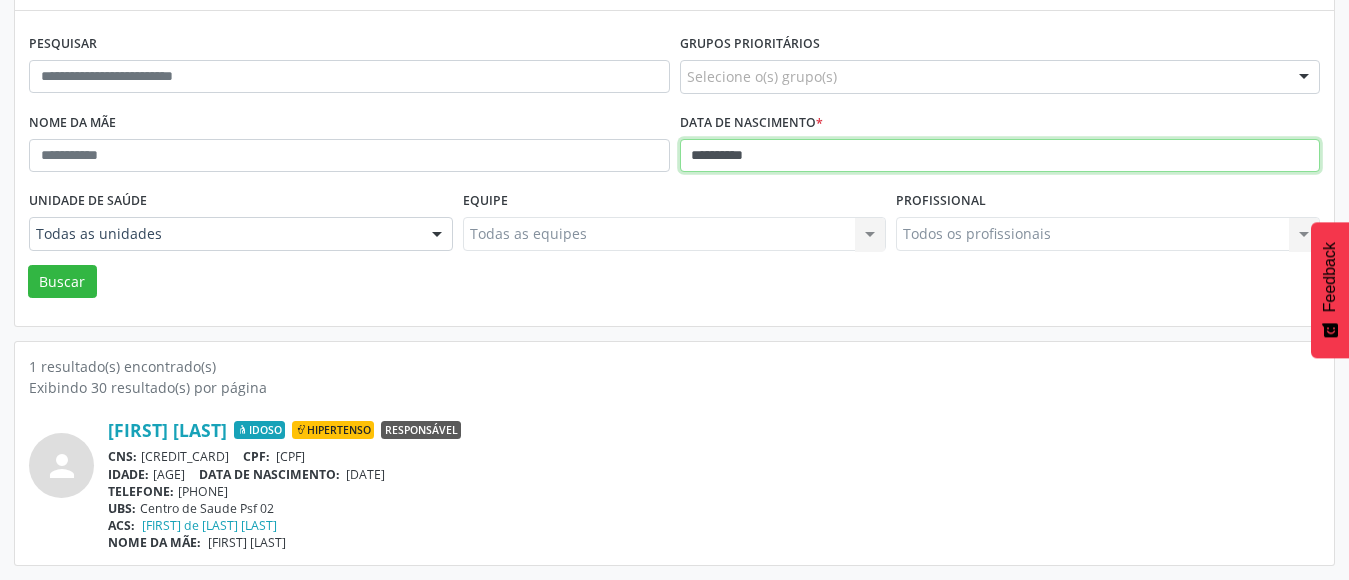 click on "Buscar" at bounding box center [62, 282] 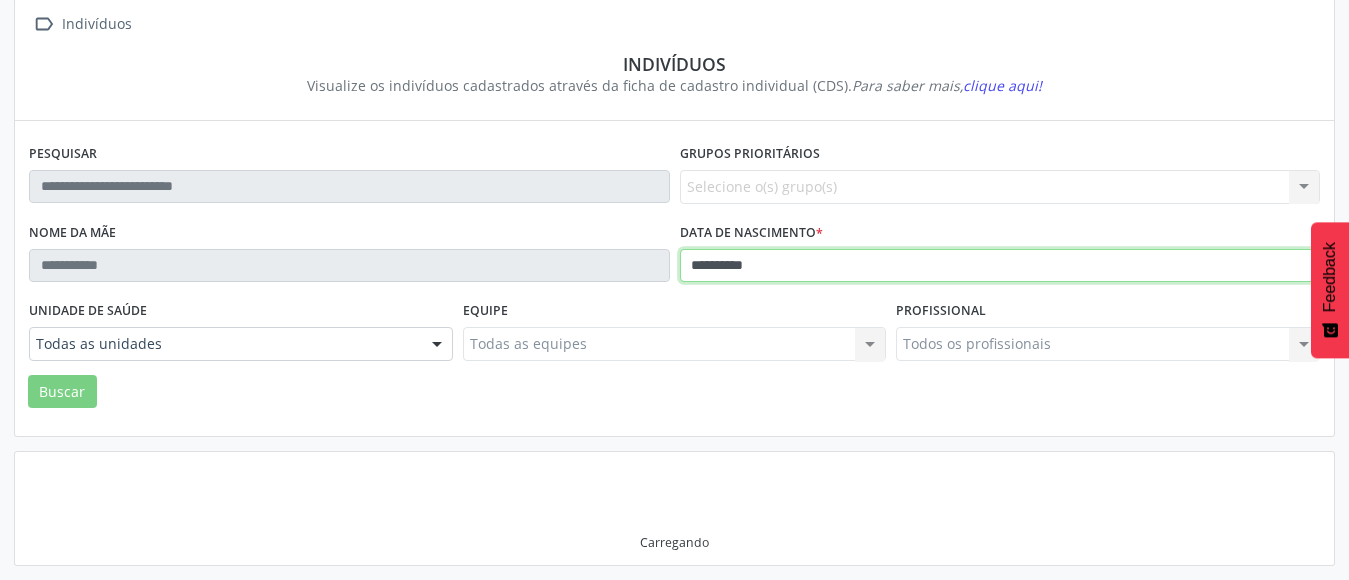 scroll, scrollTop: 236, scrollLeft: 0, axis: vertical 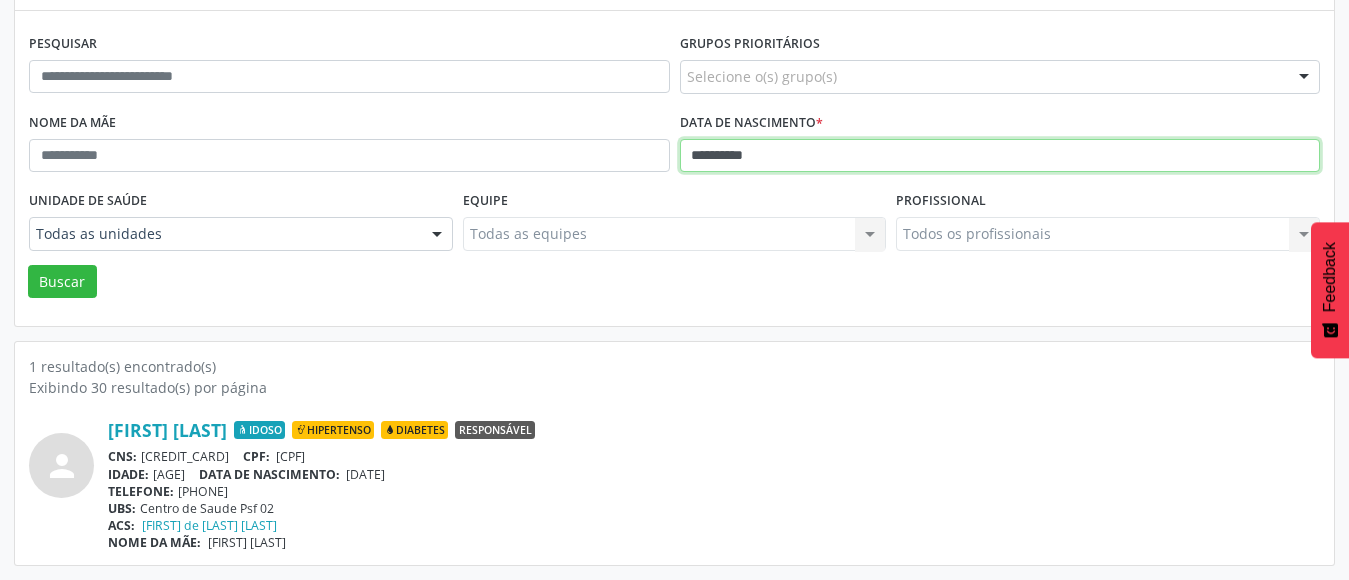 click on "Buscar" at bounding box center (62, 282) 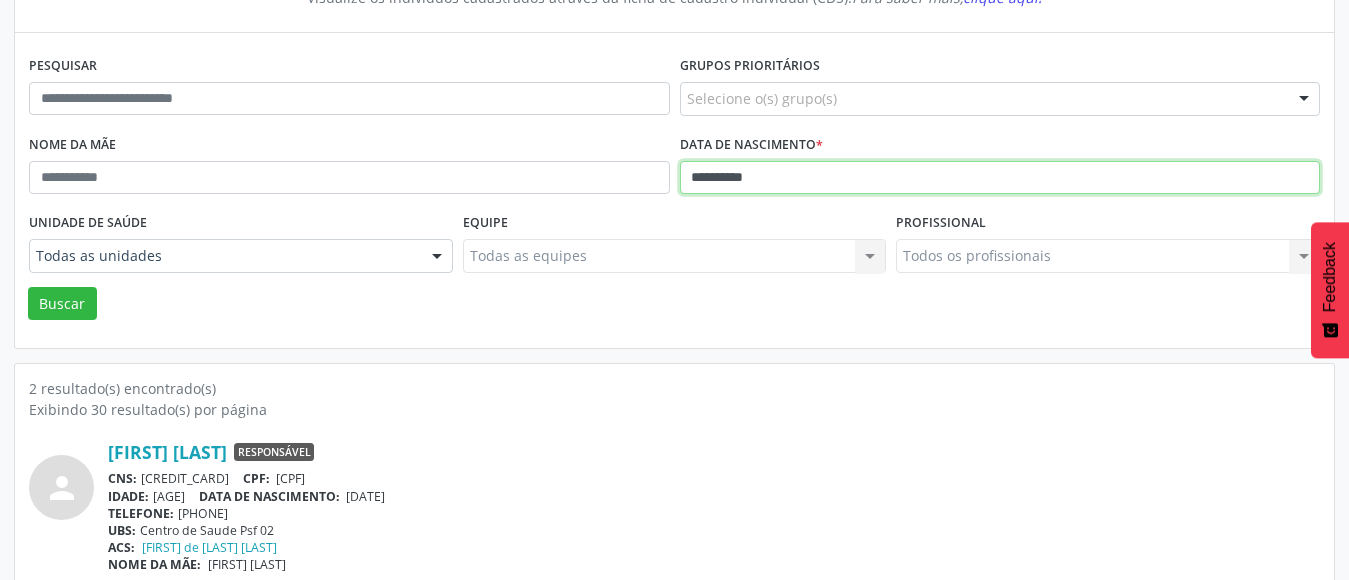 scroll, scrollTop: 211, scrollLeft: 0, axis: vertical 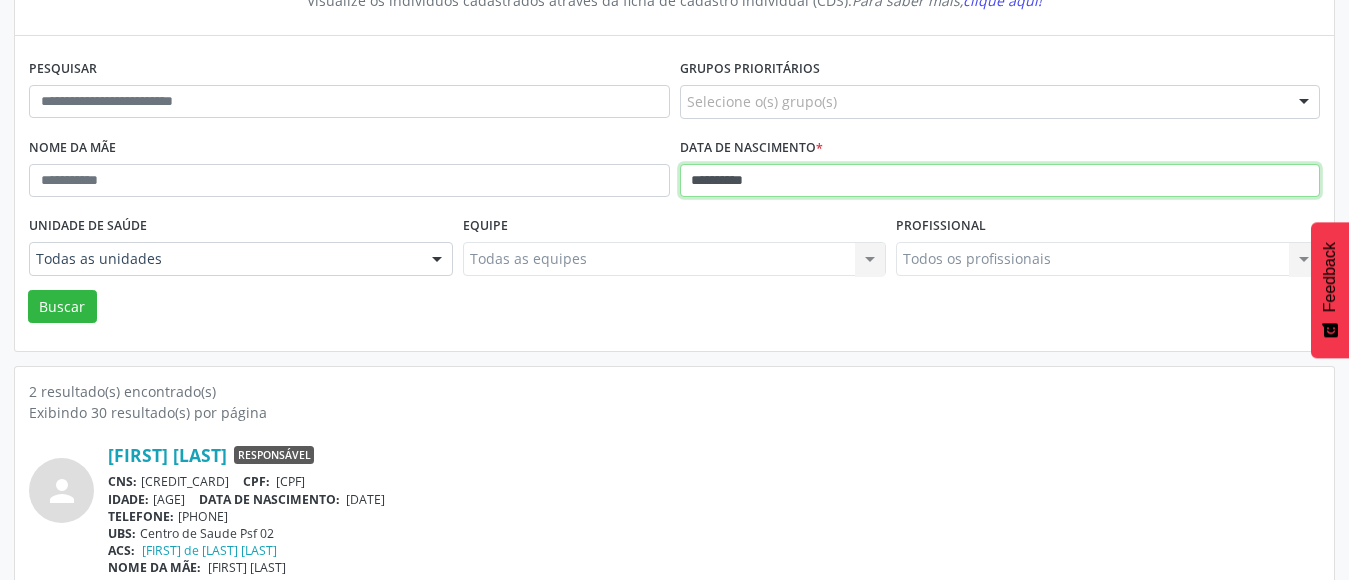 drag, startPoint x: 789, startPoint y: 181, endPoint x: 344, endPoint y: 151, distance: 446.0101 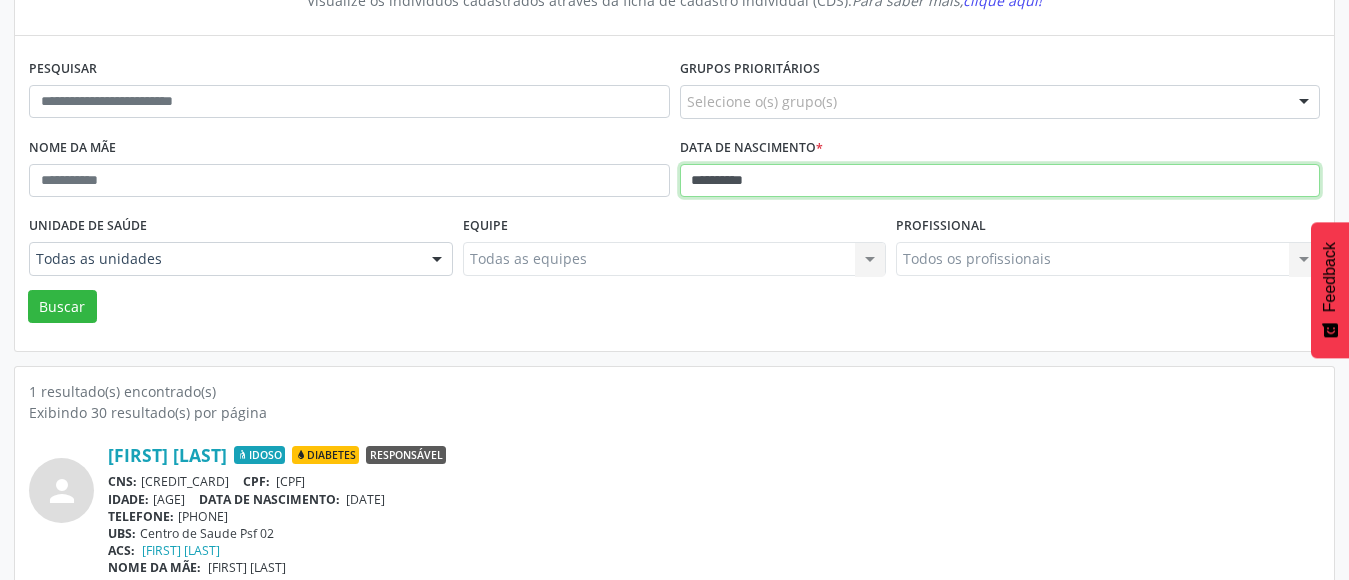 scroll, scrollTop: 236, scrollLeft: 0, axis: vertical 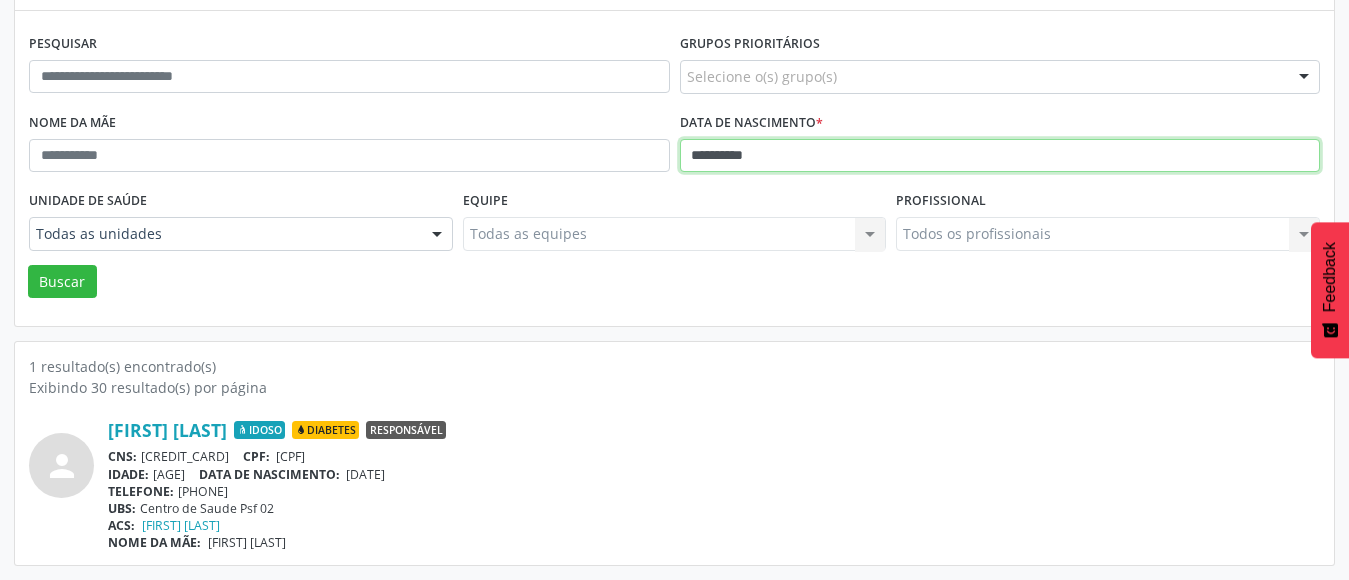 type on "**********" 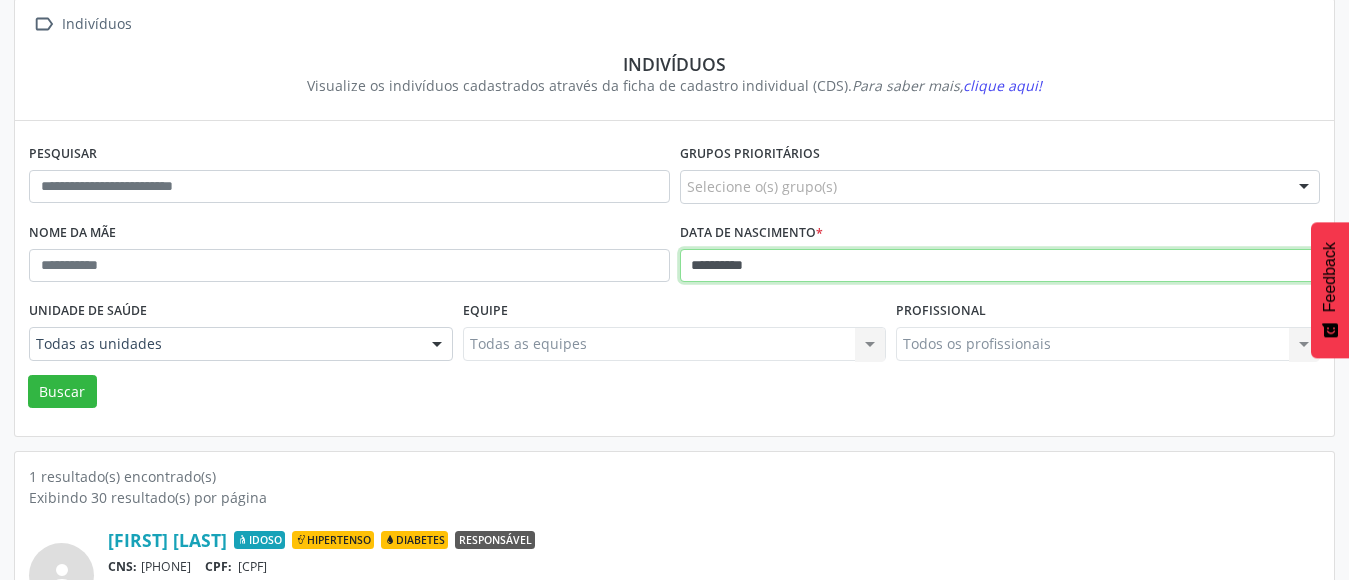 scroll, scrollTop: 236, scrollLeft: 0, axis: vertical 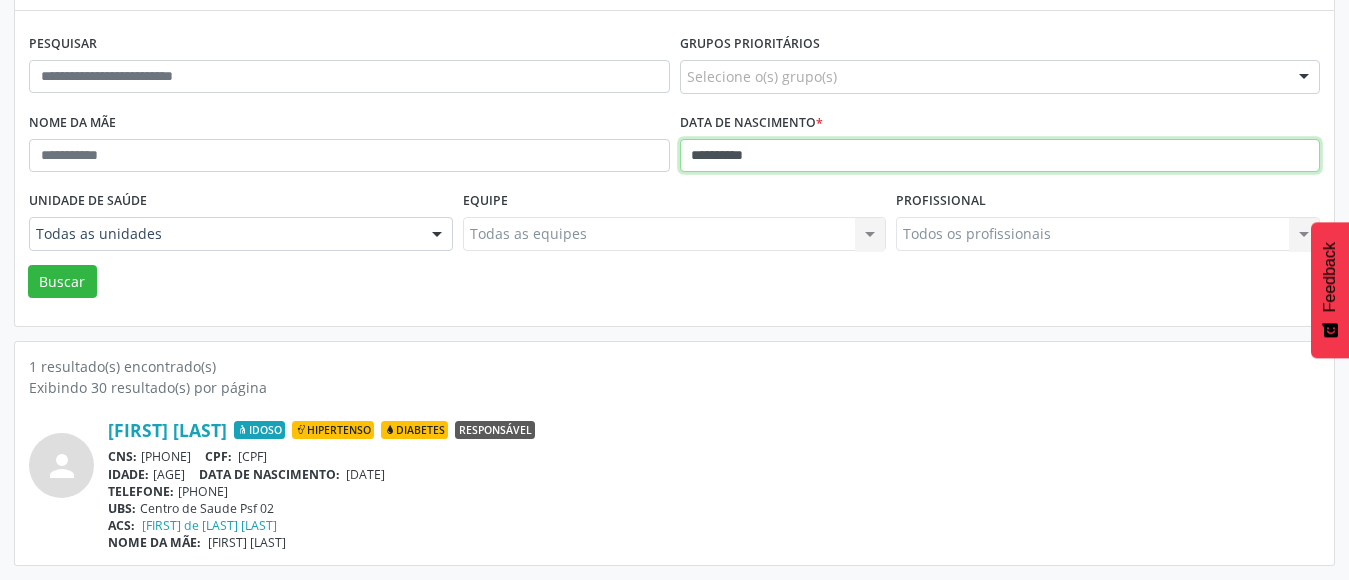 drag, startPoint x: 816, startPoint y: 160, endPoint x: 538, endPoint y: 211, distance: 282.63934 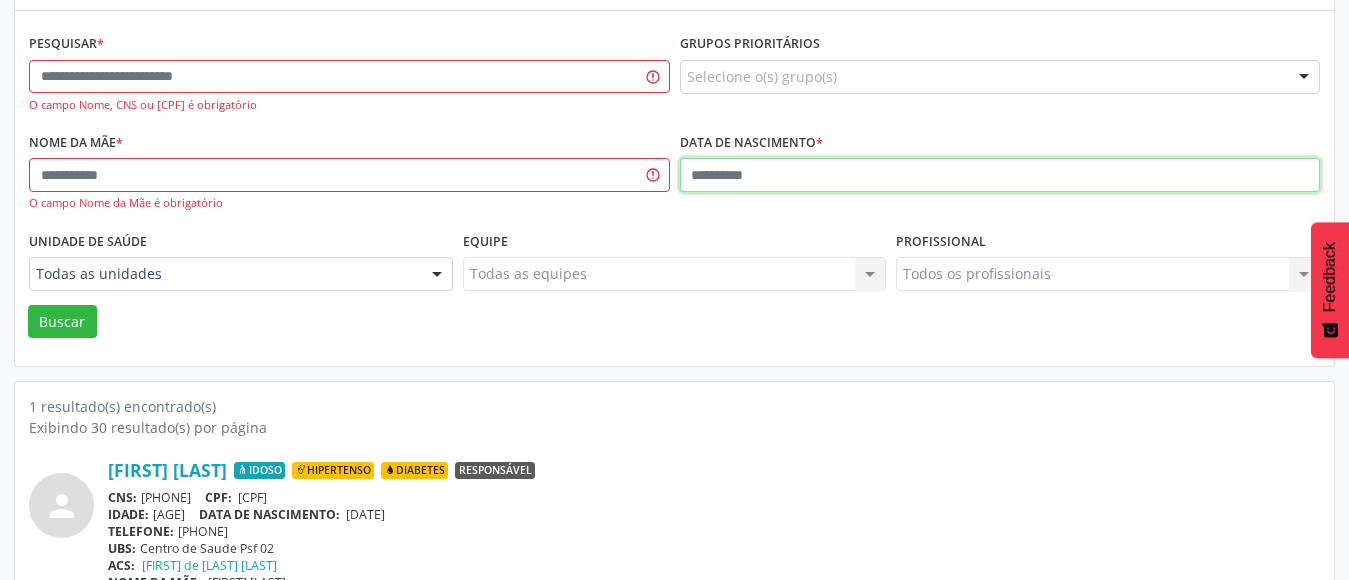 type 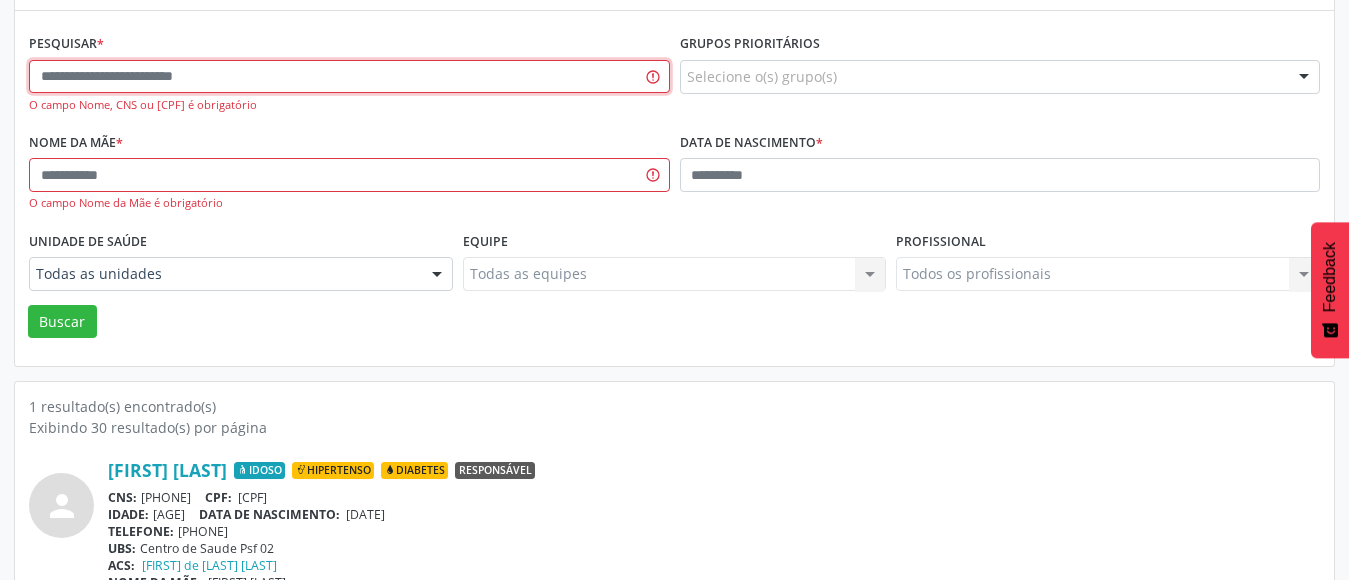 click at bounding box center [349, 77] 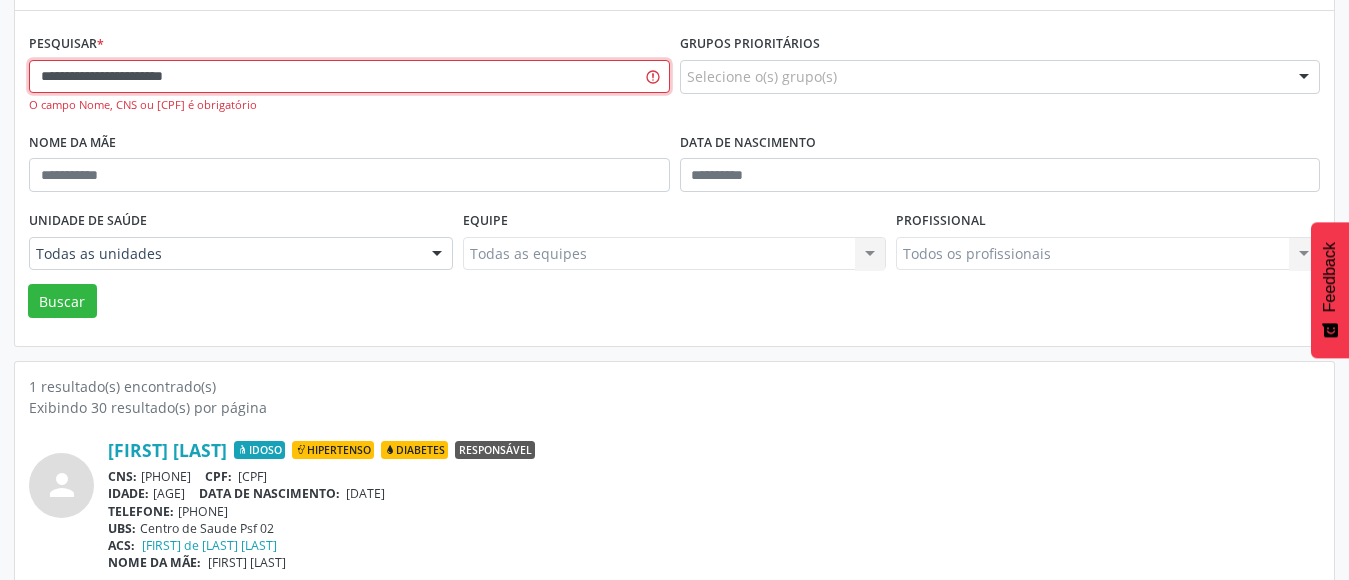 click on "Buscar" at bounding box center (62, 301) 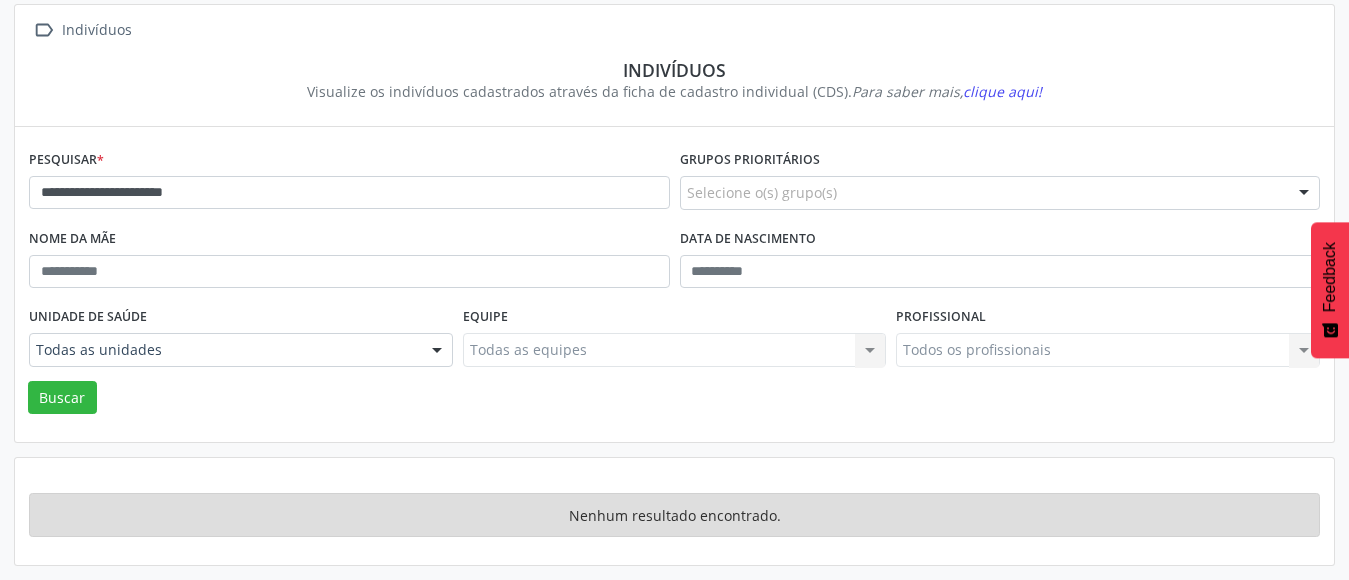 scroll, scrollTop: 120, scrollLeft: 0, axis: vertical 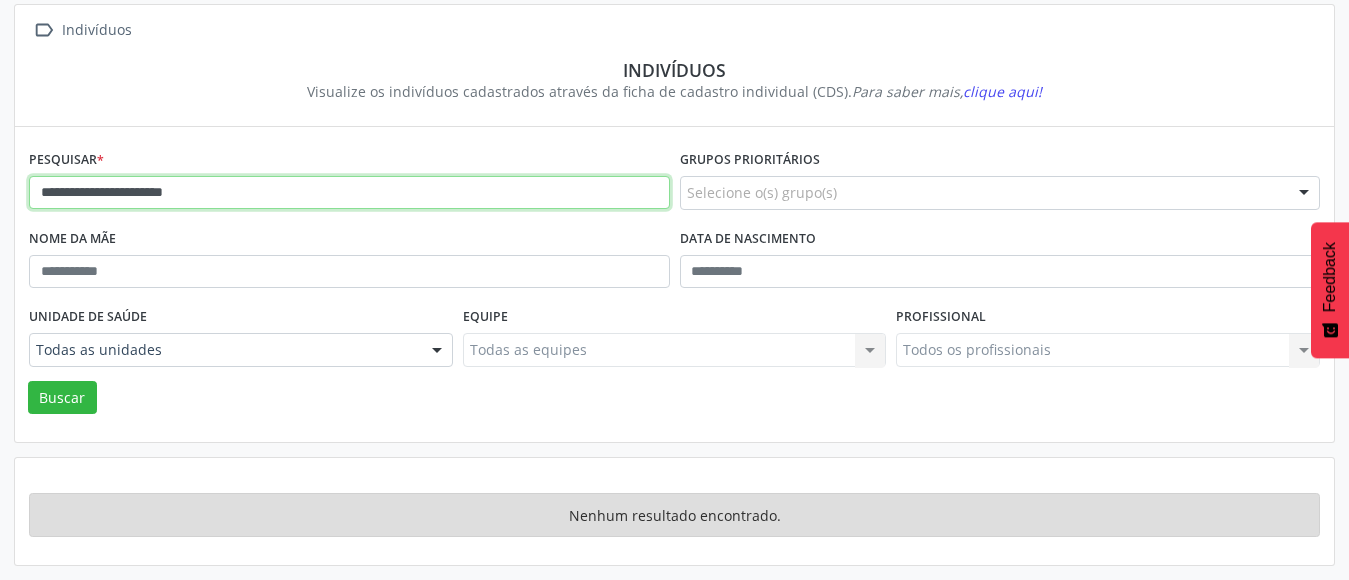 drag, startPoint x: 231, startPoint y: 192, endPoint x: 190, endPoint y: 193, distance: 41.01219 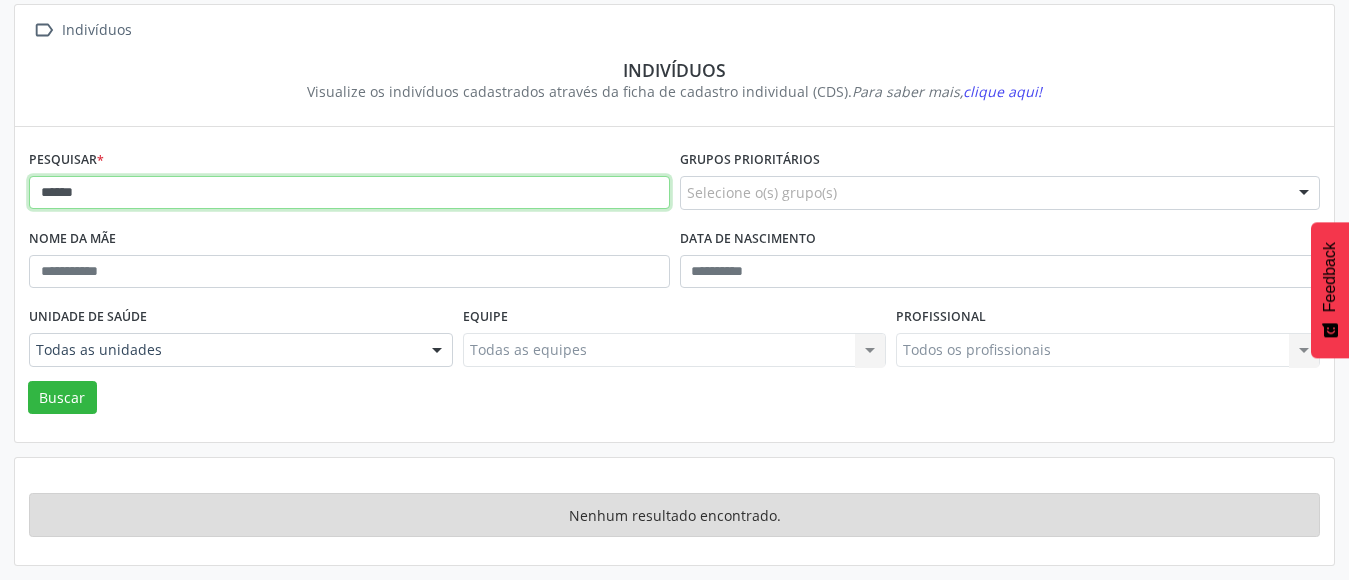 click on "Buscar" at bounding box center (62, 398) 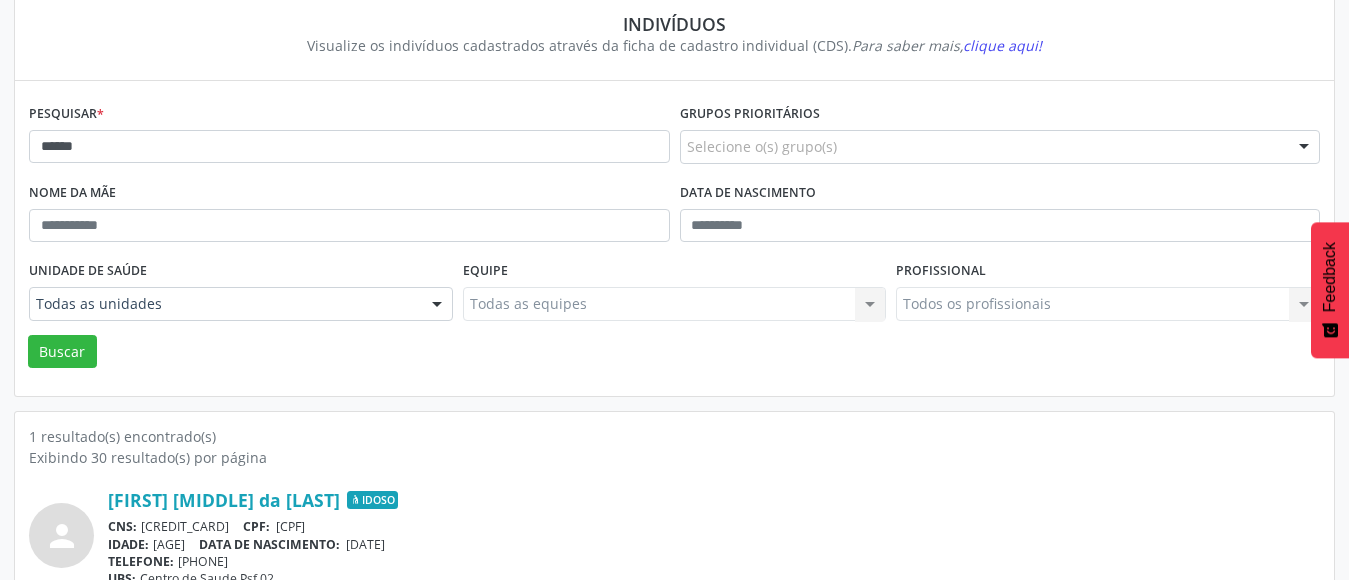 scroll, scrollTop: 236, scrollLeft: 0, axis: vertical 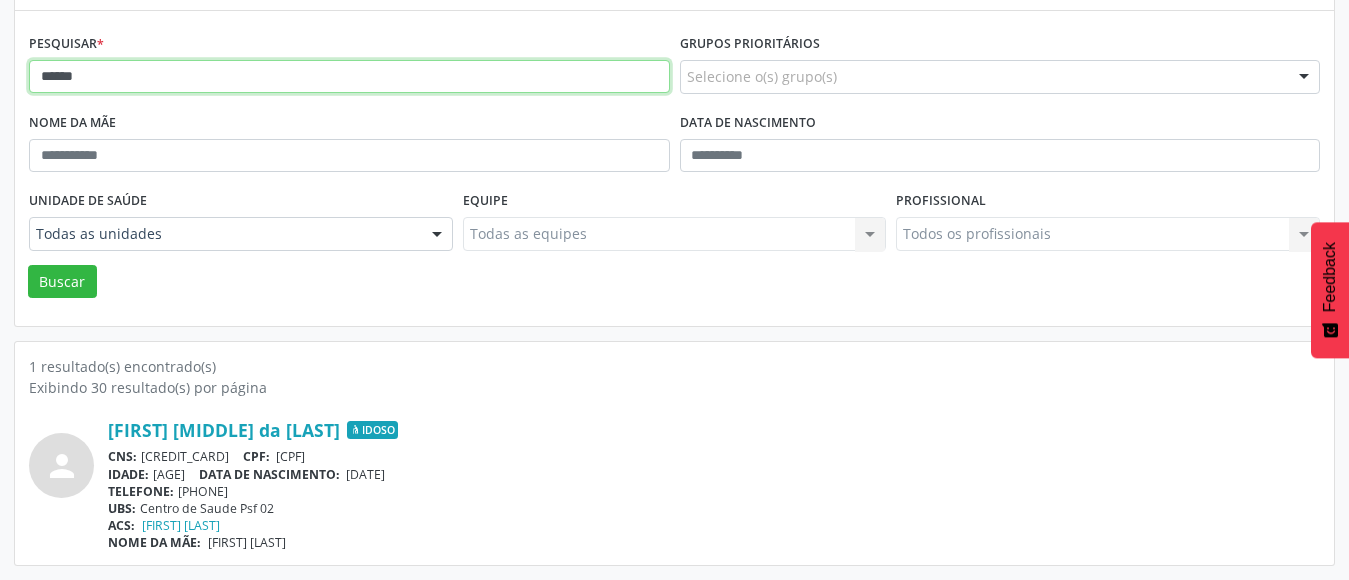 click on "*****" at bounding box center (349, 77) 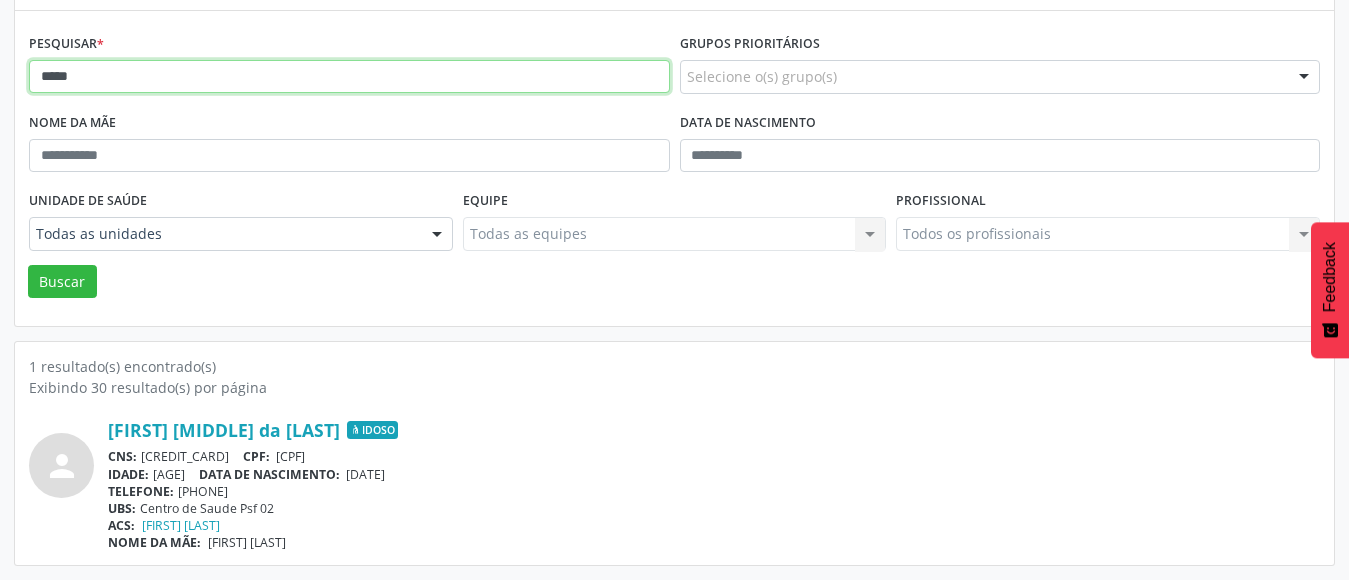 type on "*****" 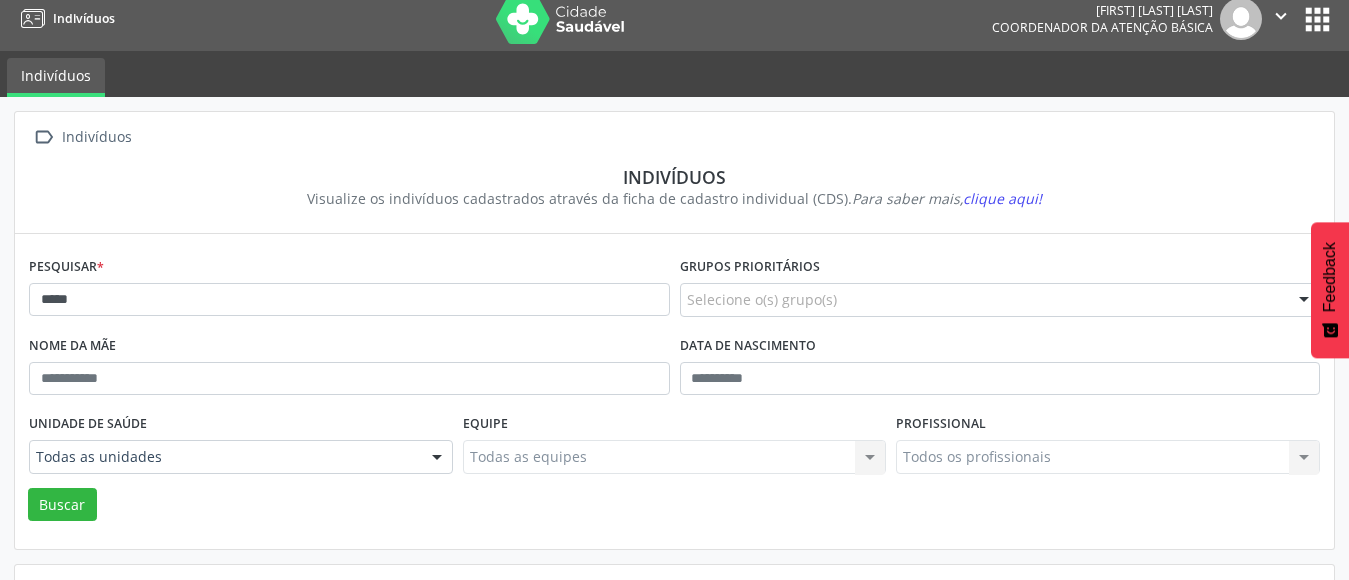 scroll, scrollTop: 0, scrollLeft: 0, axis: both 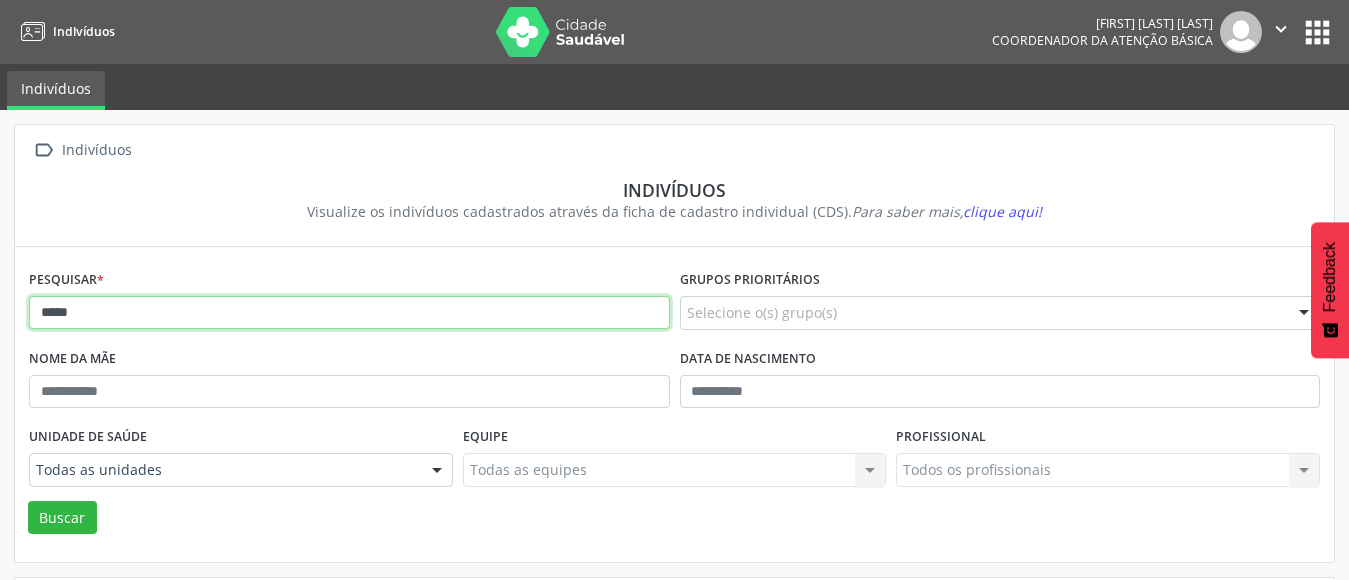 drag, startPoint x: 254, startPoint y: 311, endPoint x: 0, endPoint y: 314, distance: 254.01772 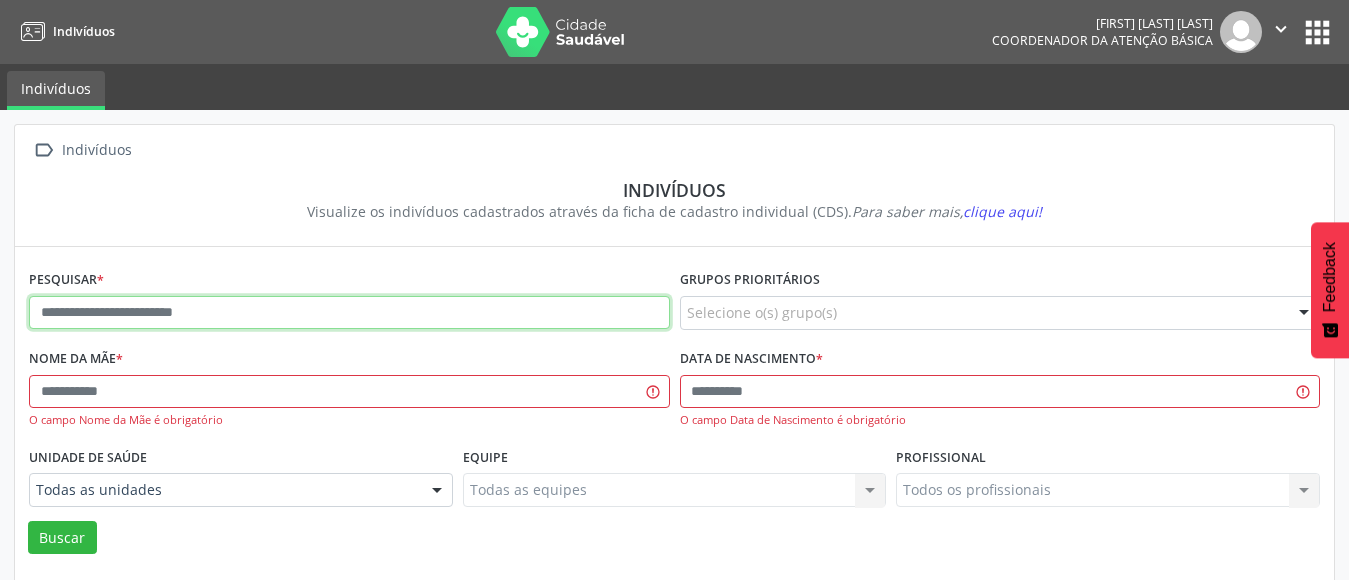 type 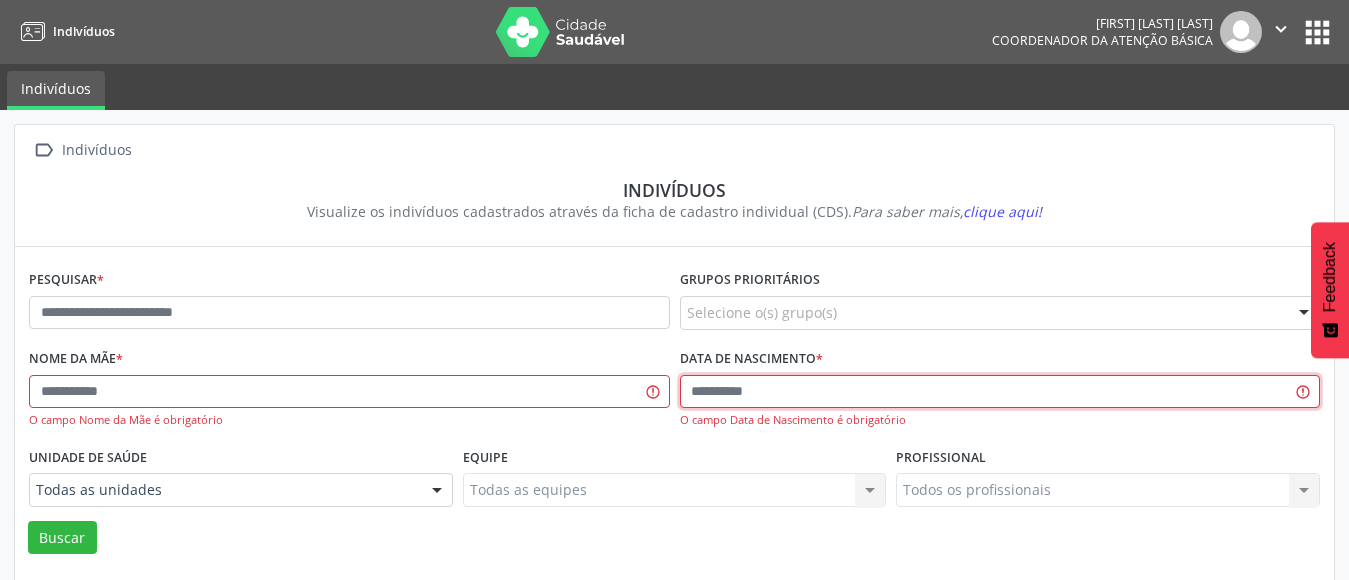 click at bounding box center [1000, 392] 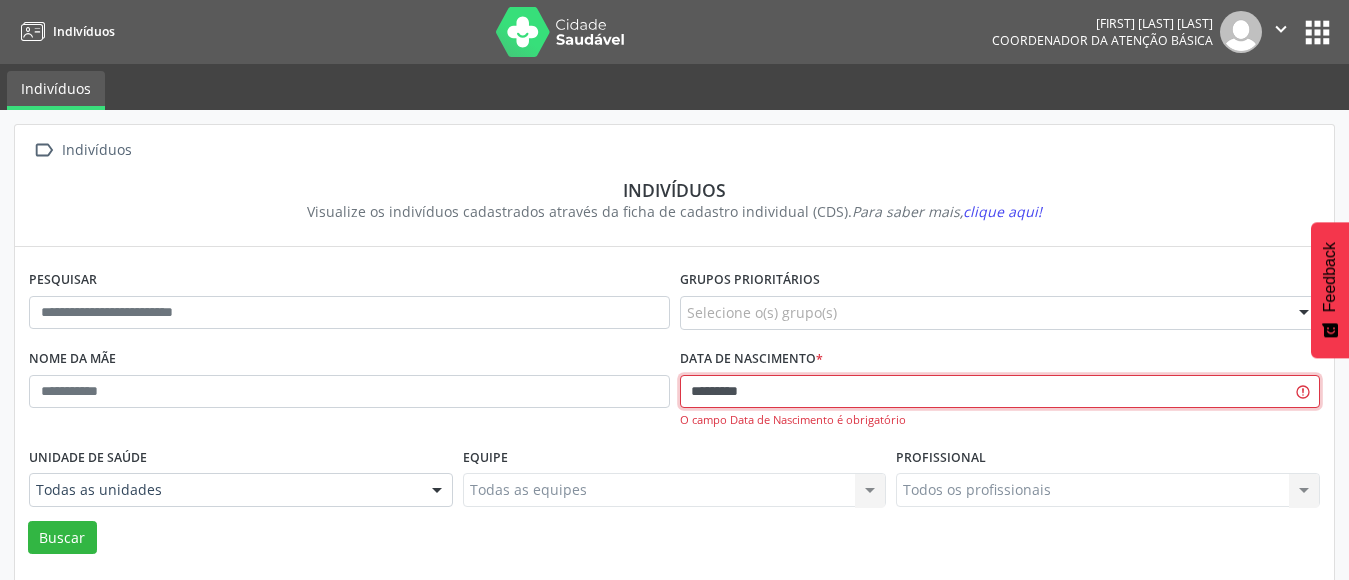 click on "Buscar" at bounding box center [62, 538] 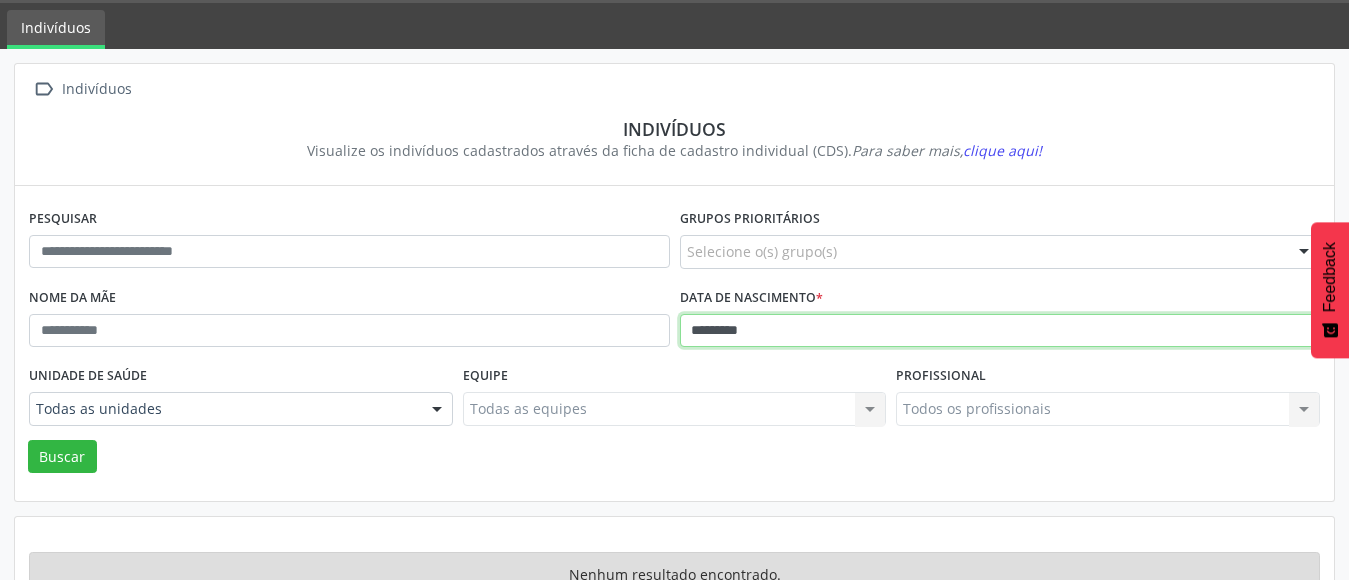 scroll, scrollTop: 120, scrollLeft: 0, axis: vertical 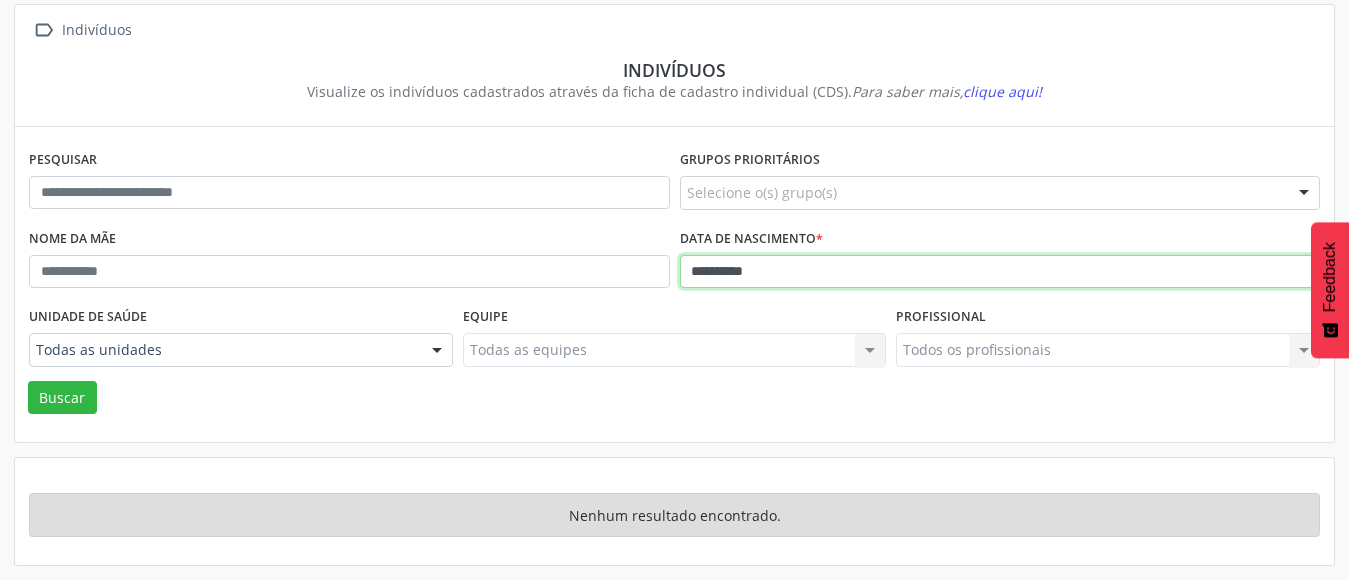 click on "Buscar" at bounding box center (62, 398) 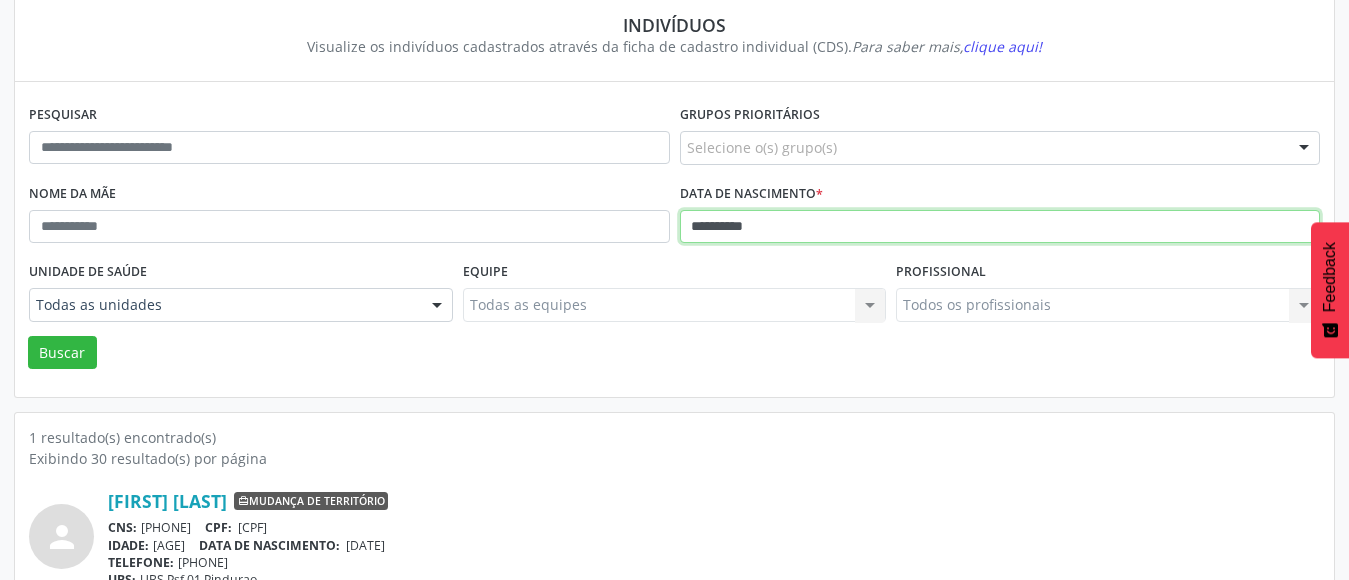 scroll, scrollTop: 236, scrollLeft: 0, axis: vertical 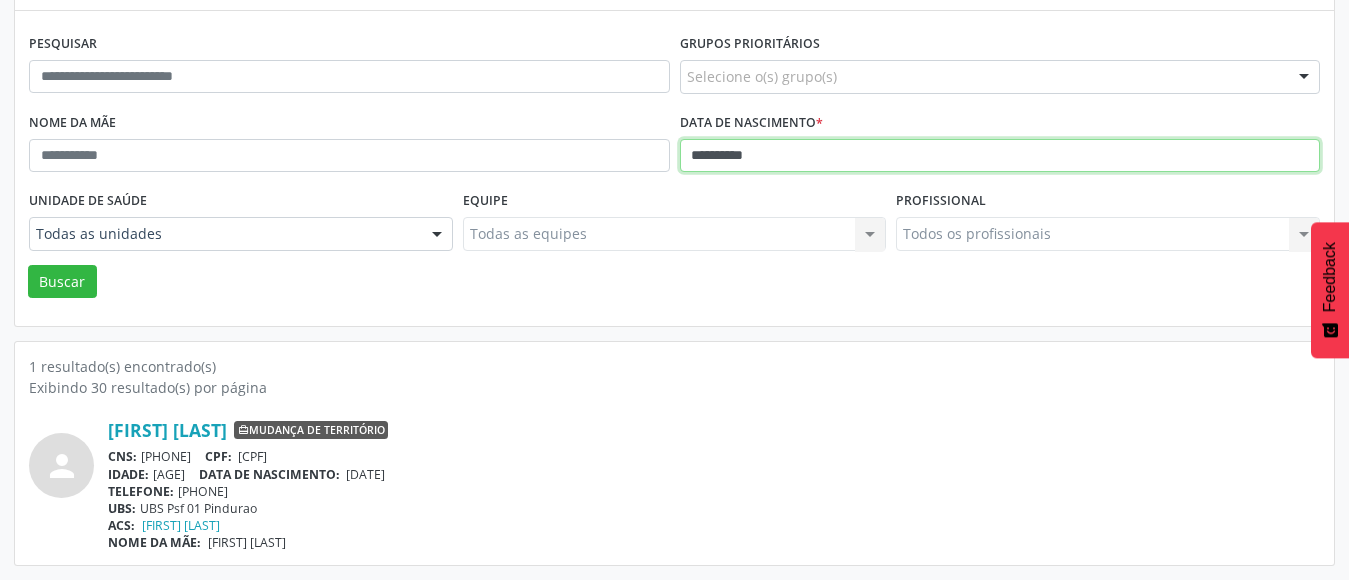 type on "**********" 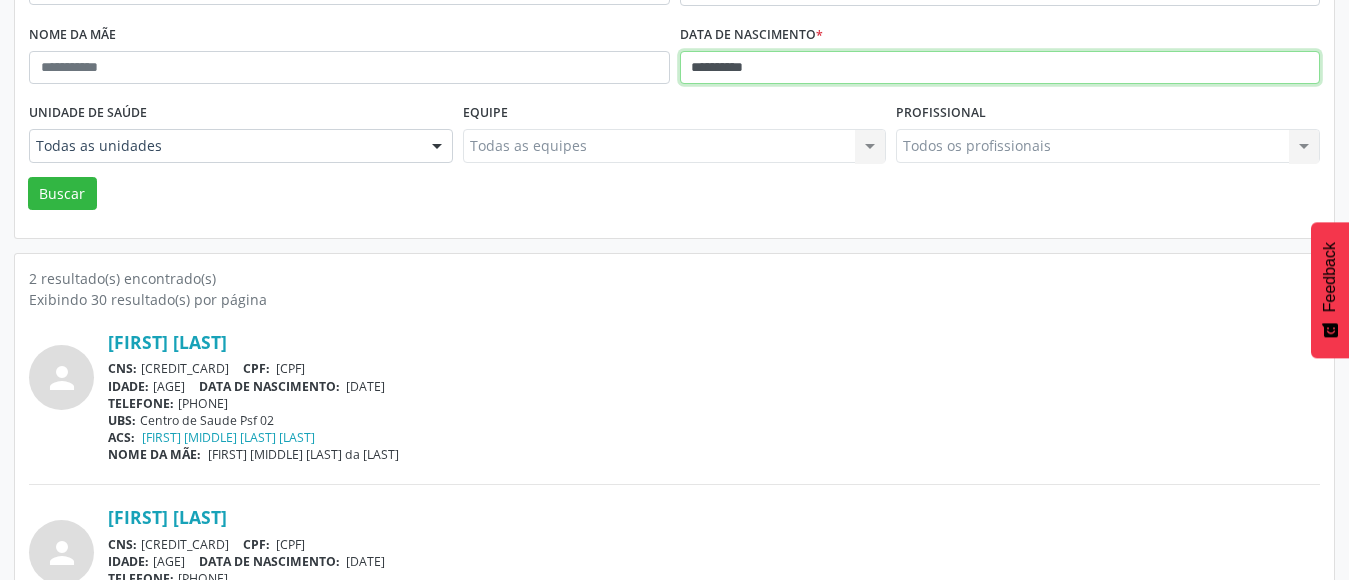 scroll, scrollTop: 411, scrollLeft: 0, axis: vertical 